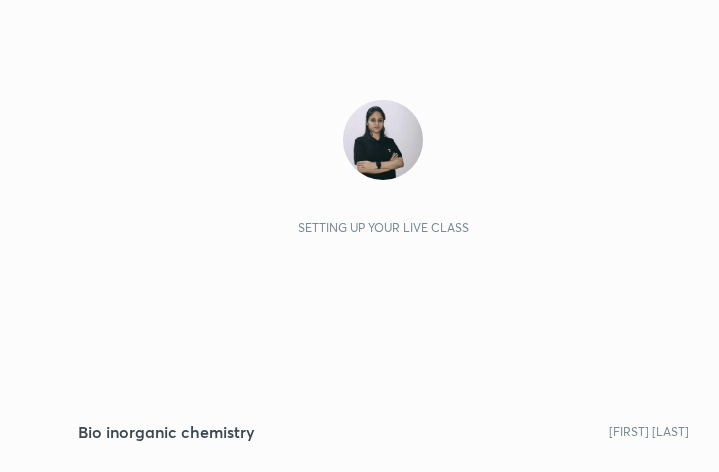 scroll, scrollTop: 0, scrollLeft: 0, axis: both 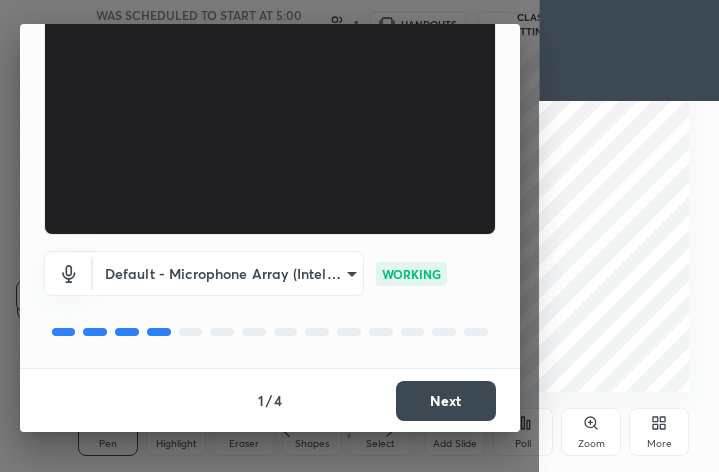 click on "Next" at bounding box center (446, 401) 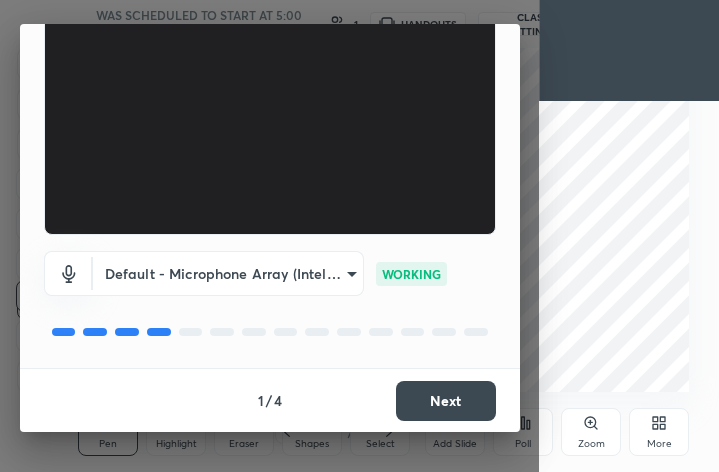 scroll, scrollTop: 0, scrollLeft: 0, axis: both 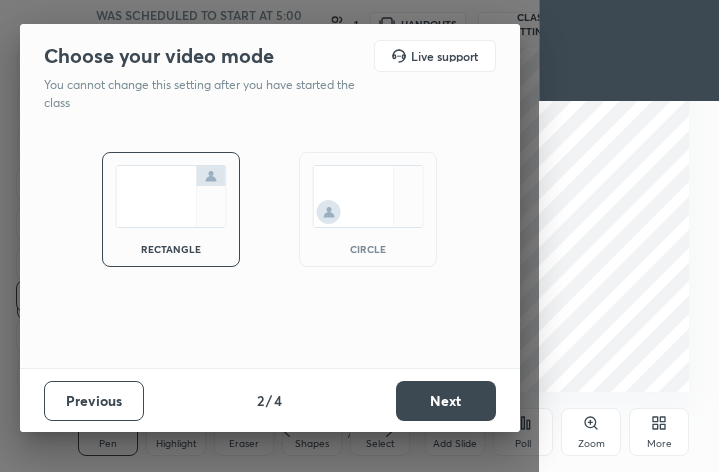 click at bounding box center (368, 196) 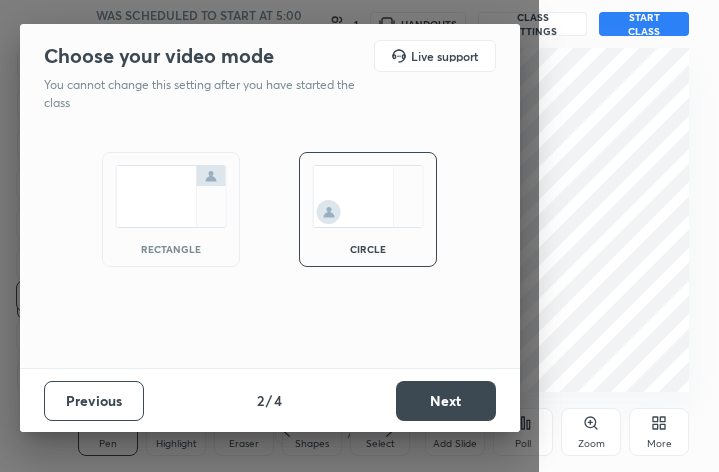 click on "Next" at bounding box center (446, 401) 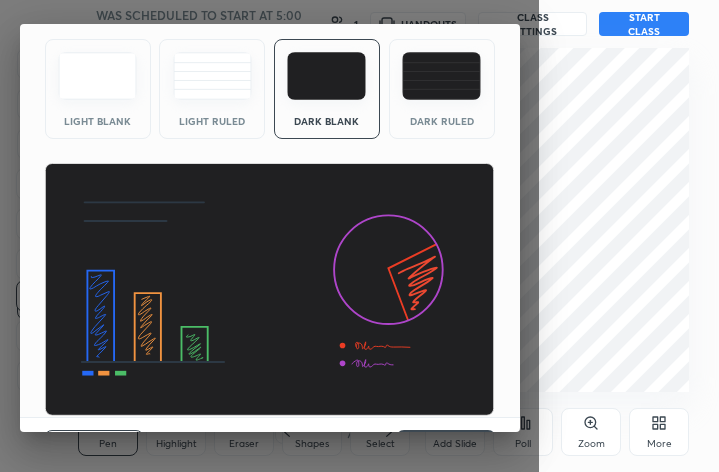 scroll, scrollTop: 127, scrollLeft: 0, axis: vertical 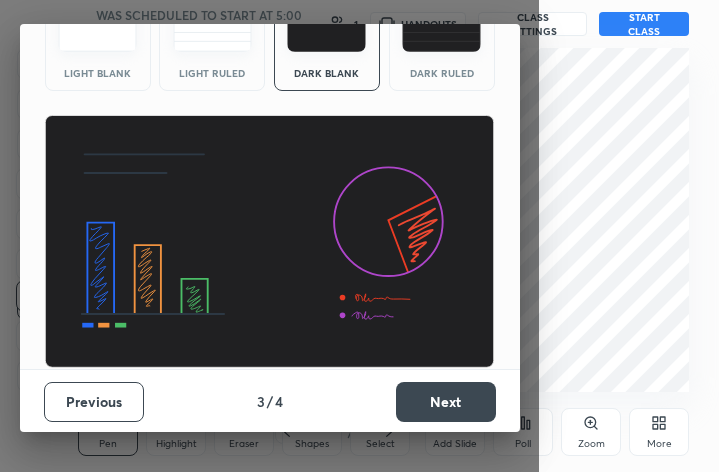 click on "Next" at bounding box center [446, 402] 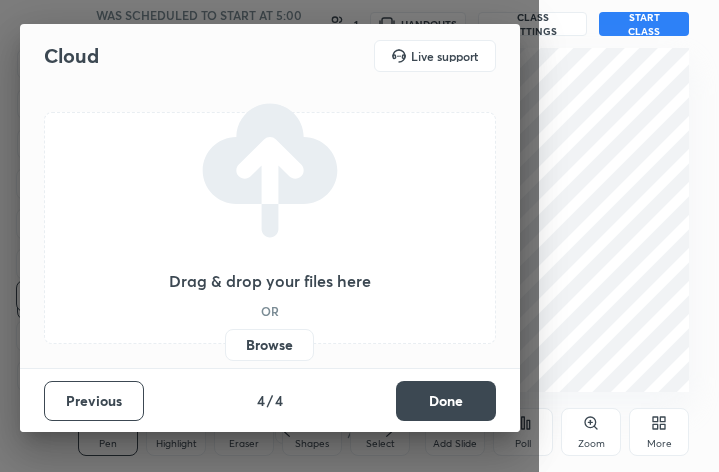 scroll, scrollTop: 0, scrollLeft: 0, axis: both 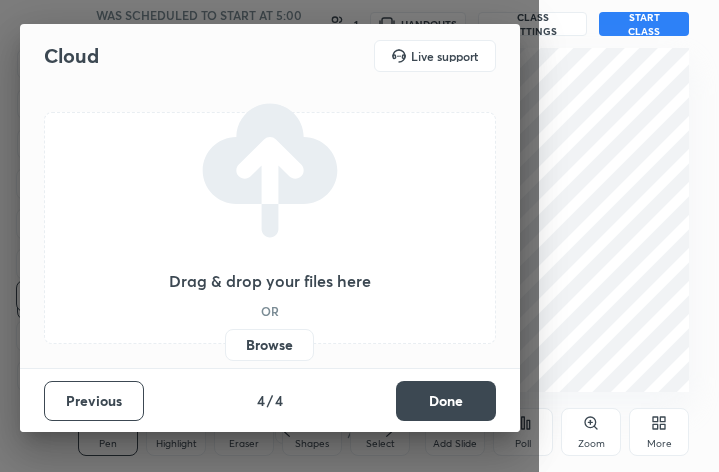 click on "Done" at bounding box center (446, 401) 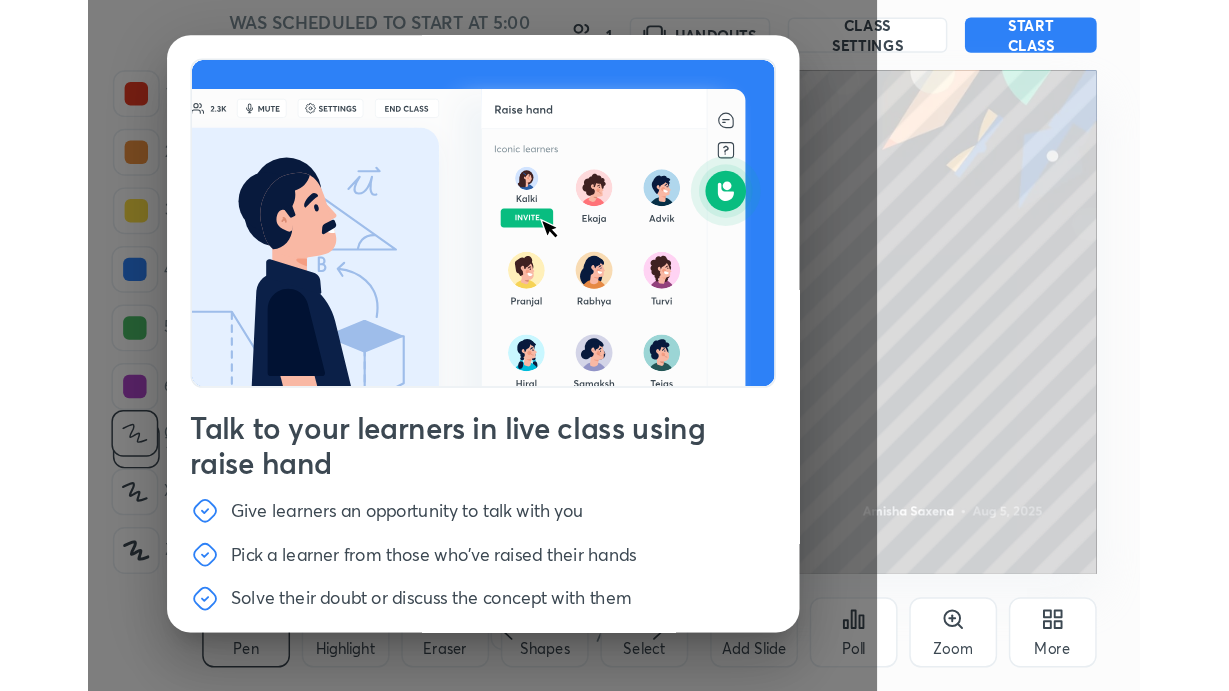 scroll, scrollTop: 67, scrollLeft: 0, axis: vertical 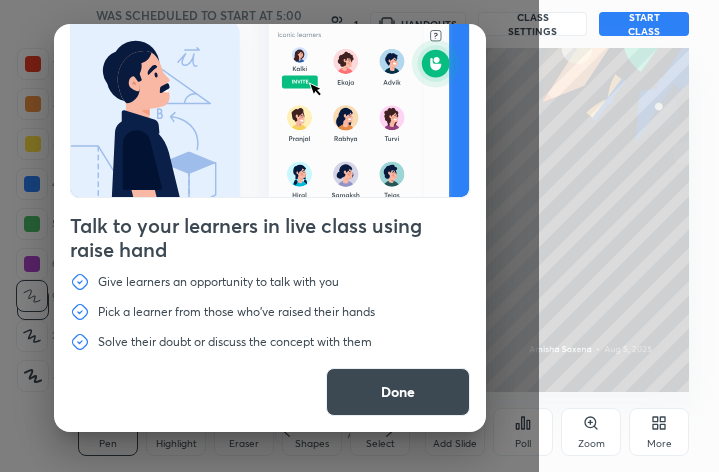click on "Done" at bounding box center [398, 392] 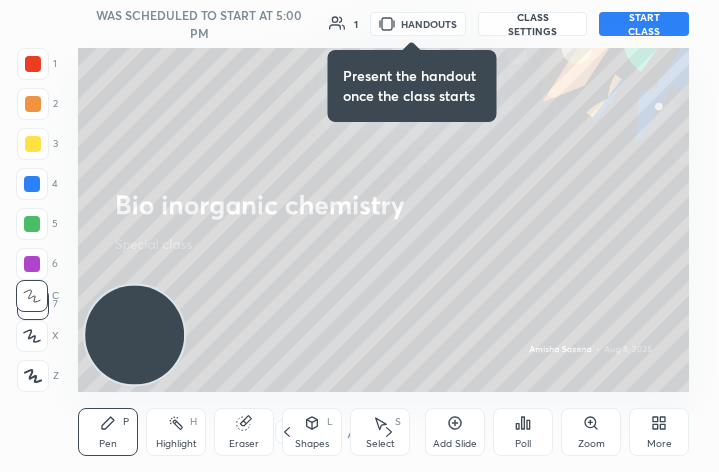 click on "START CLASS" at bounding box center (644, 24) 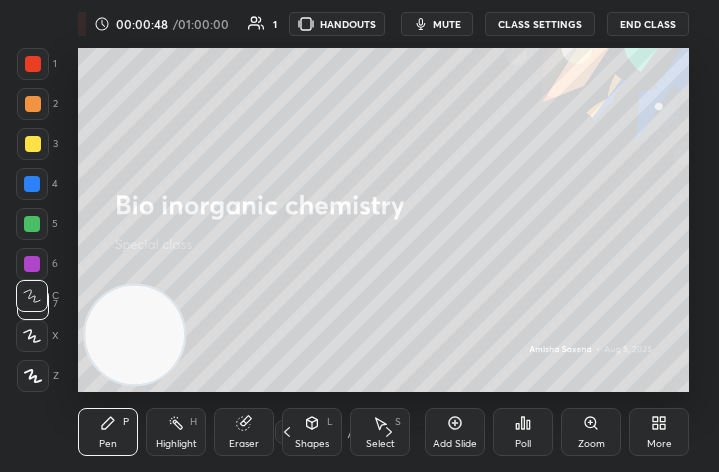 click on "More" at bounding box center [659, 432] 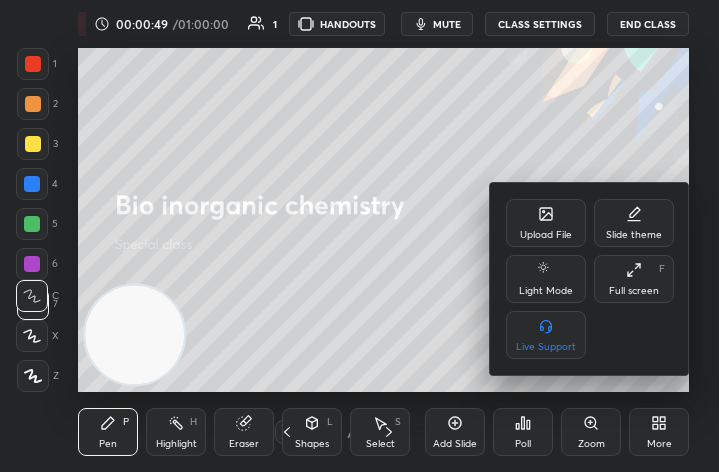 click on "Full screen F" at bounding box center (634, 279) 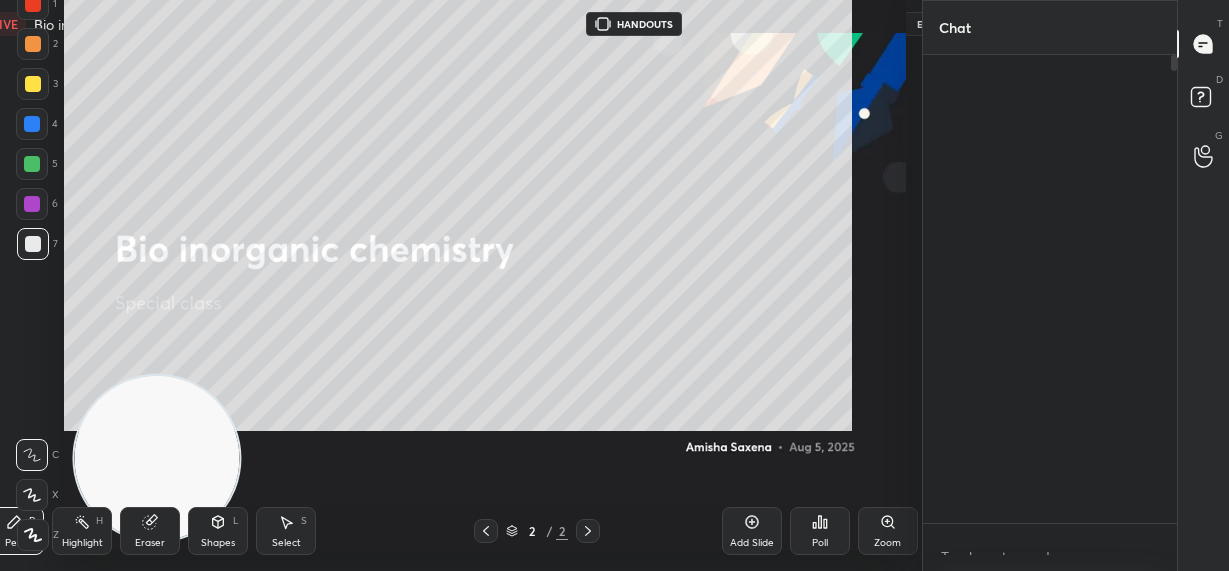 type on "x" 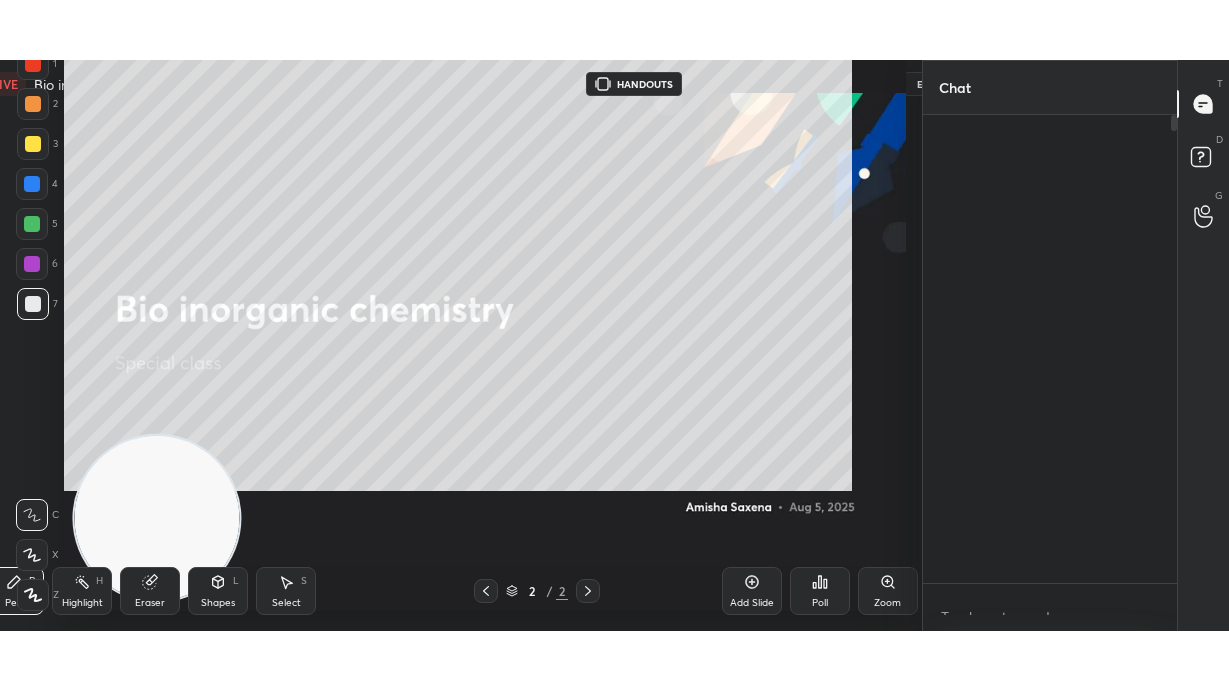 scroll, scrollTop: 99436, scrollLeft: 99040, axis: both 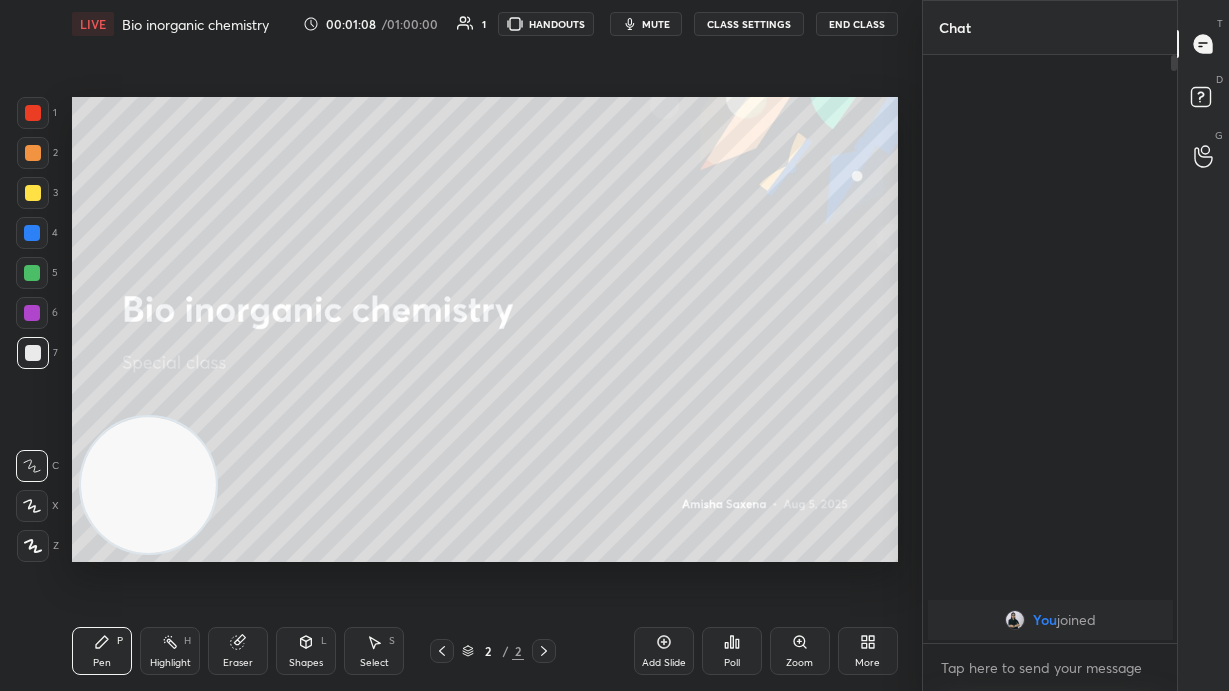 click on "End Class" at bounding box center [857, 24] 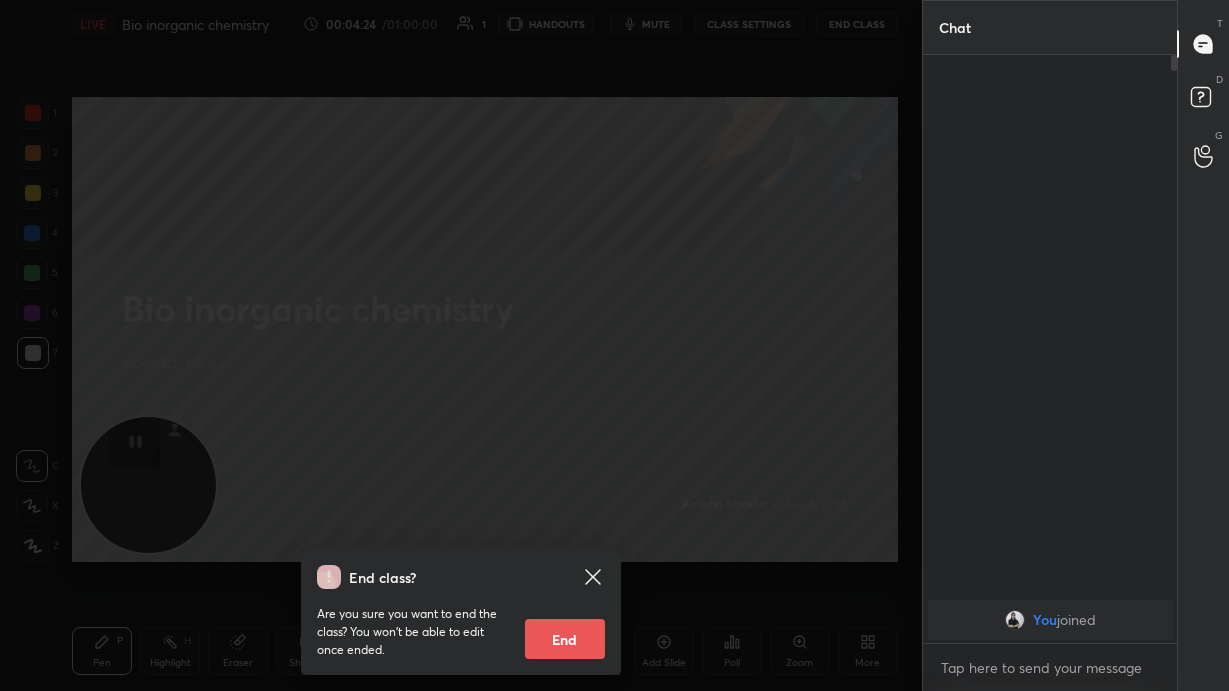 click 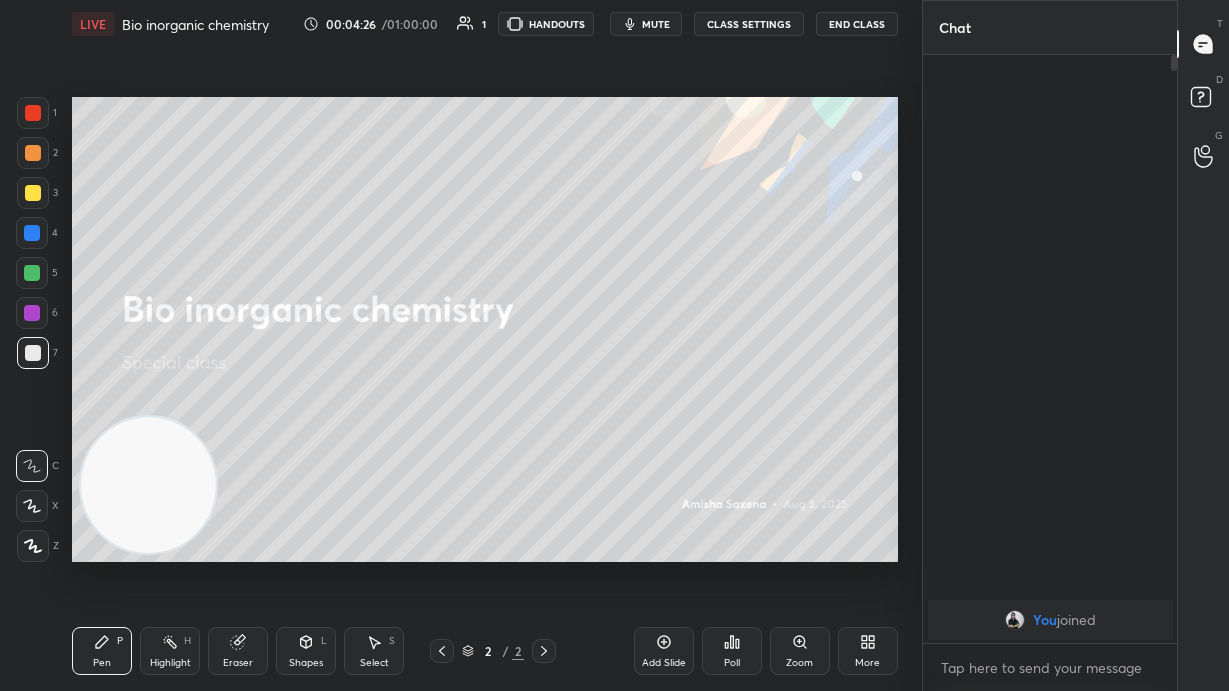 click 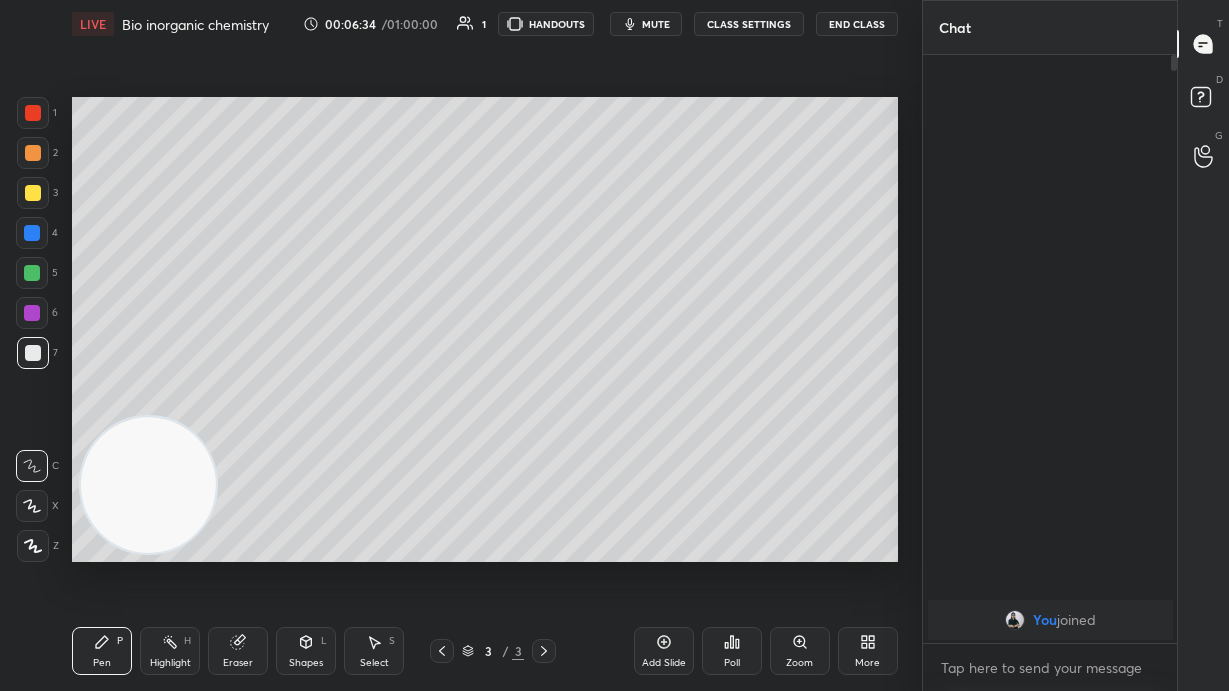 click at bounding box center (33, 193) 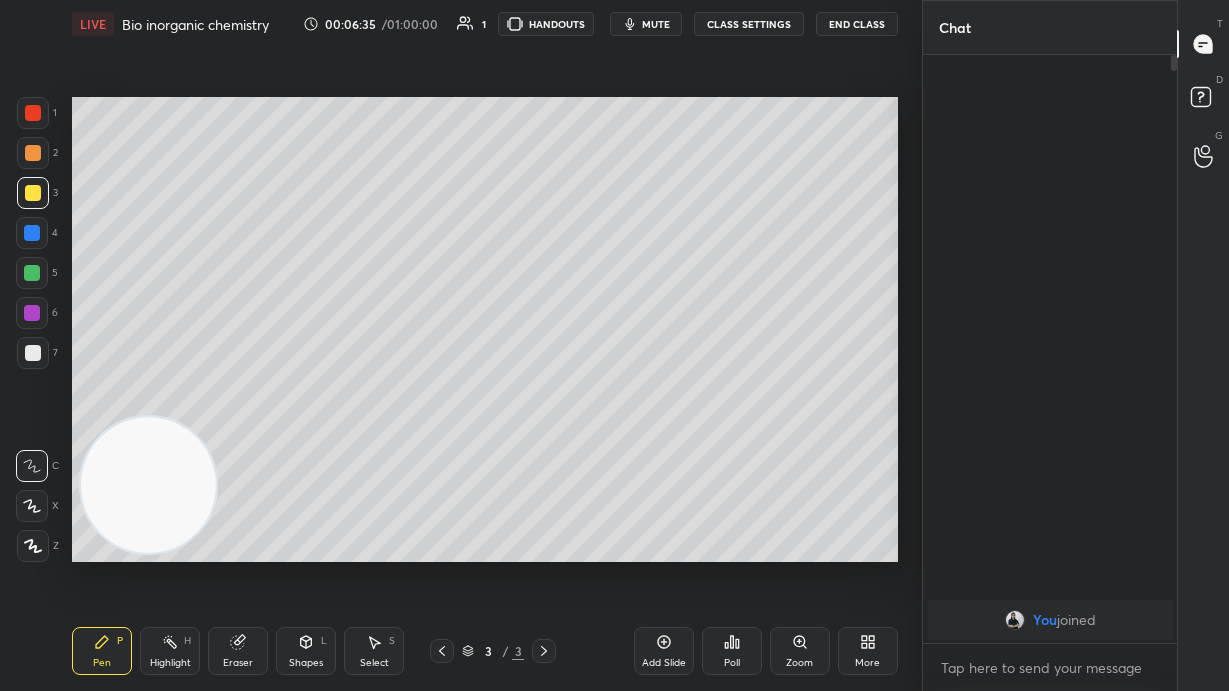 click at bounding box center [32, 506] 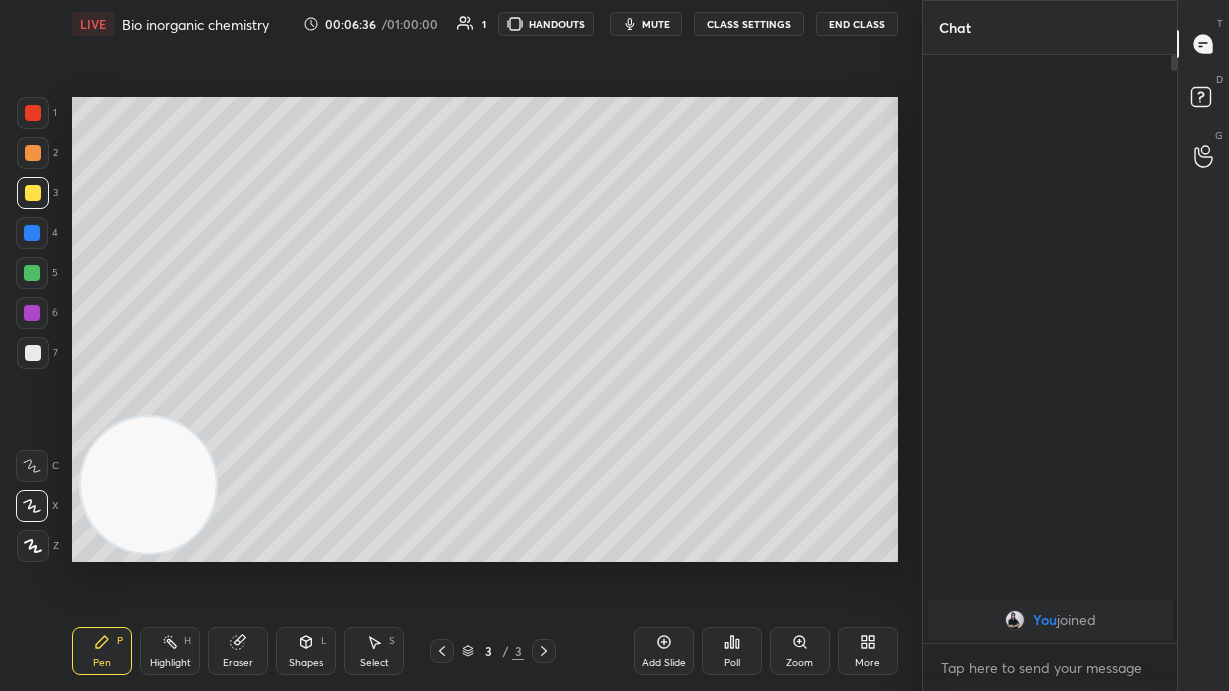 click on "5" at bounding box center (37, 273) 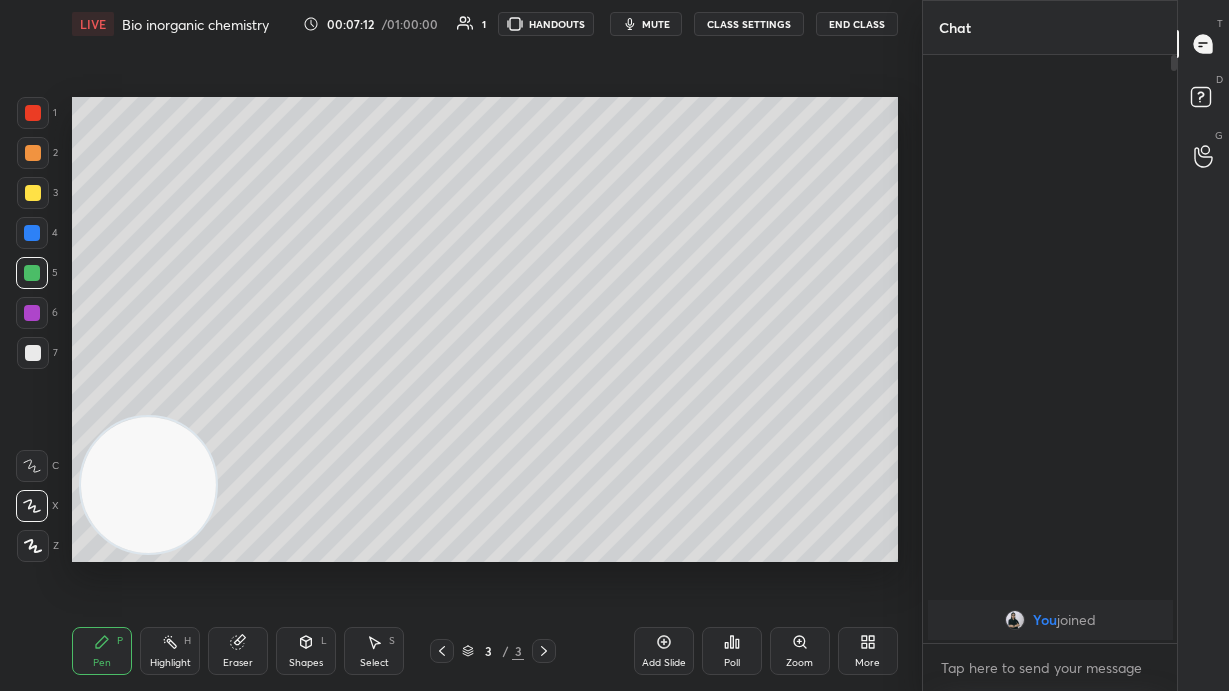 click at bounding box center (33, 193) 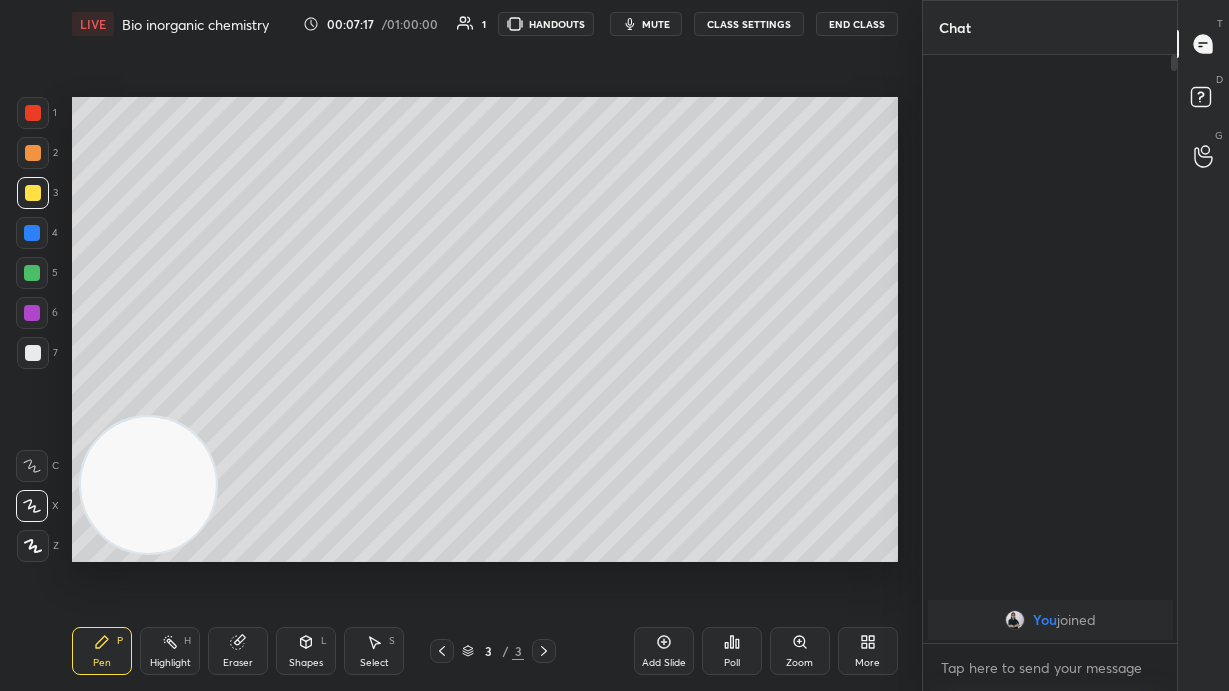 click on "C" at bounding box center [37, 466] 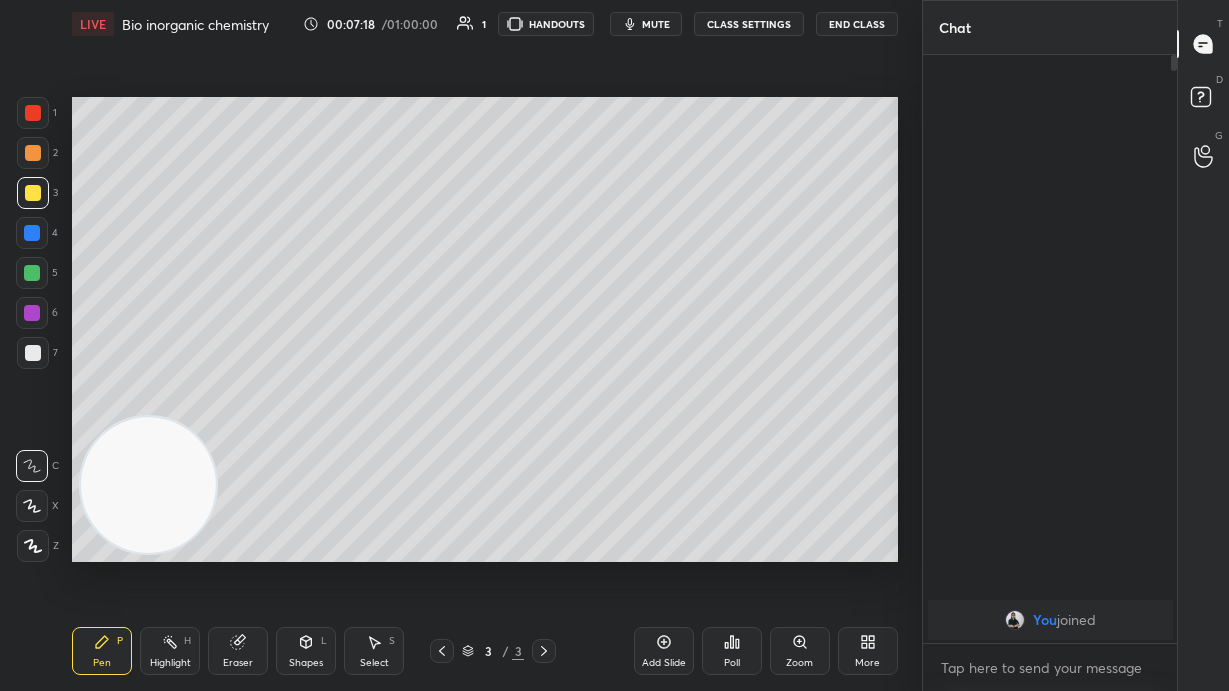 click at bounding box center [33, 353] 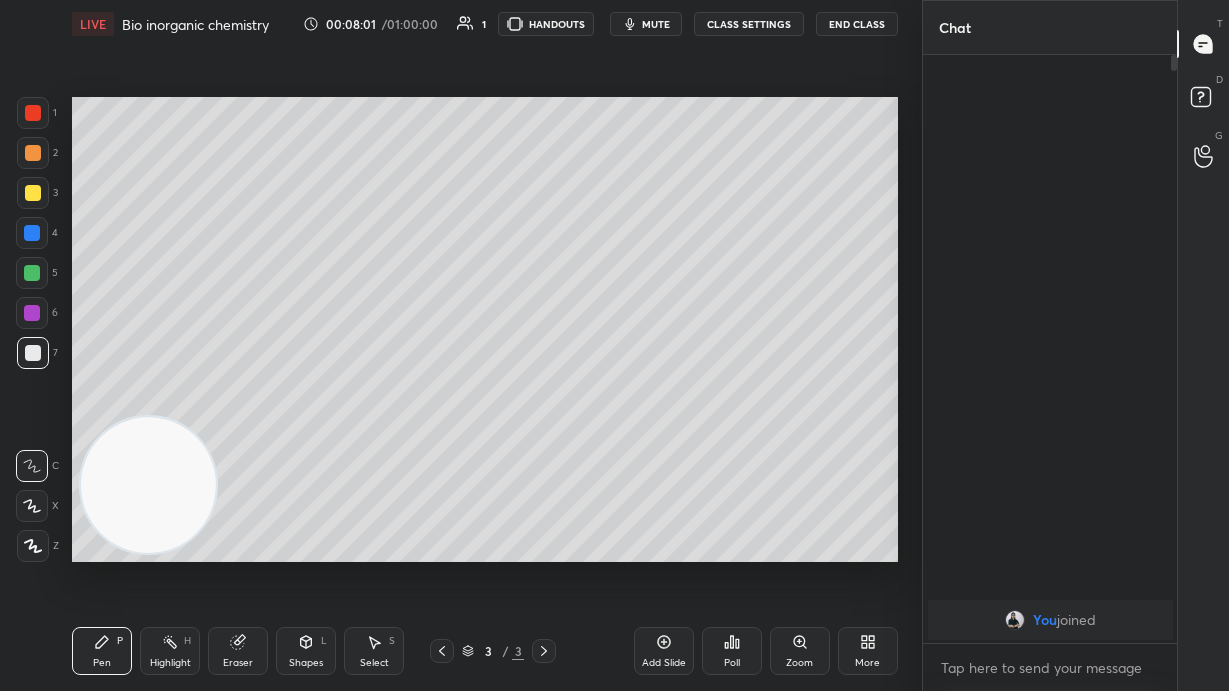 click at bounding box center (32, 273) 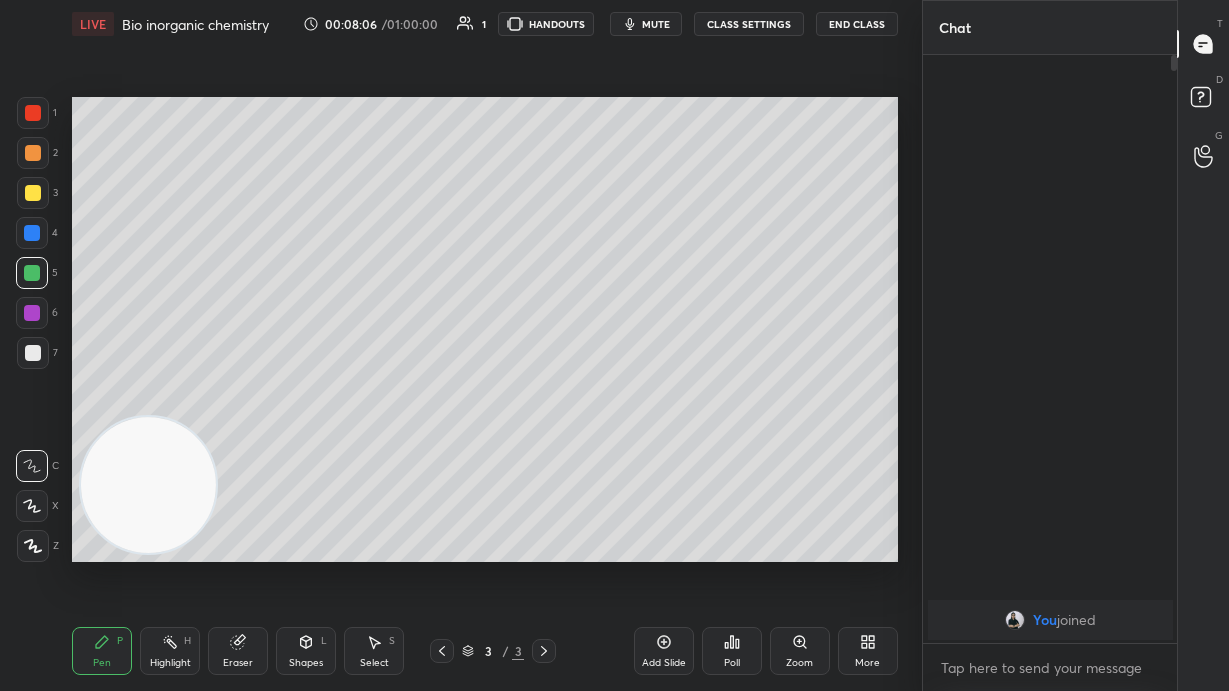 click at bounding box center (33, 353) 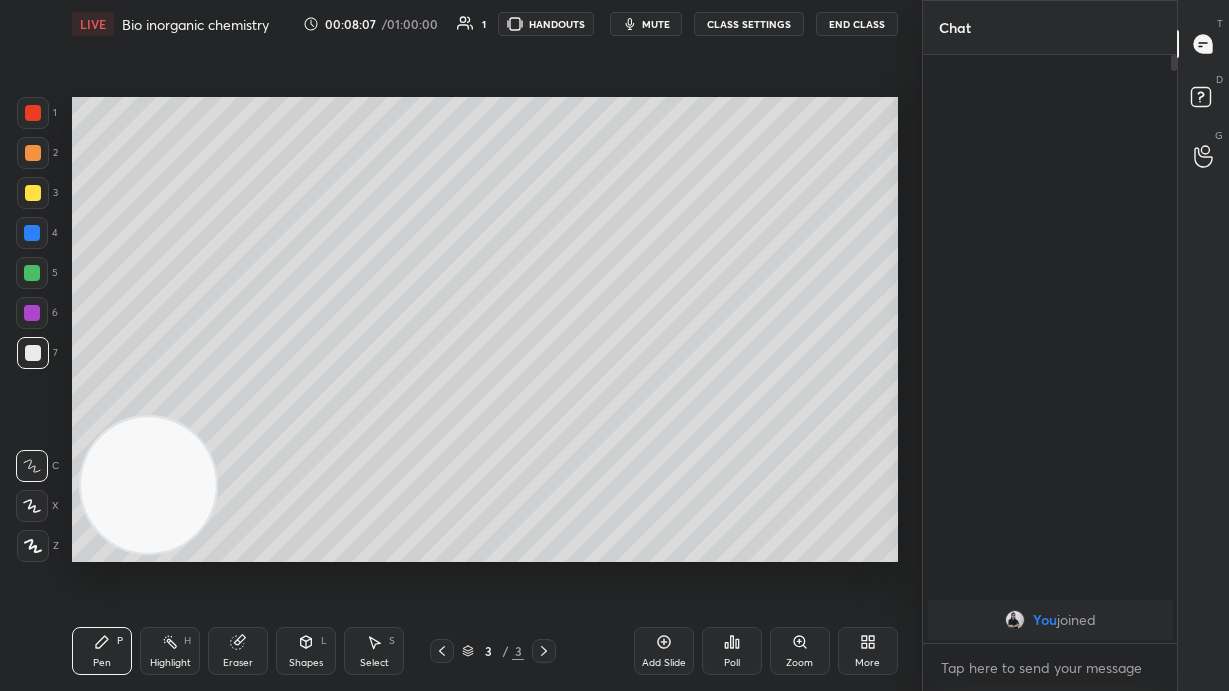 click 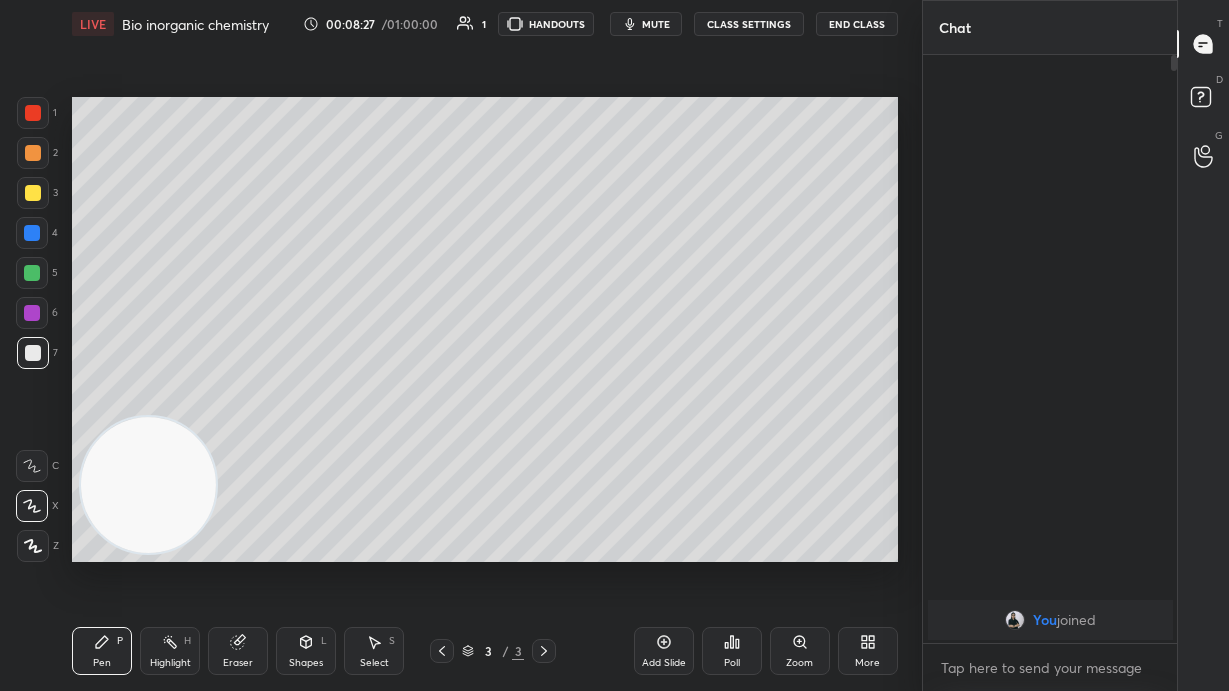click at bounding box center (32, 273) 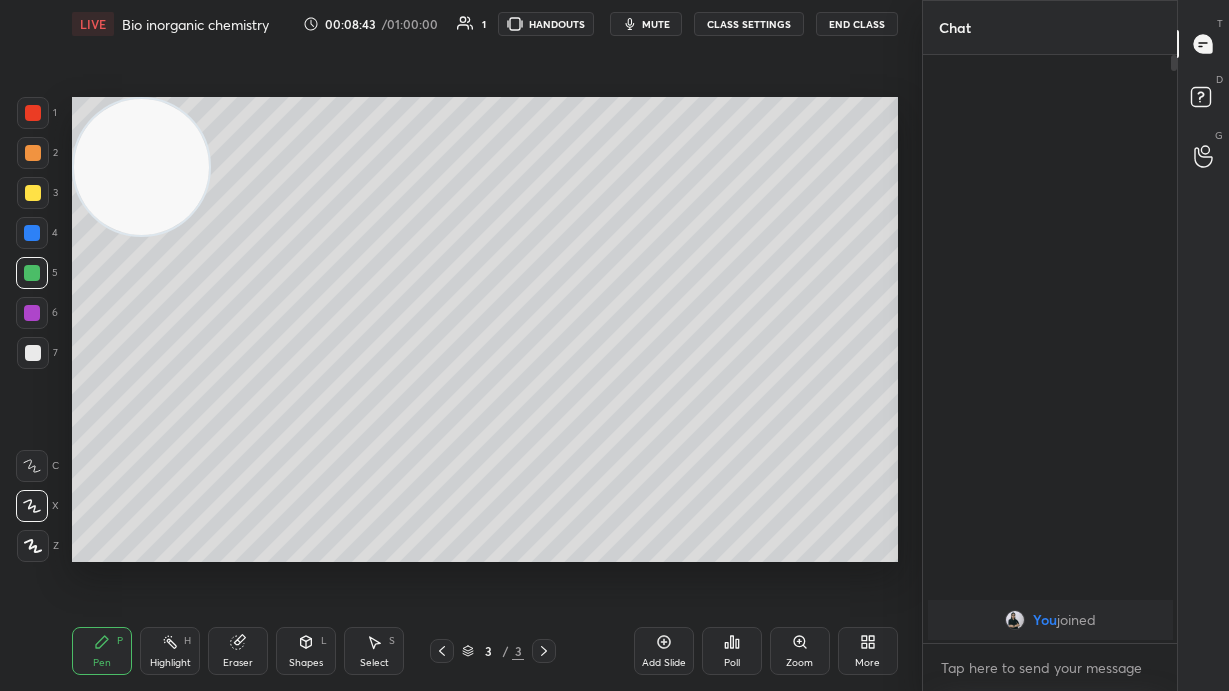 click at bounding box center (33, 193) 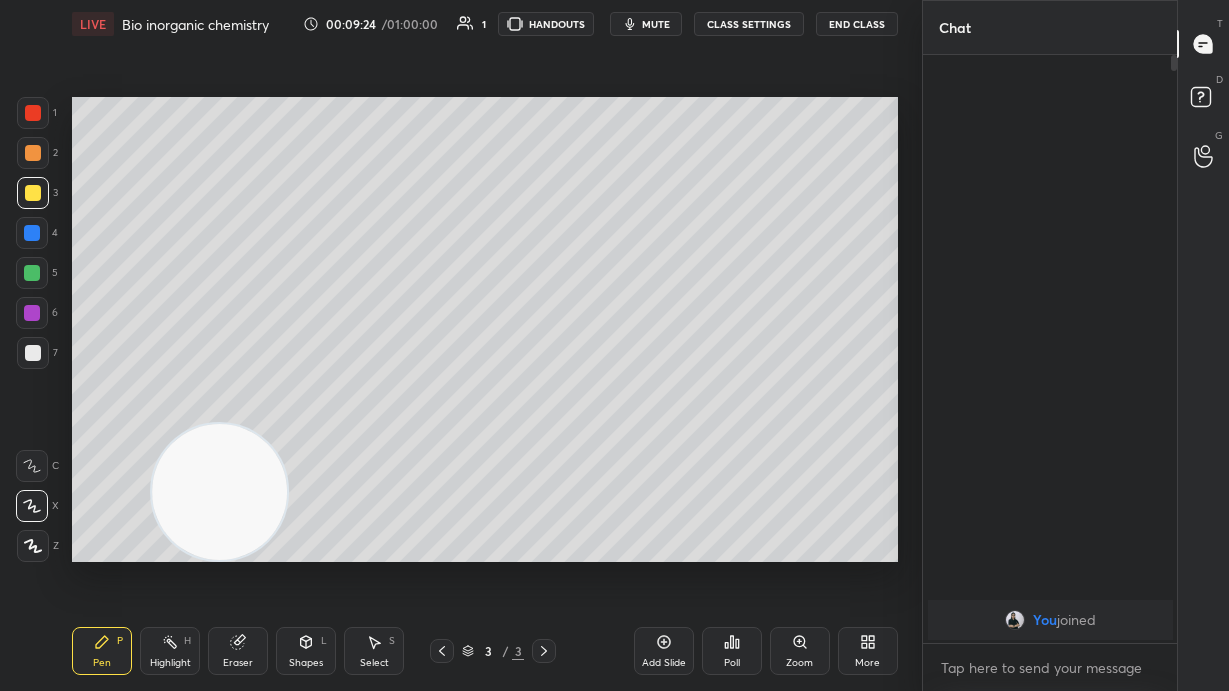 click on "Add Slide" at bounding box center (664, 651) 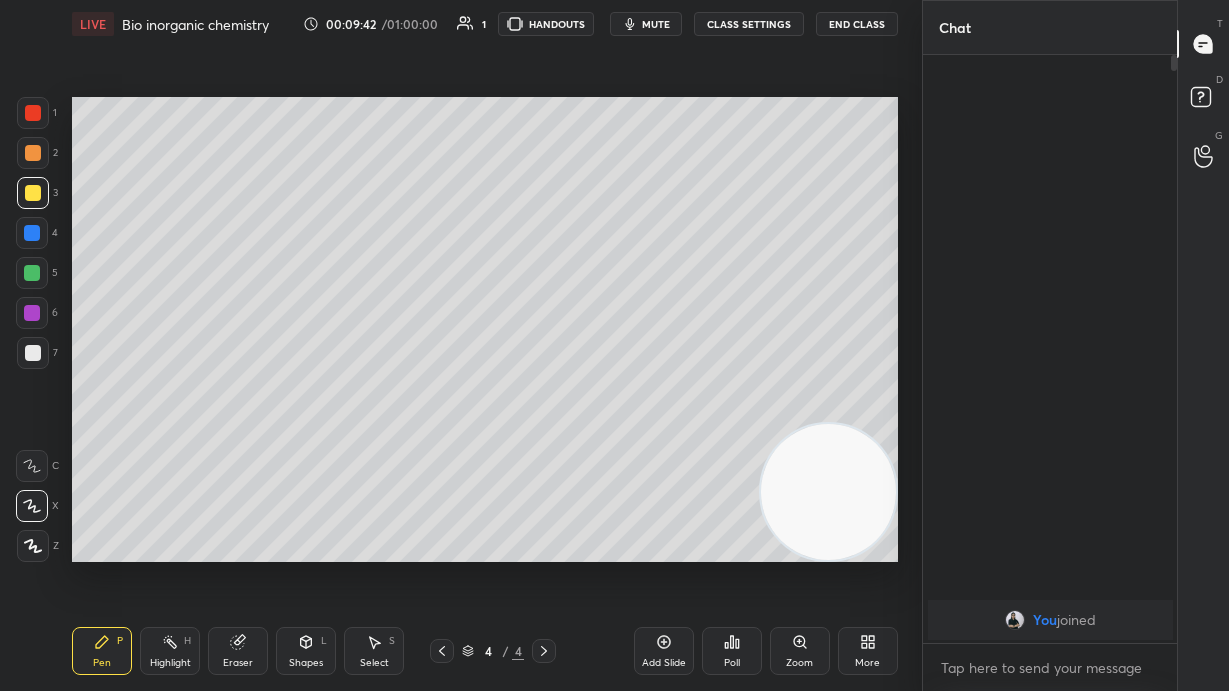click at bounding box center (32, 273) 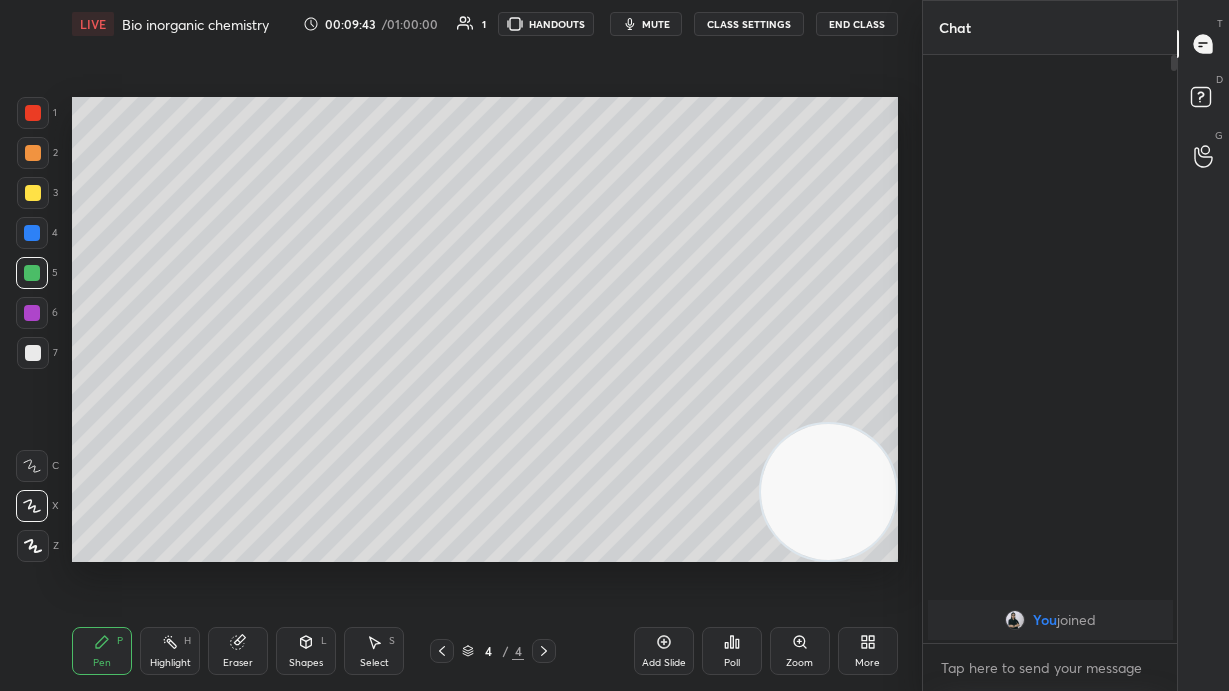 click 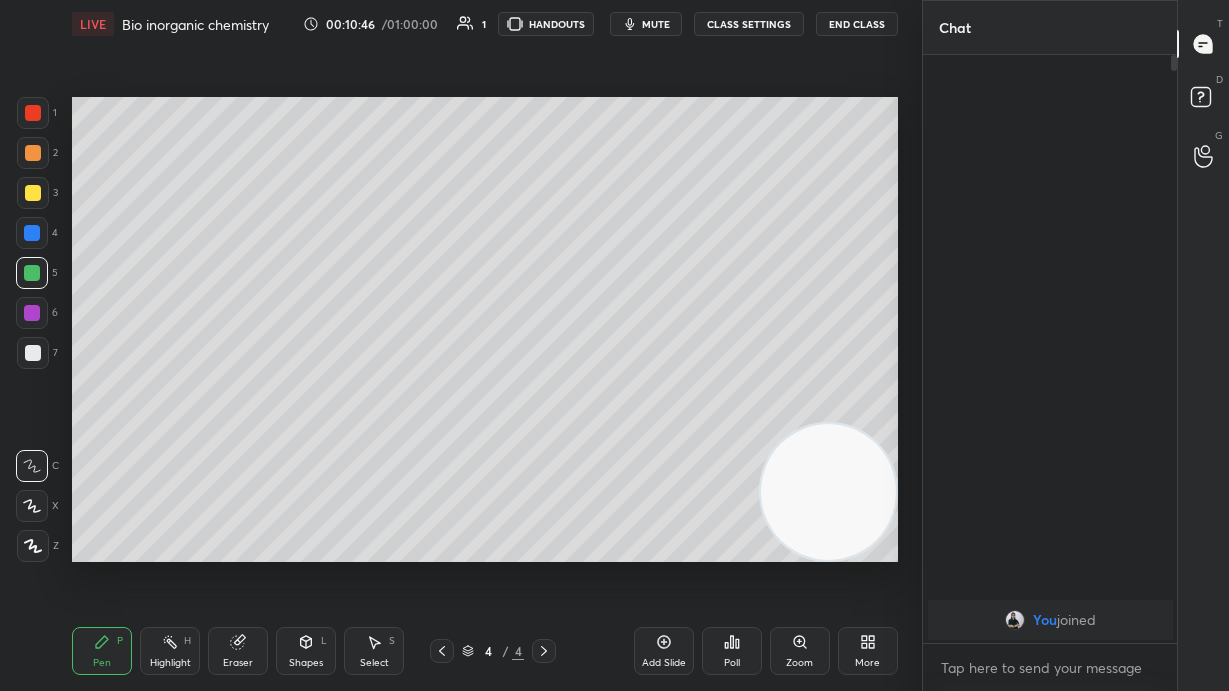 click on "mute" at bounding box center [646, 24] 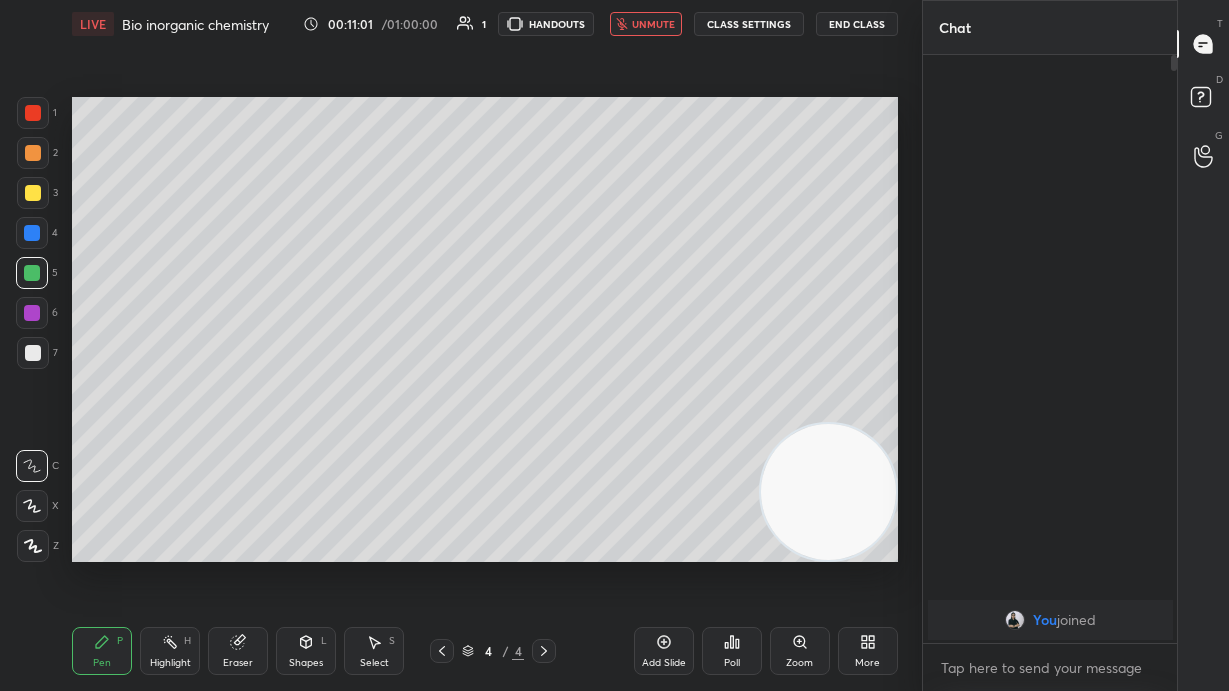click at bounding box center (33, 353) 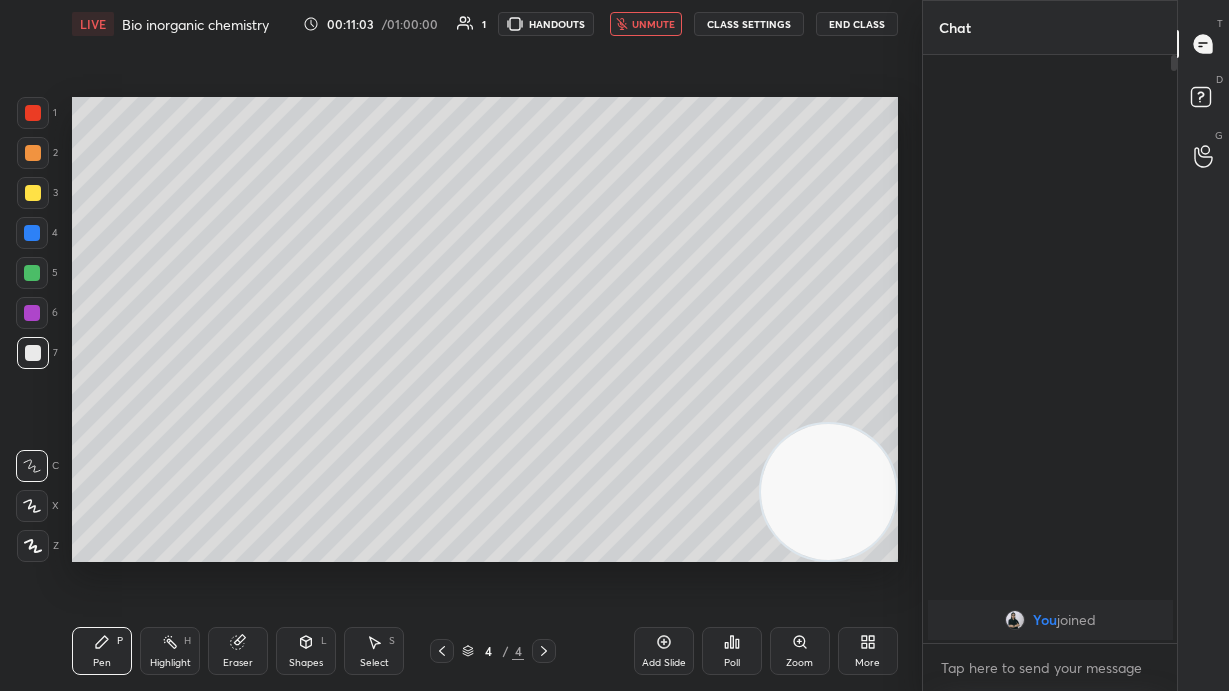 click at bounding box center [32, 506] 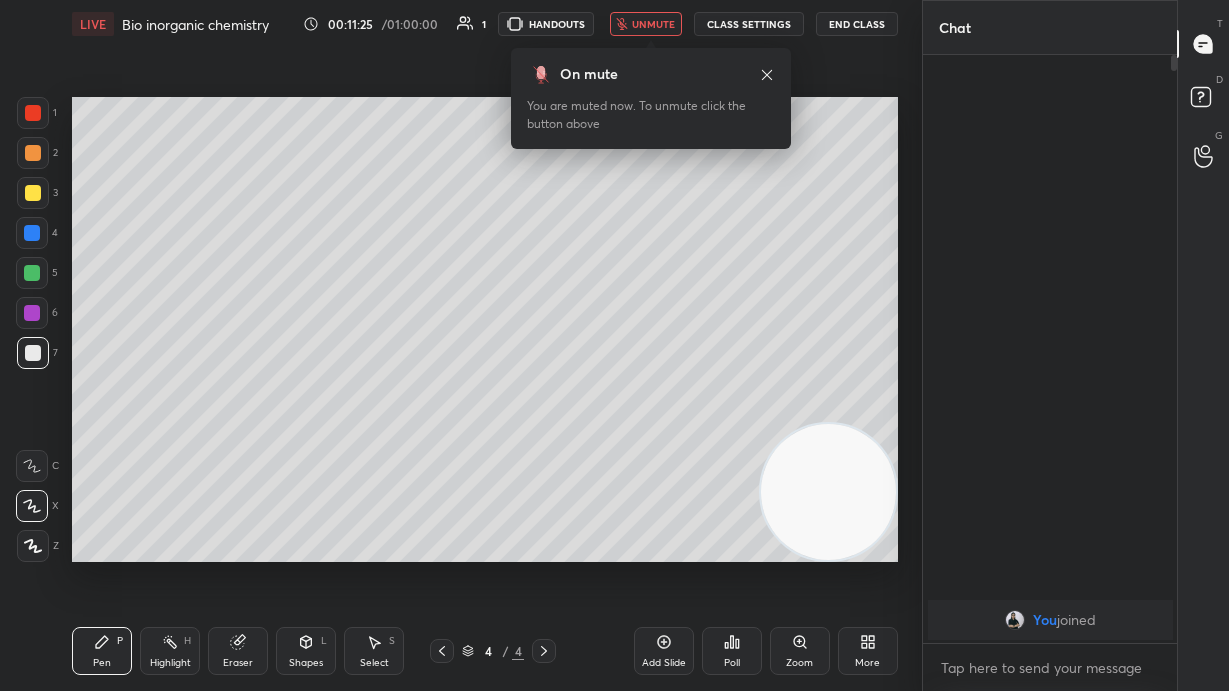 click 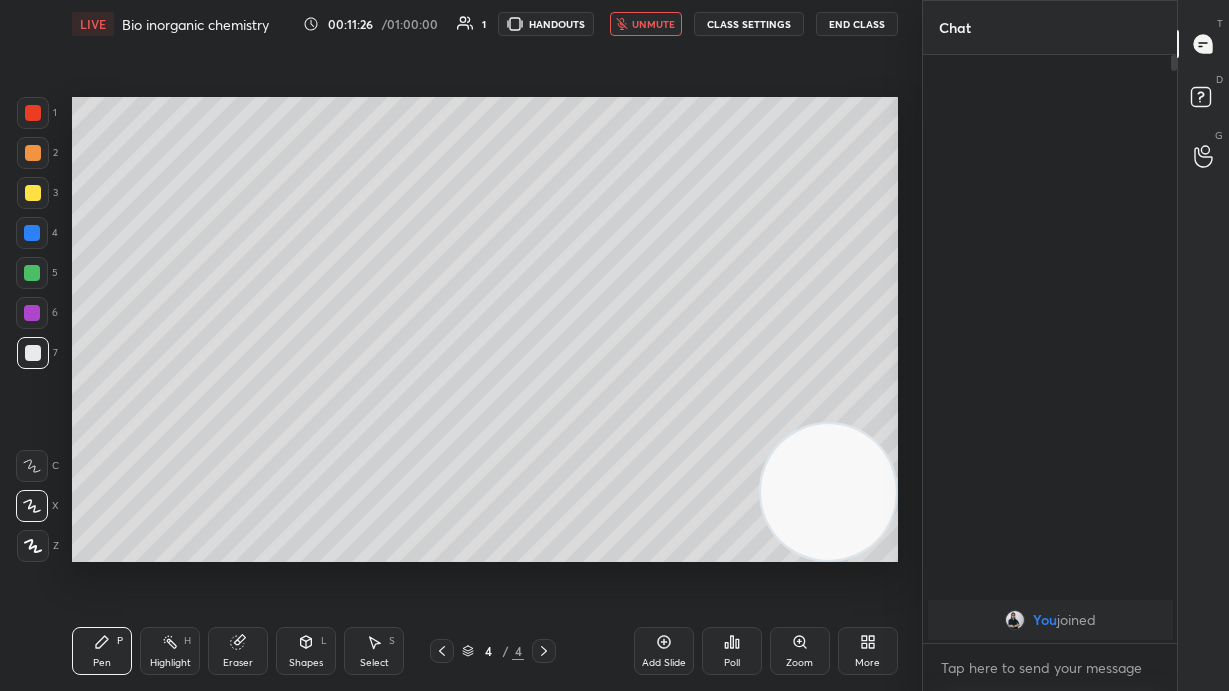click at bounding box center (33, 153) 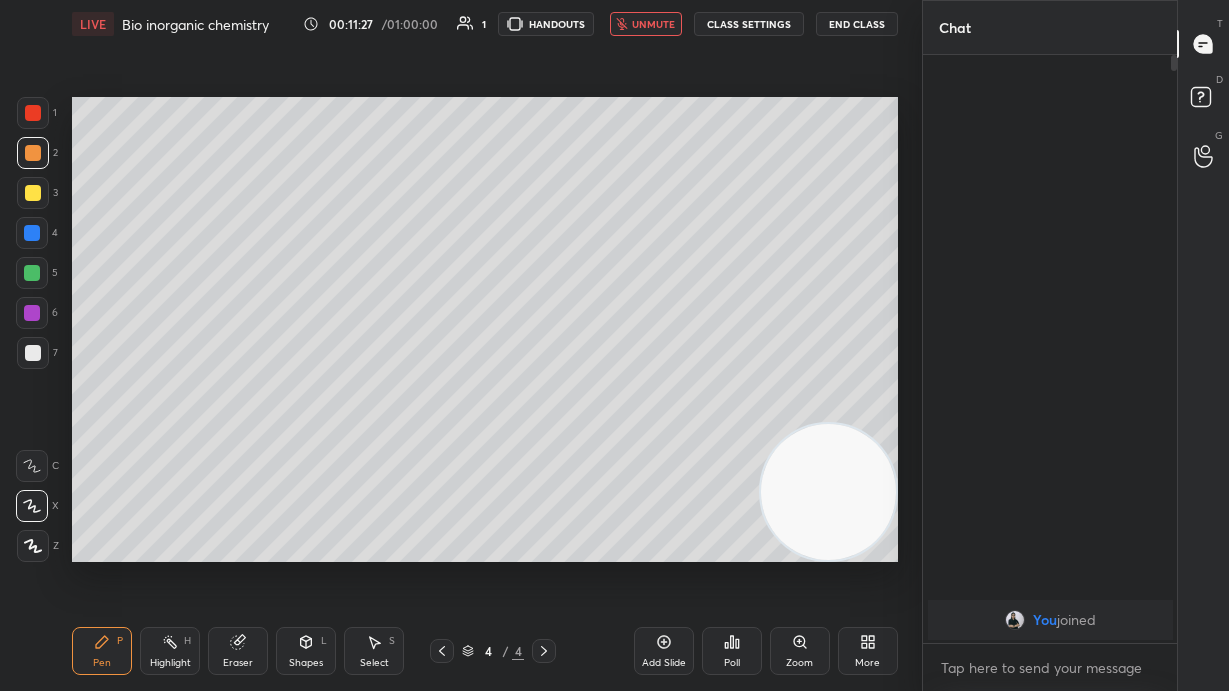 click 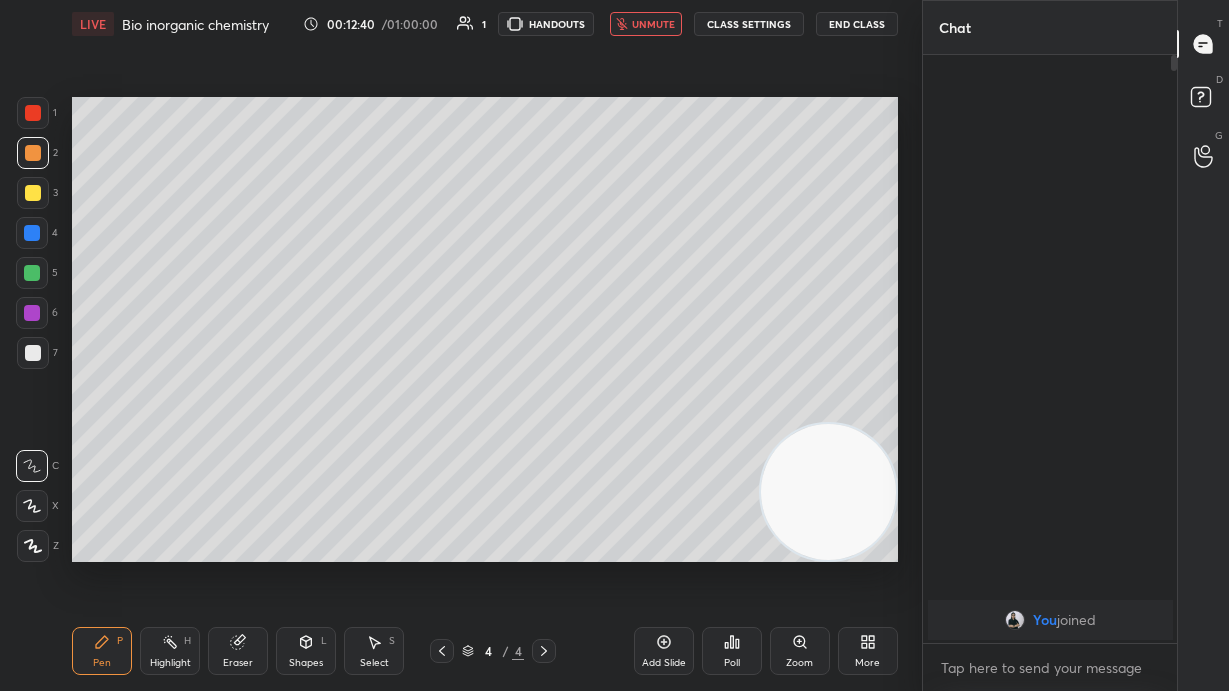 click on "unmute" at bounding box center (646, 24) 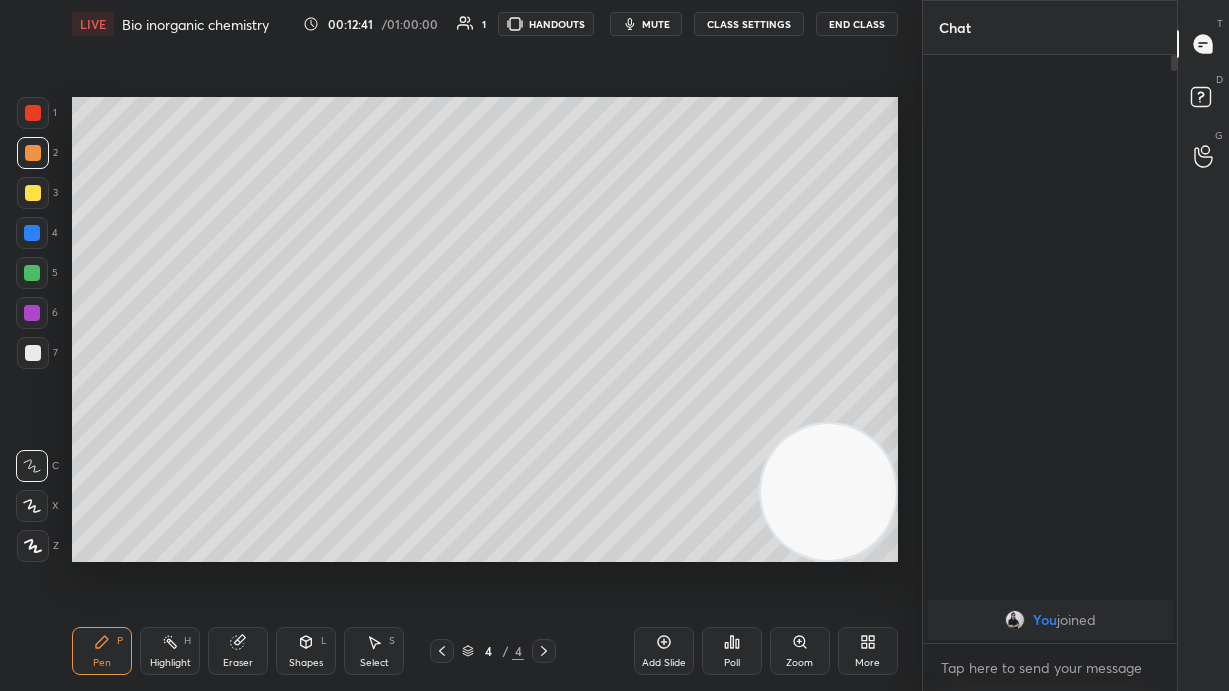 click at bounding box center [33, 353] 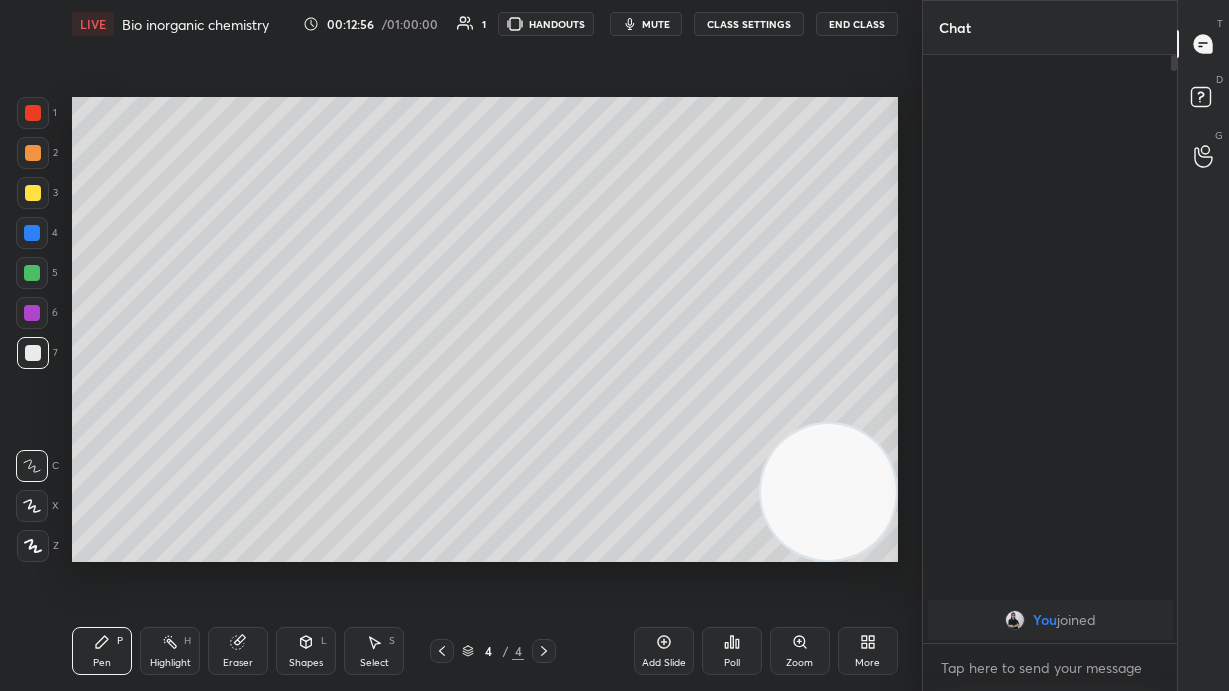 click on "Add Slide" at bounding box center [664, 651] 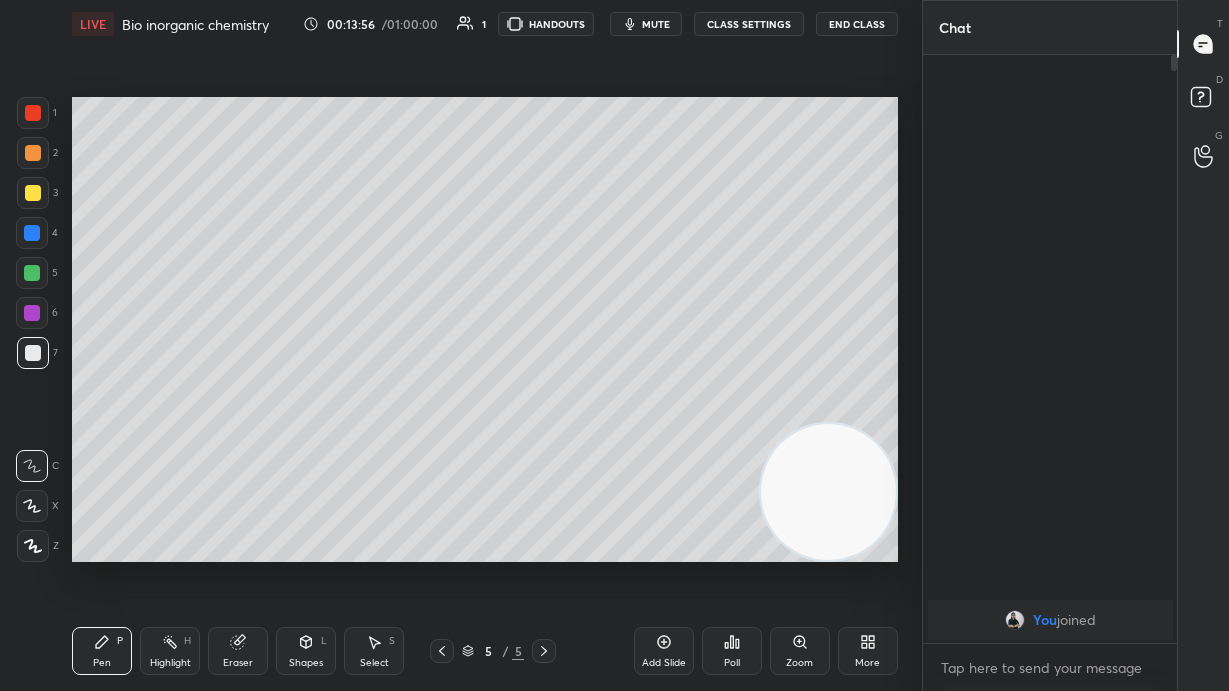 click on "Eraser" at bounding box center [238, 651] 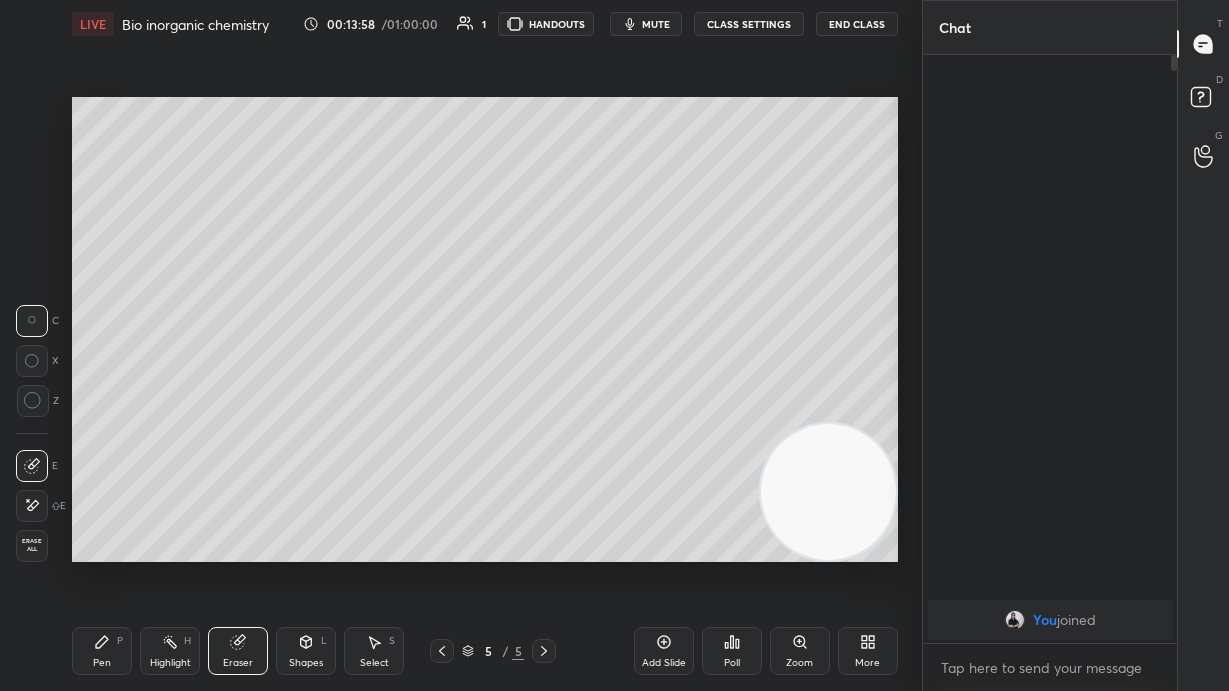 click 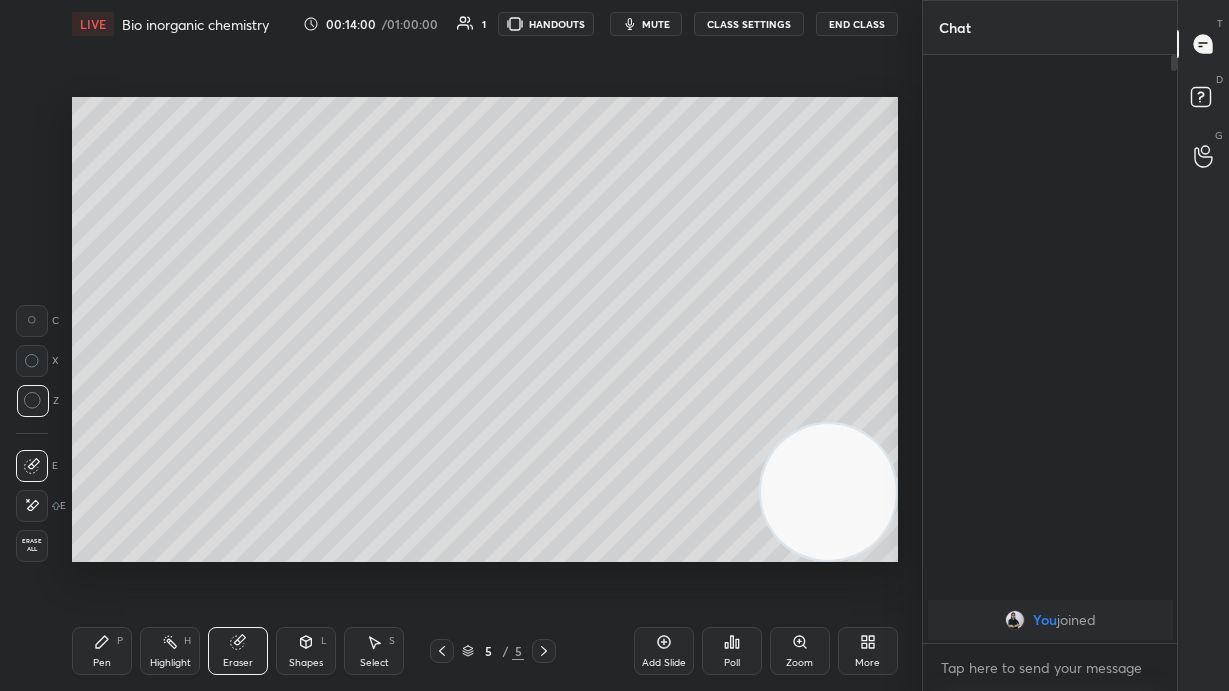 click 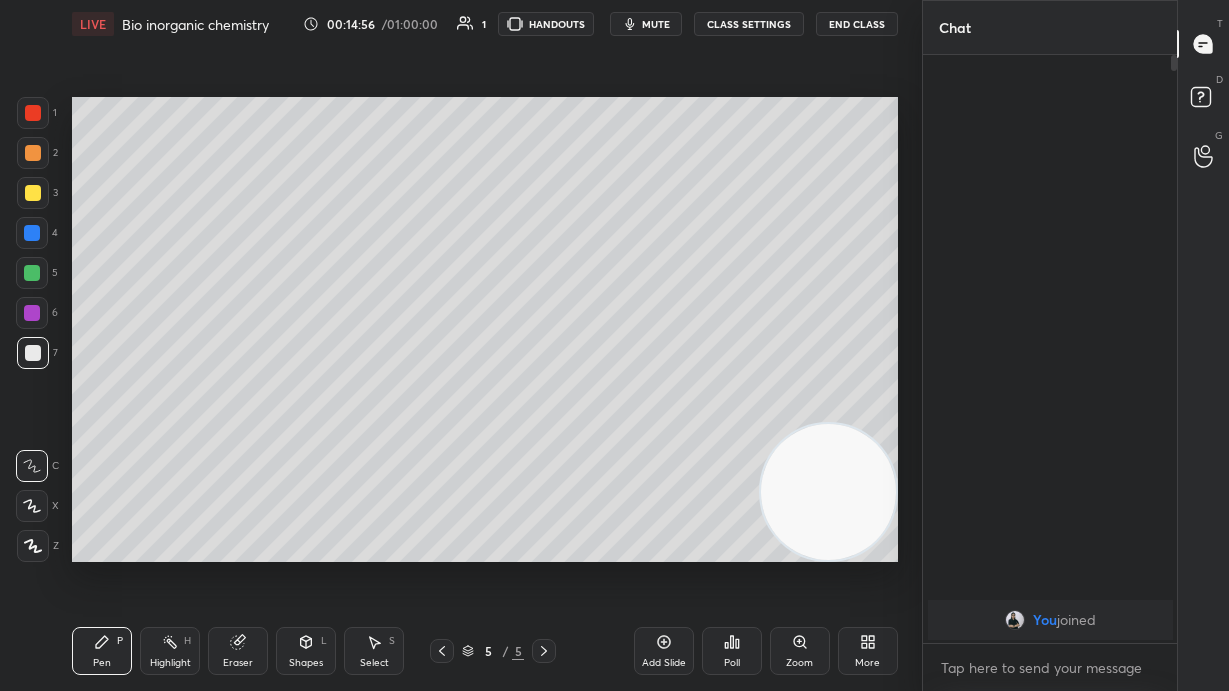 click at bounding box center [32, 273] 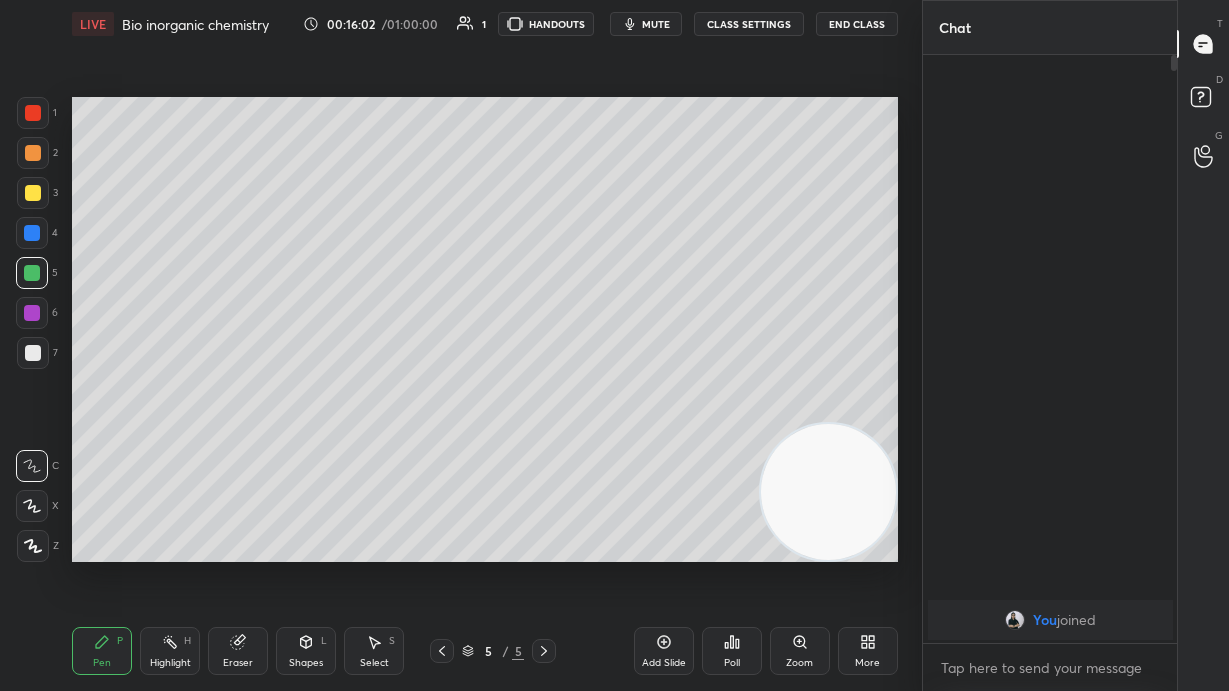 click 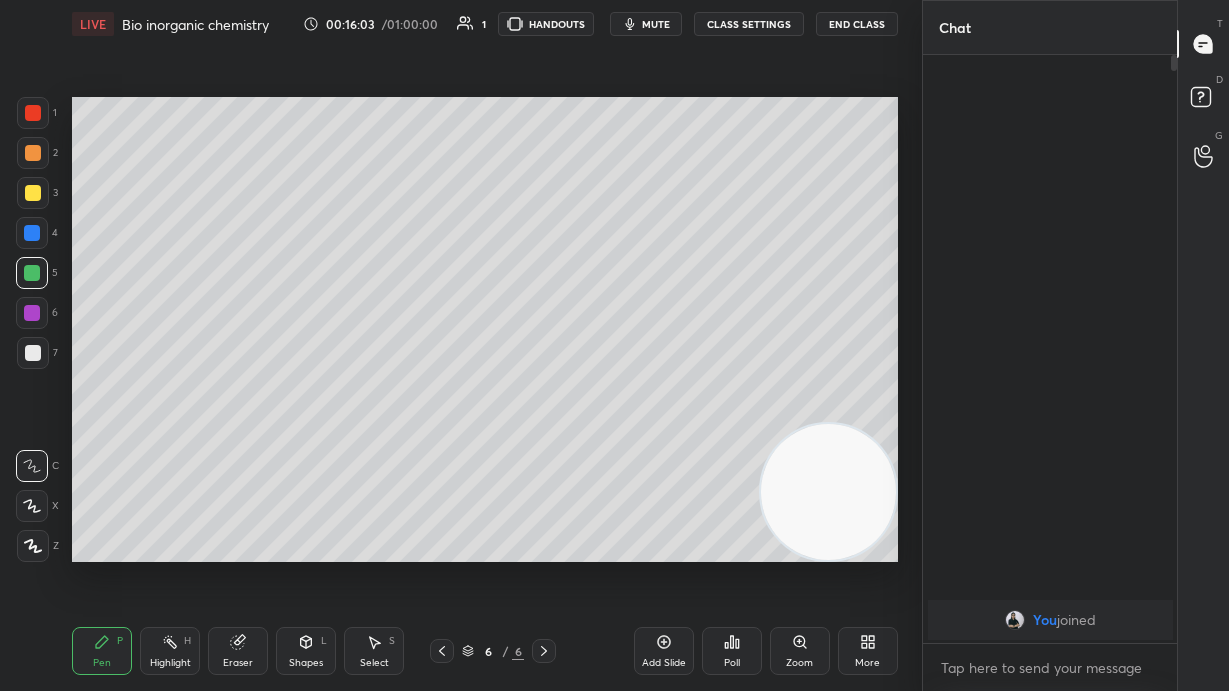 click at bounding box center (33, 353) 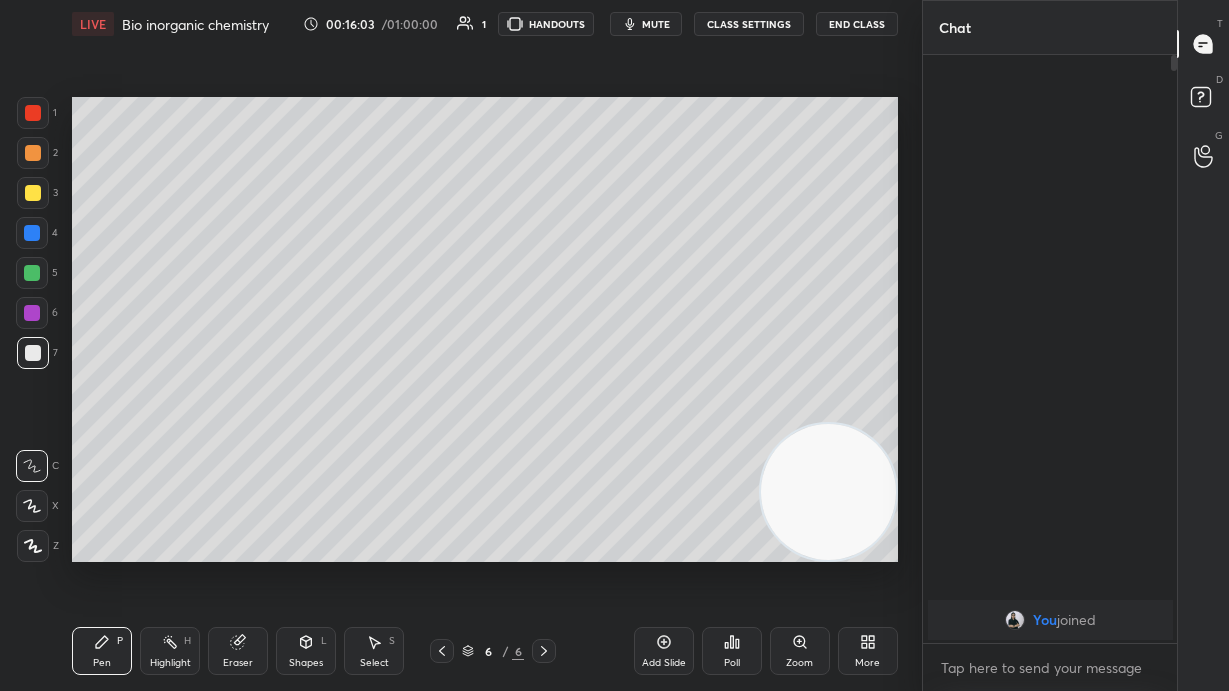 click at bounding box center [32, 506] 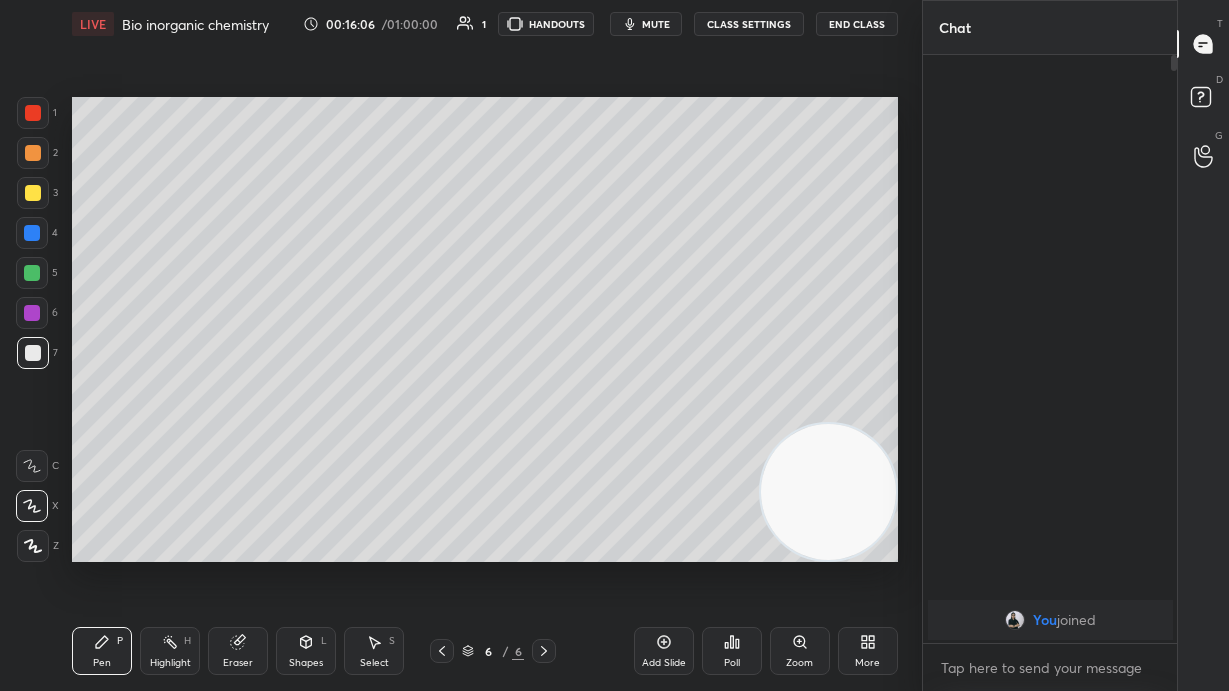click at bounding box center (33, 113) 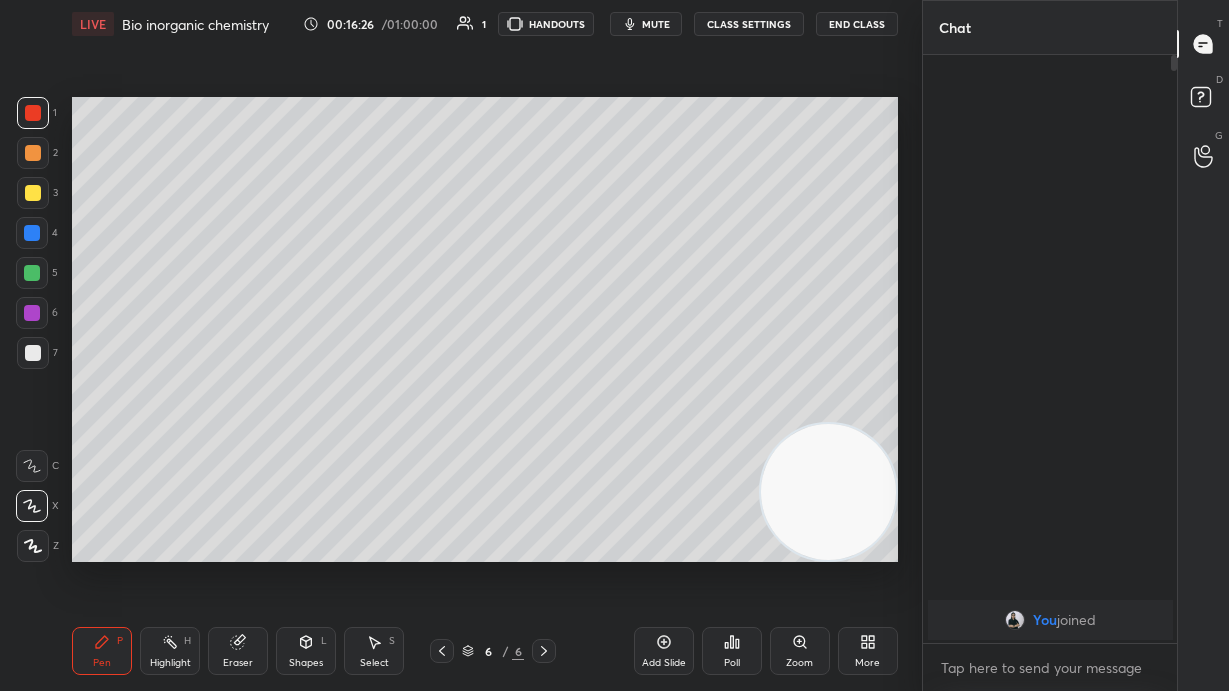 click at bounding box center (33, 193) 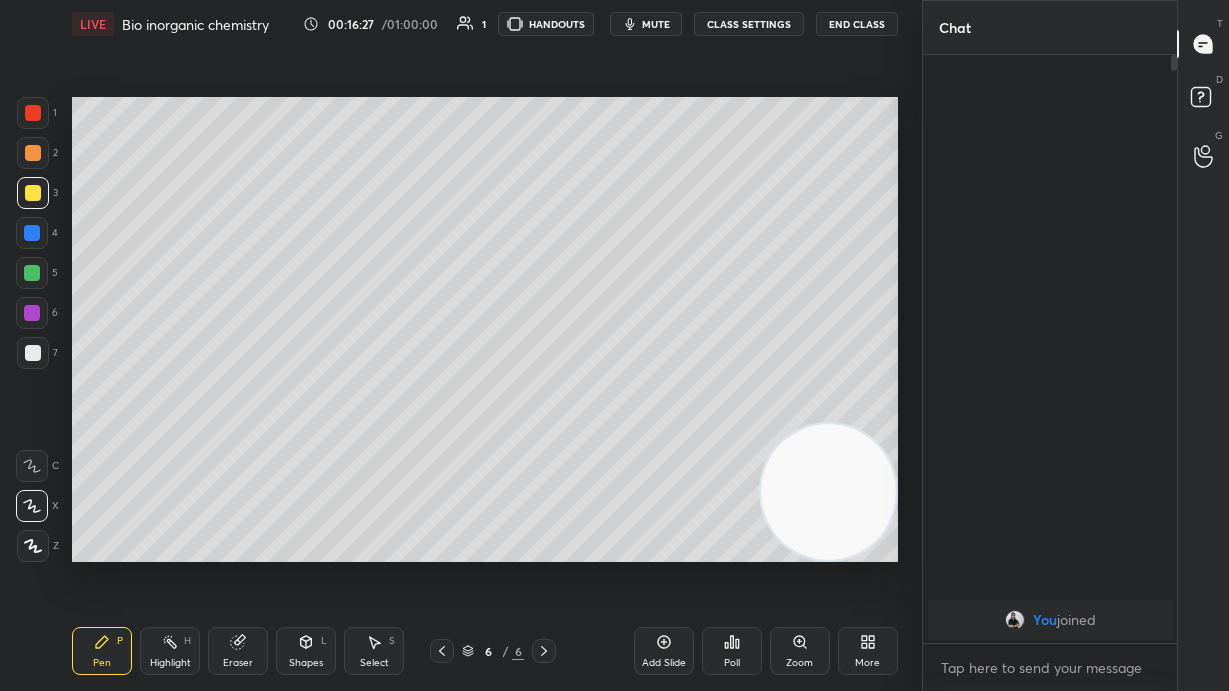 click at bounding box center (33, 353) 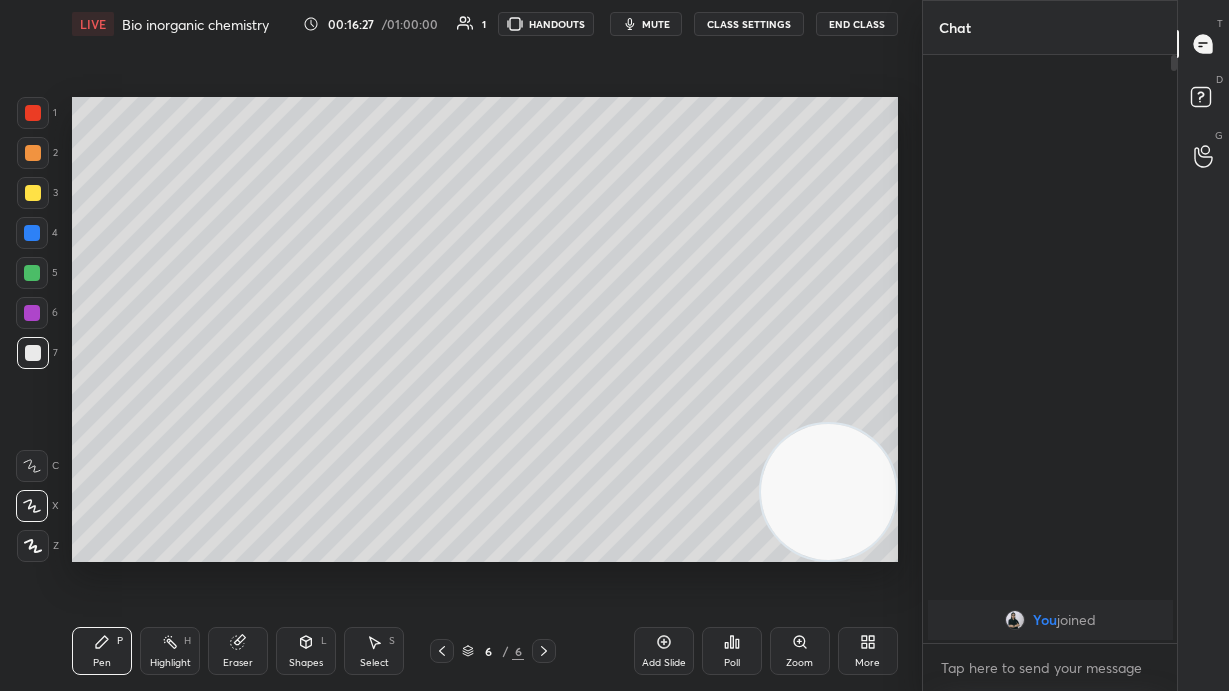 click at bounding box center [32, 466] 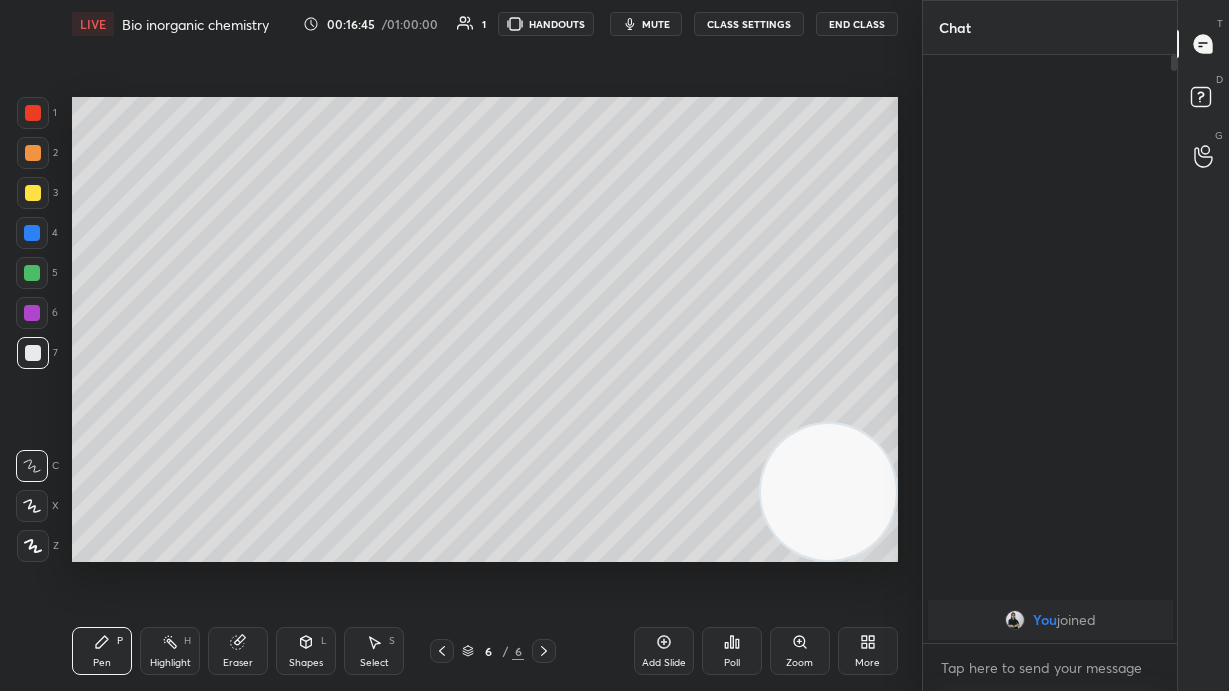 click 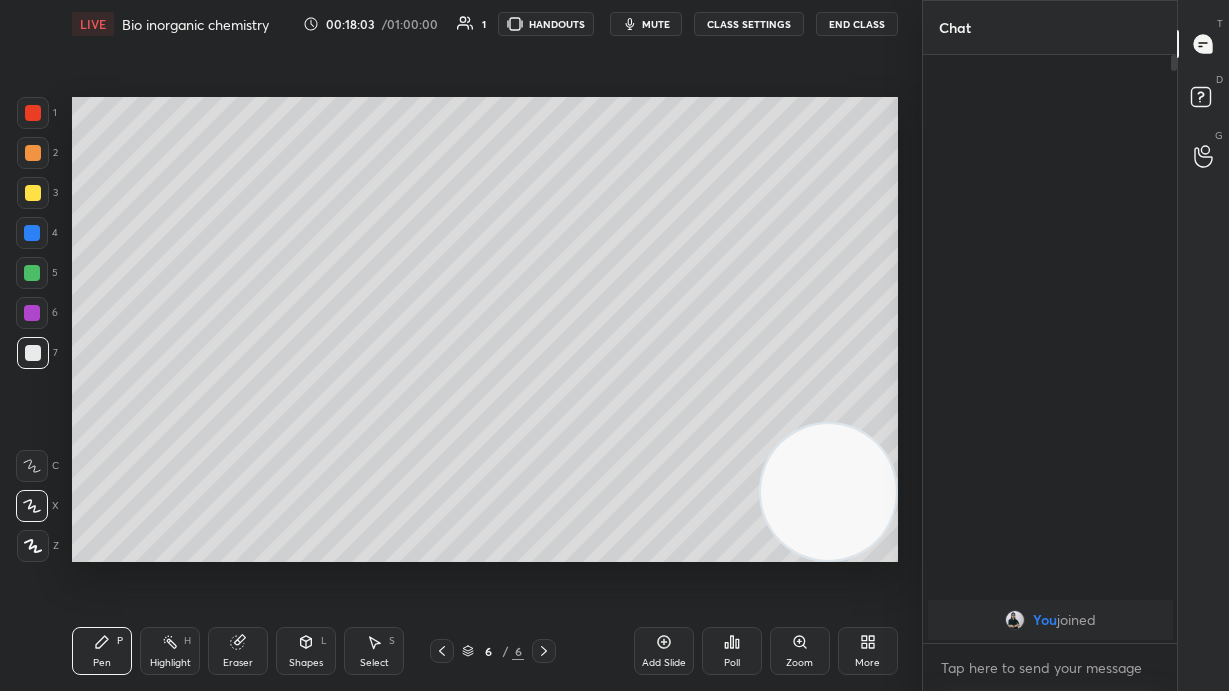 click at bounding box center [33, 193] 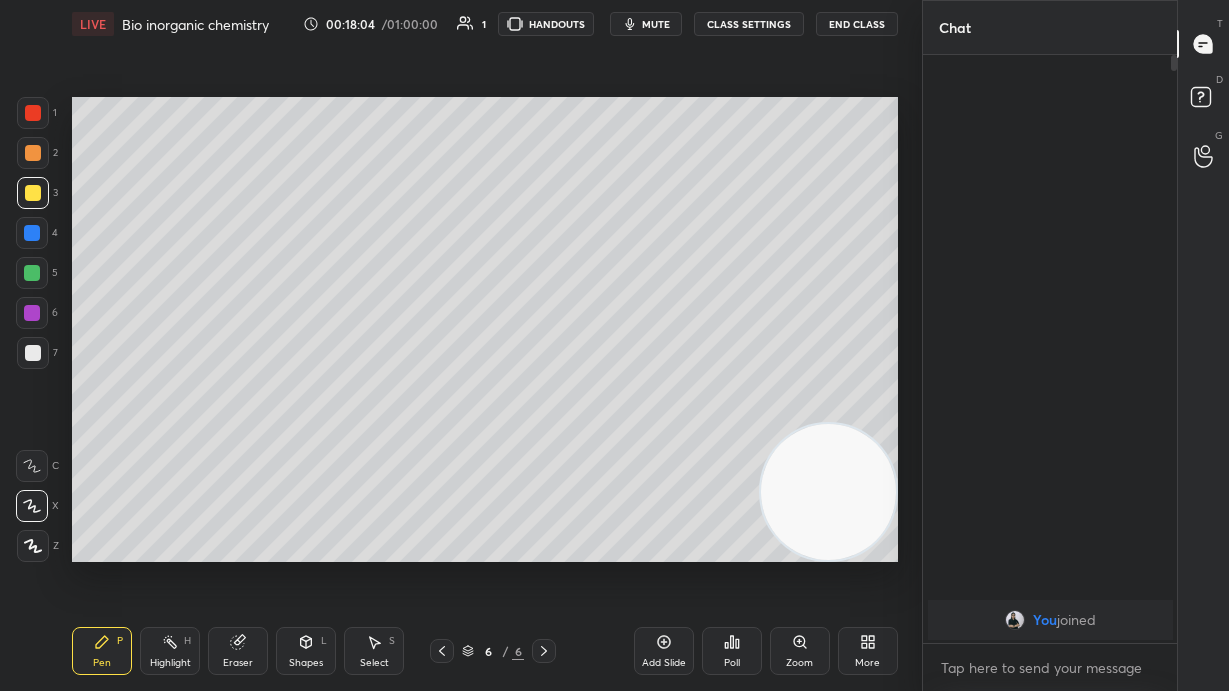 click at bounding box center [32, 273] 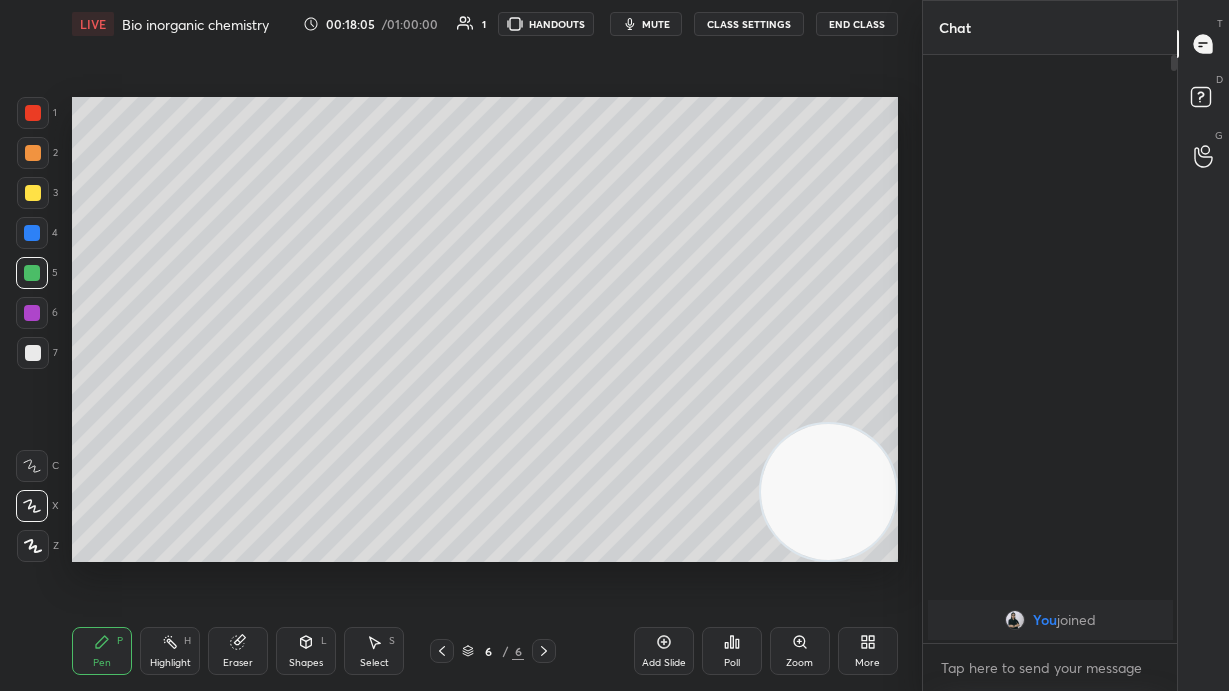 click at bounding box center [32, 313] 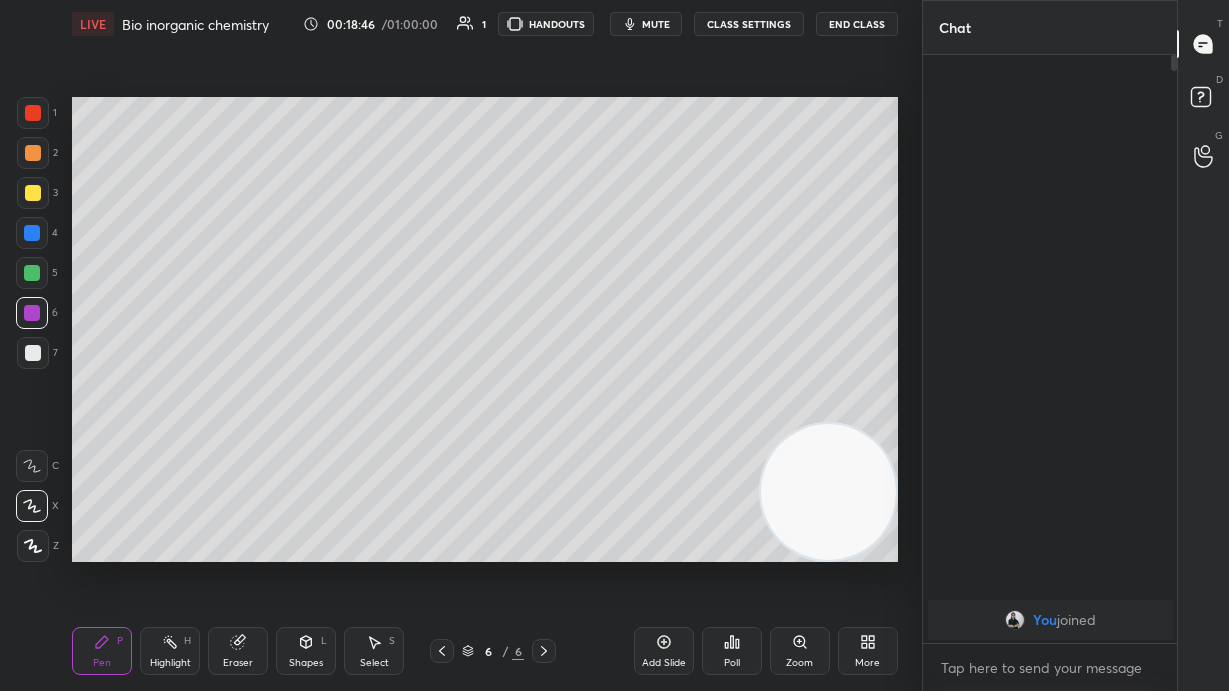 click at bounding box center [32, 233] 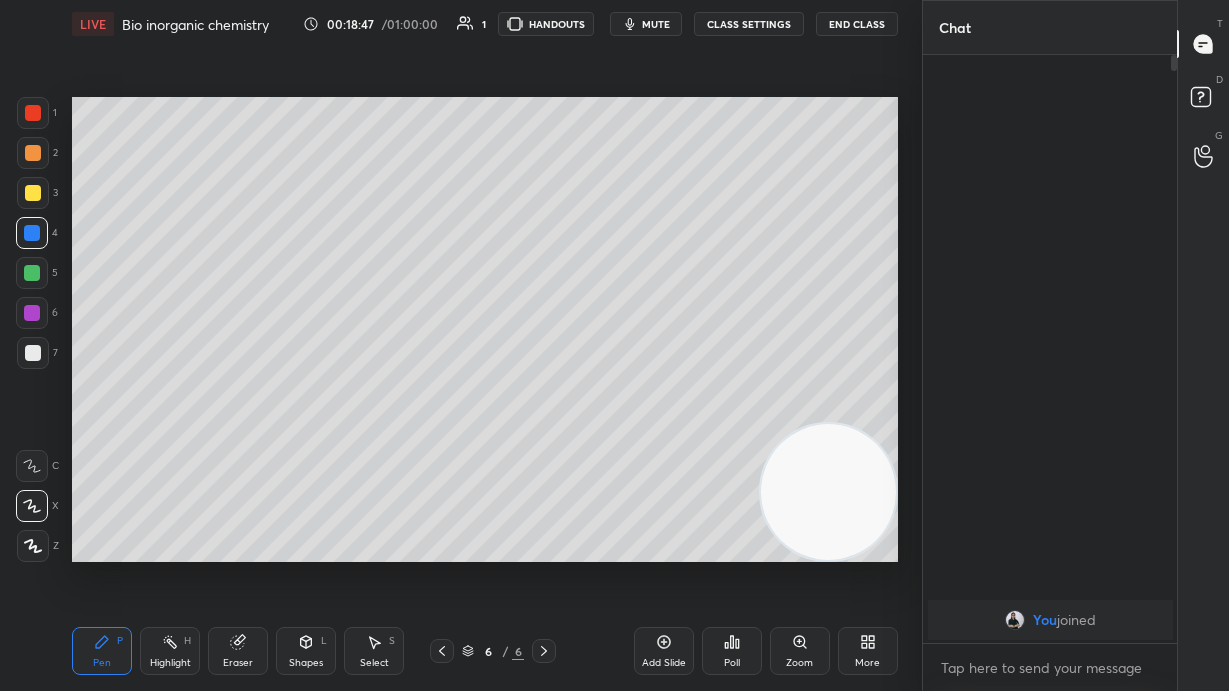 click at bounding box center [33, 353] 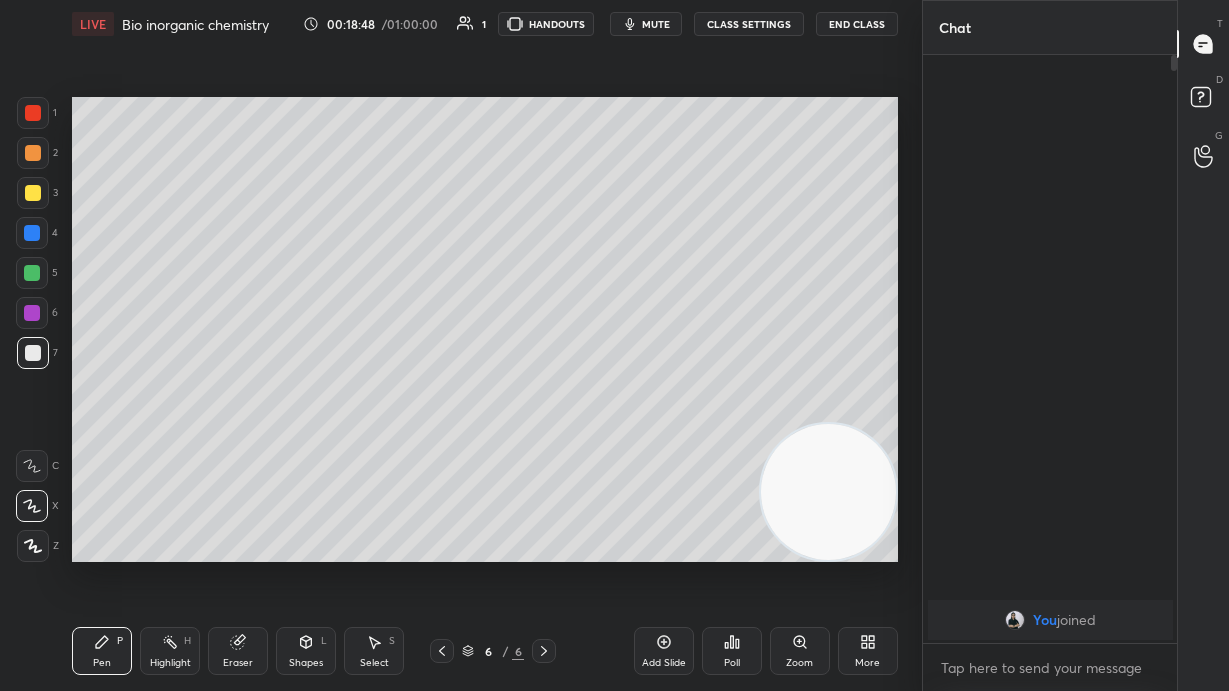 click 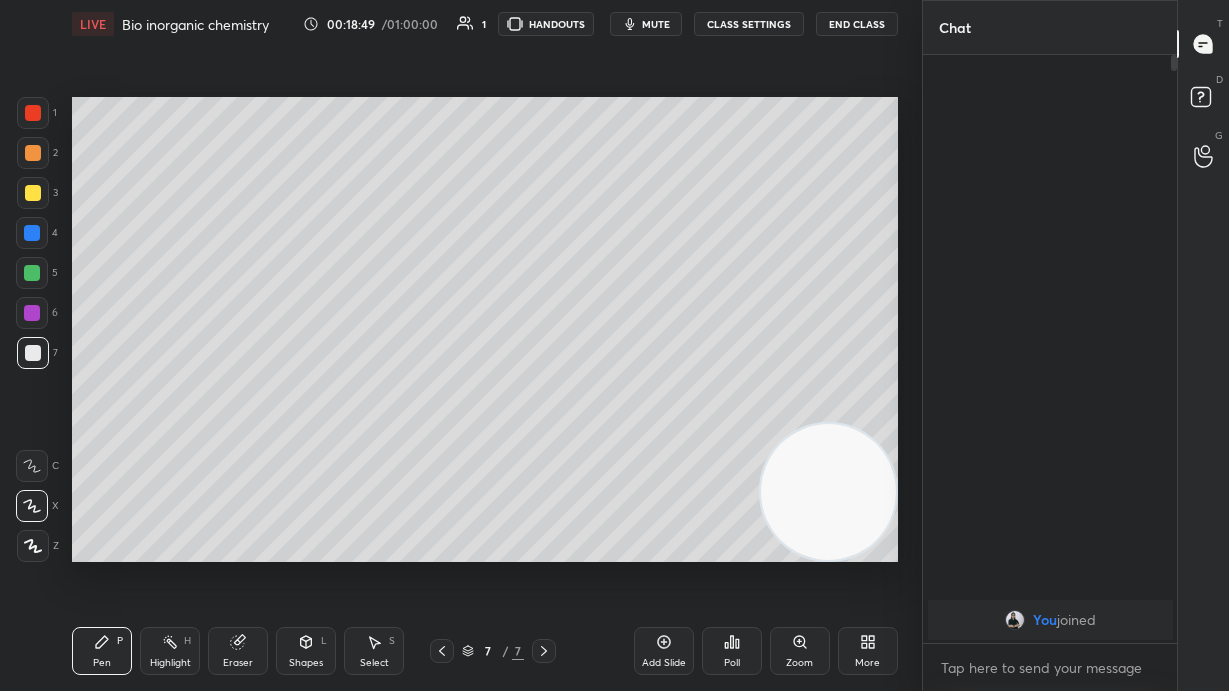 click at bounding box center [32, 466] 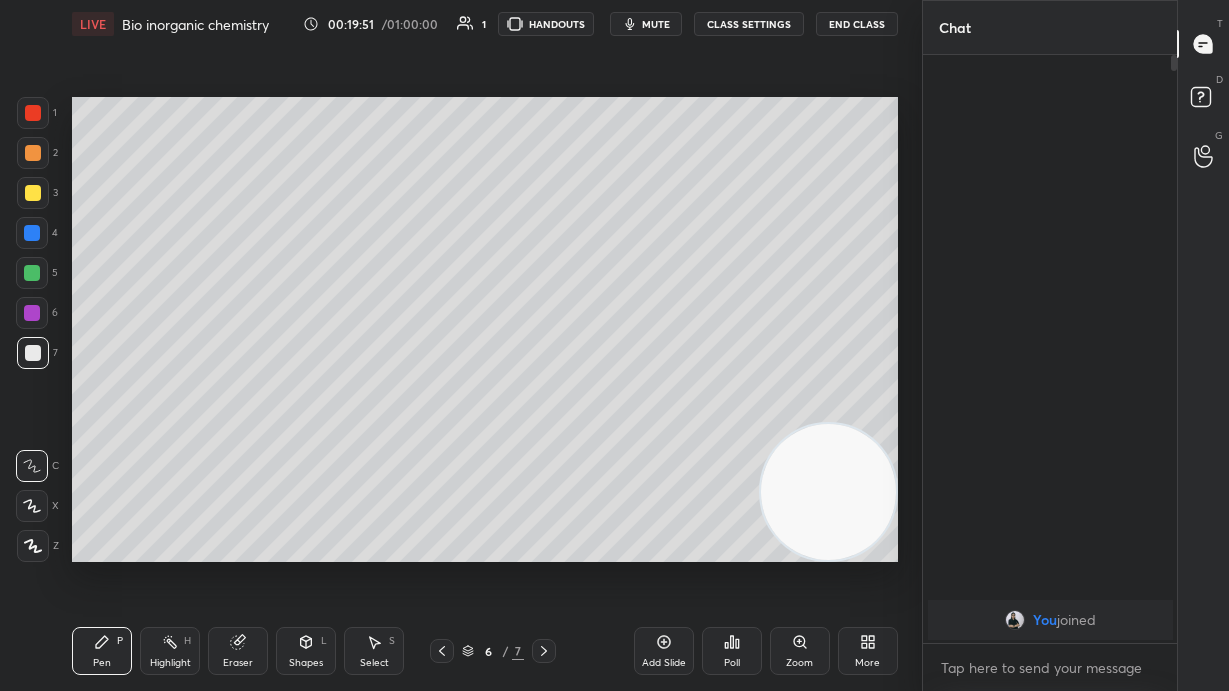 click on "mute" at bounding box center (656, 24) 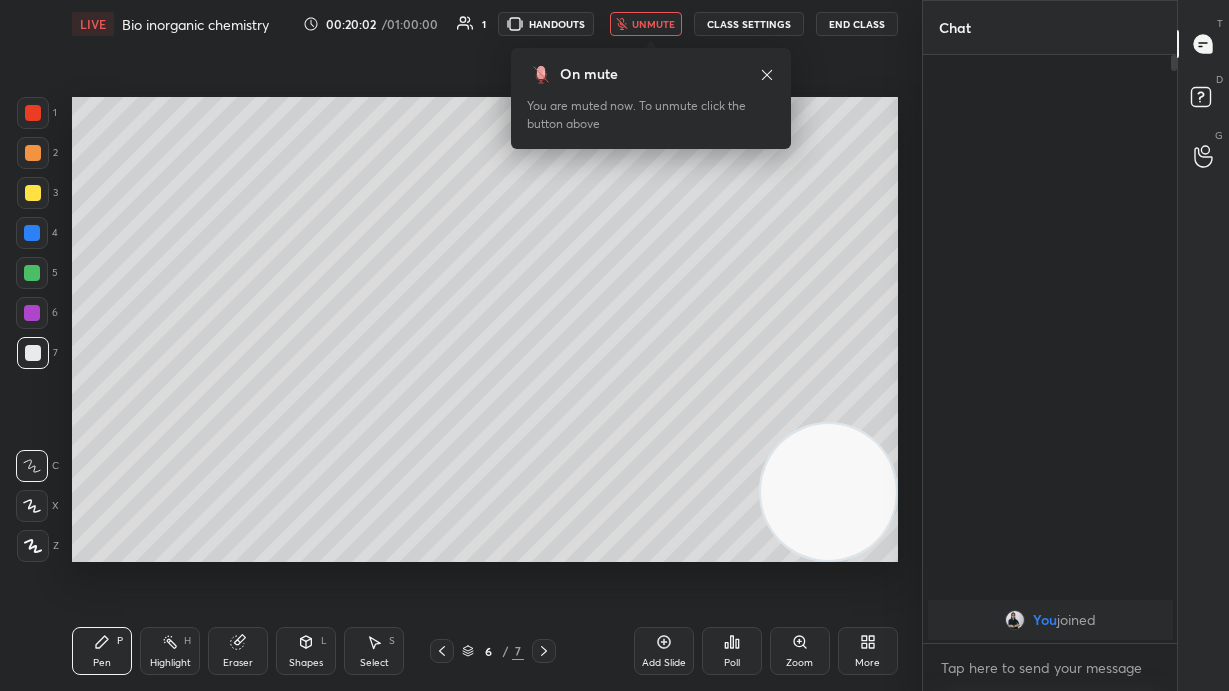 click on "End Class" at bounding box center (857, 24) 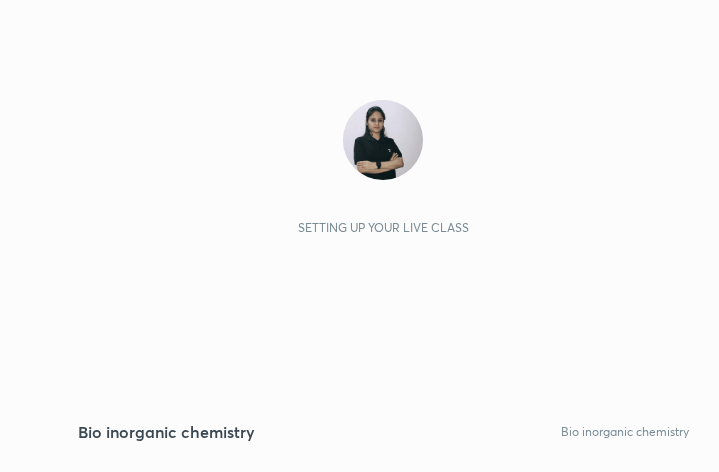 scroll, scrollTop: 0, scrollLeft: 0, axis: both 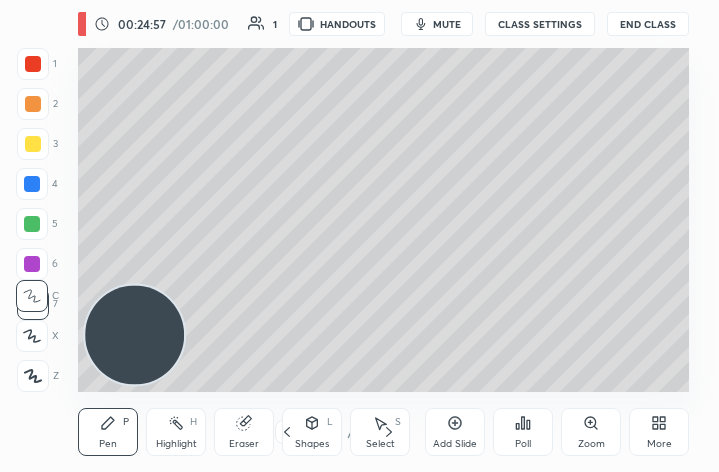 click 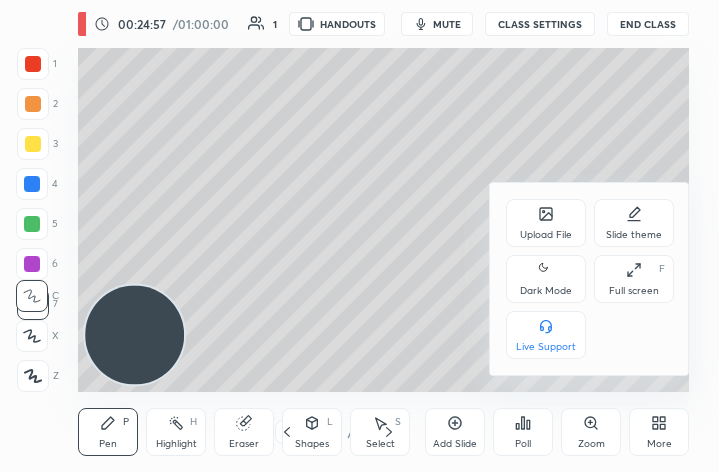click on "Full screen" at bounding box center (634, 291) 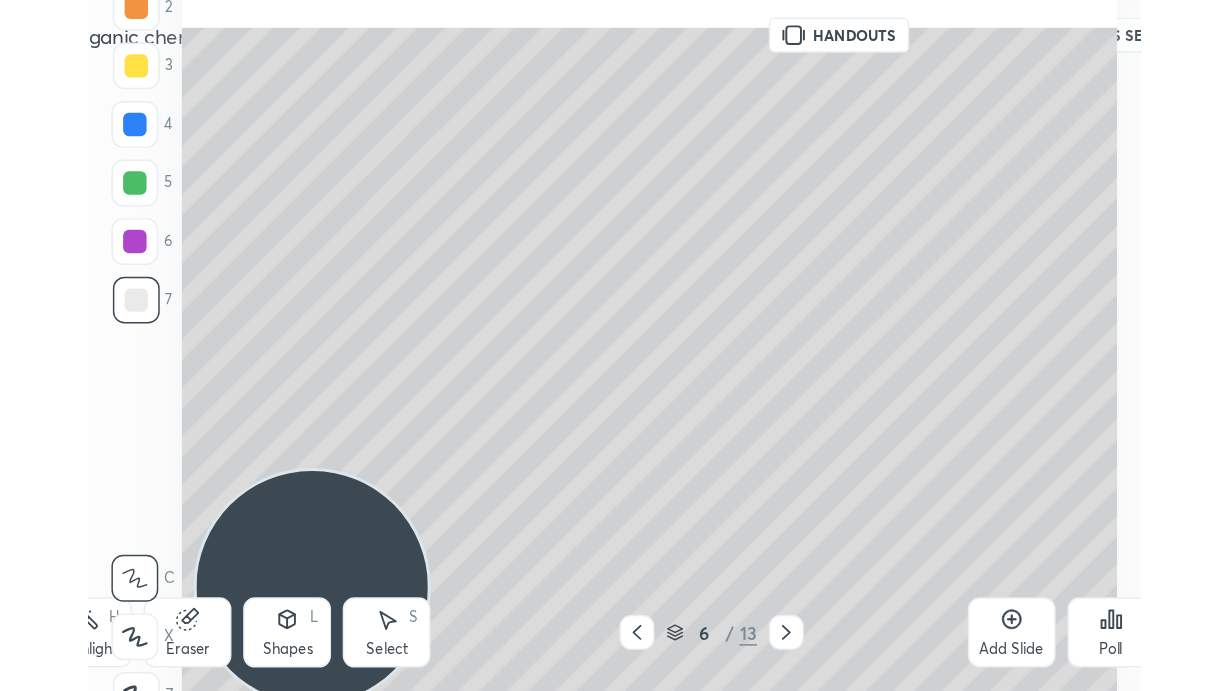 scroll, scrollTop: 99436, scrollLeft: 99022, axis: both 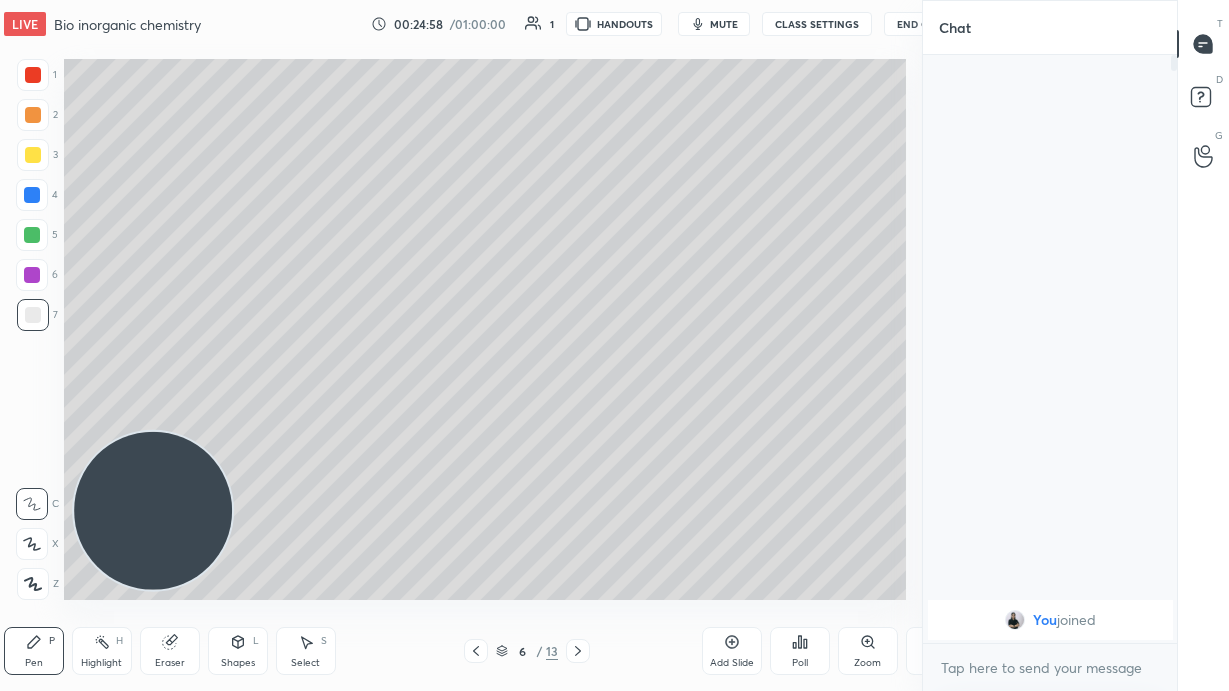 type on "x" 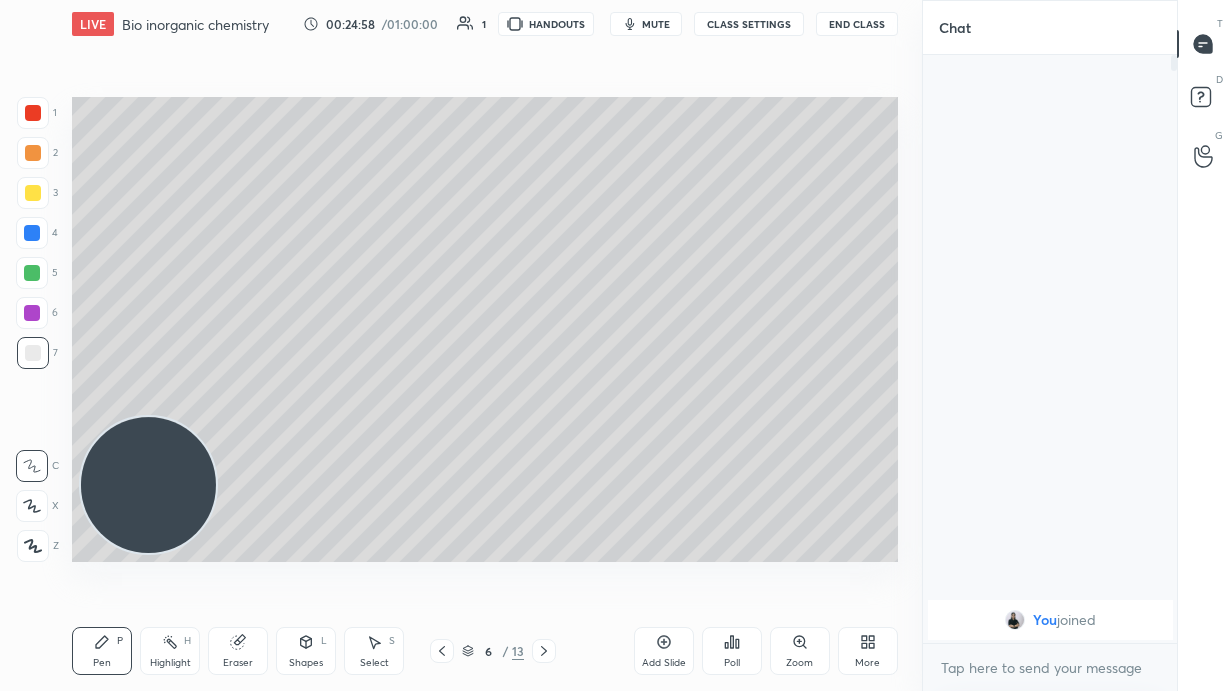 scroll, scrollTop: 563, scrollLeft: 841, axis: both 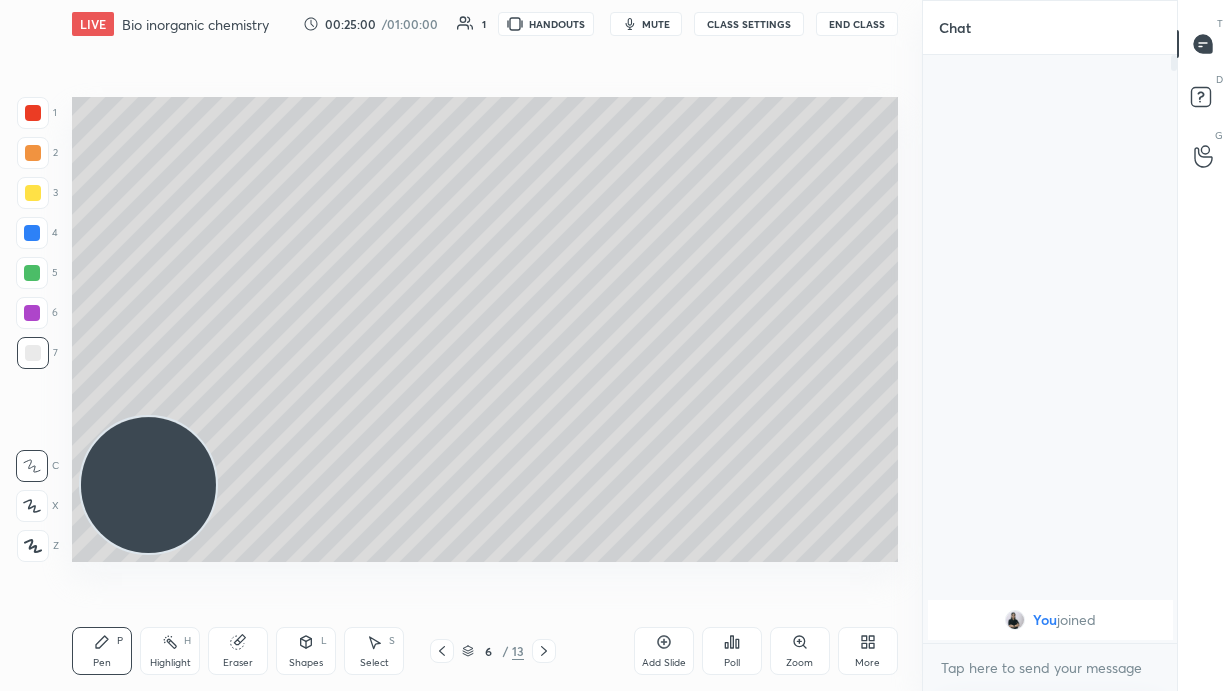 click 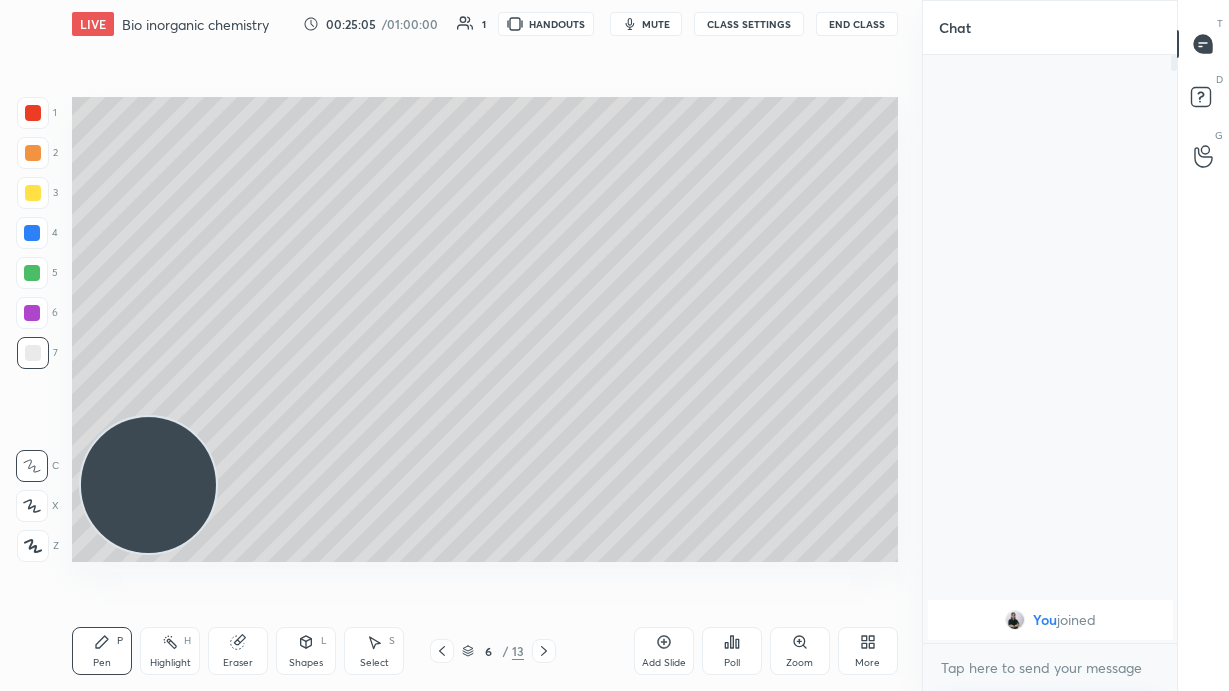 click on "mute" at bounding box center [646, 24] 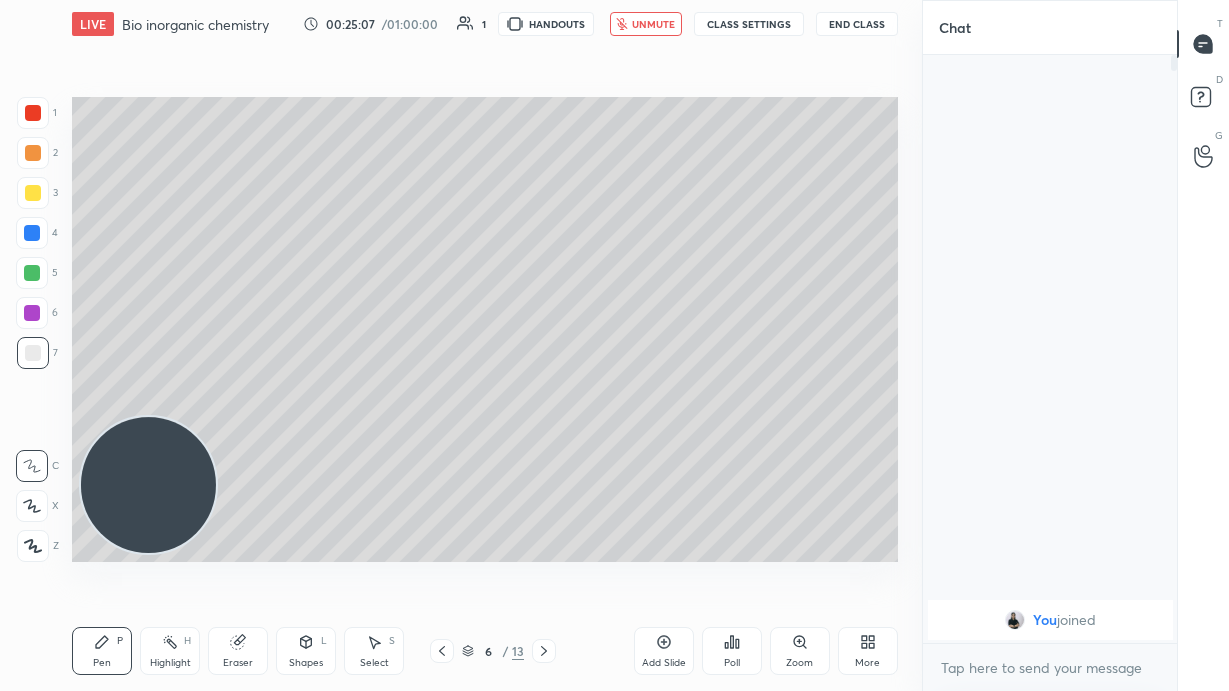 type 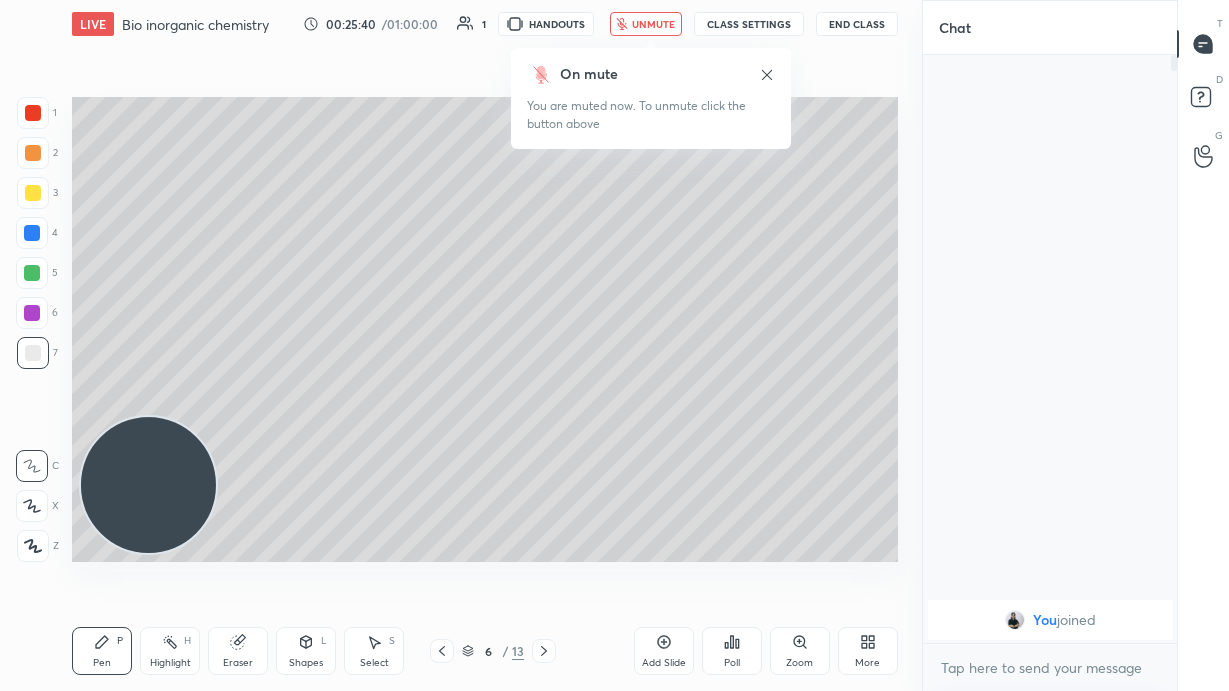 click 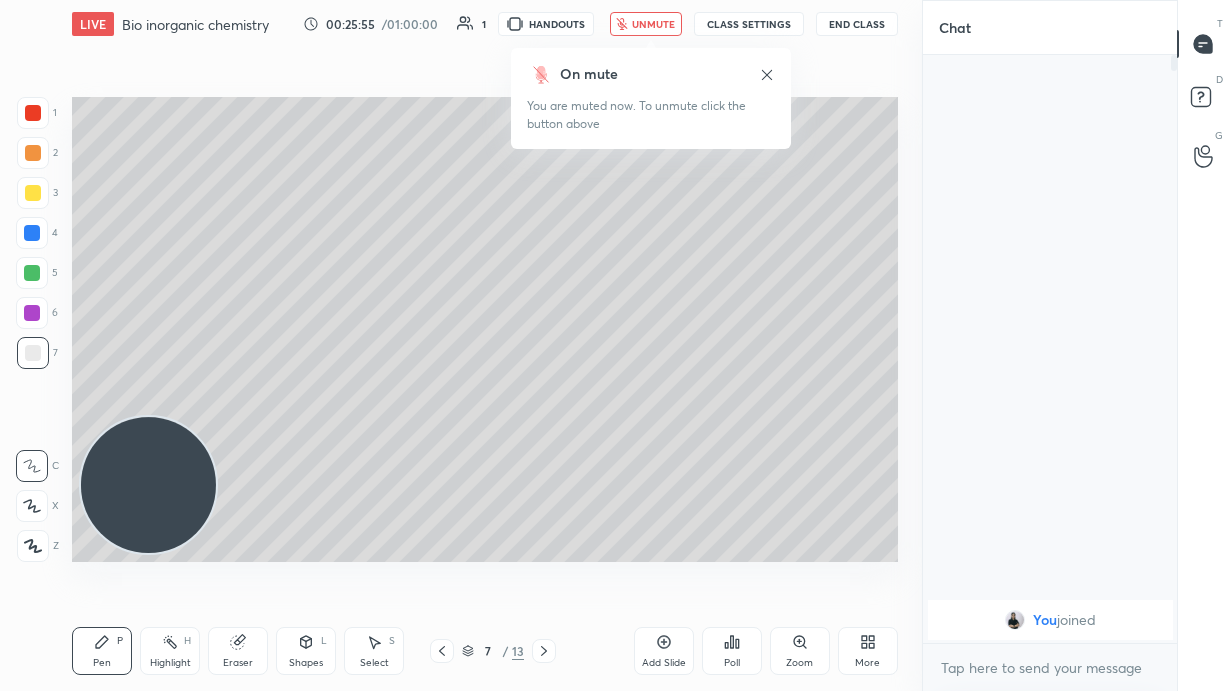 click 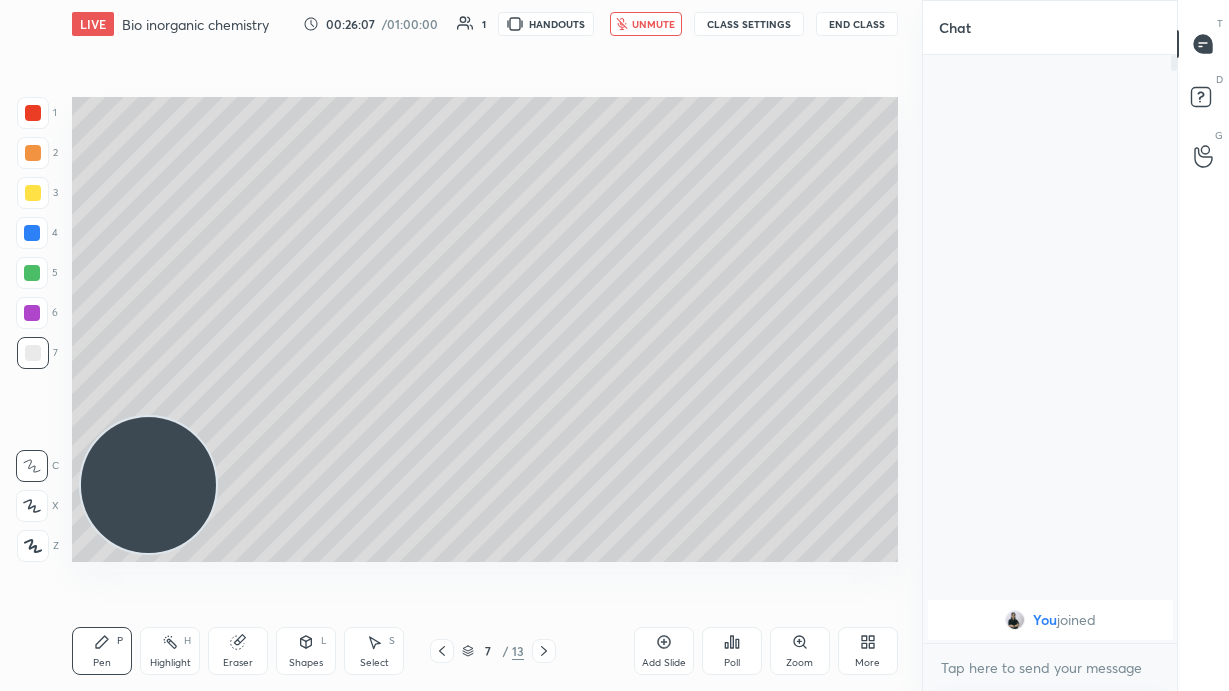 click 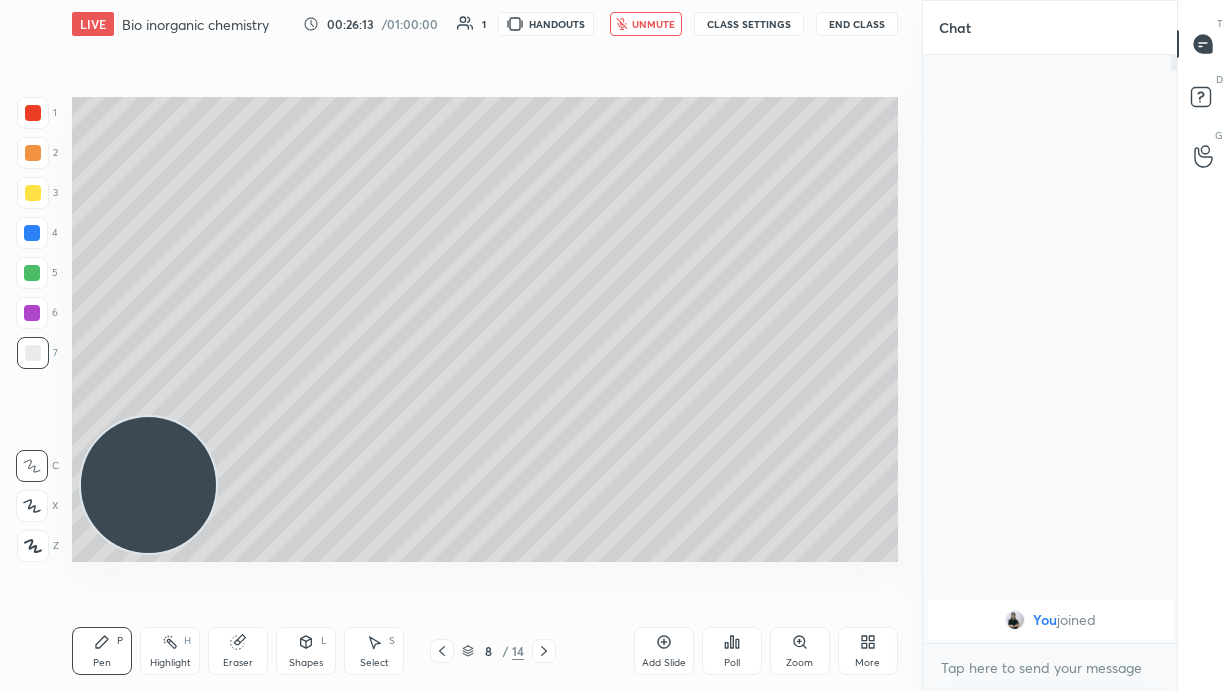 click on "unmute" at bounding box center (646, 24) 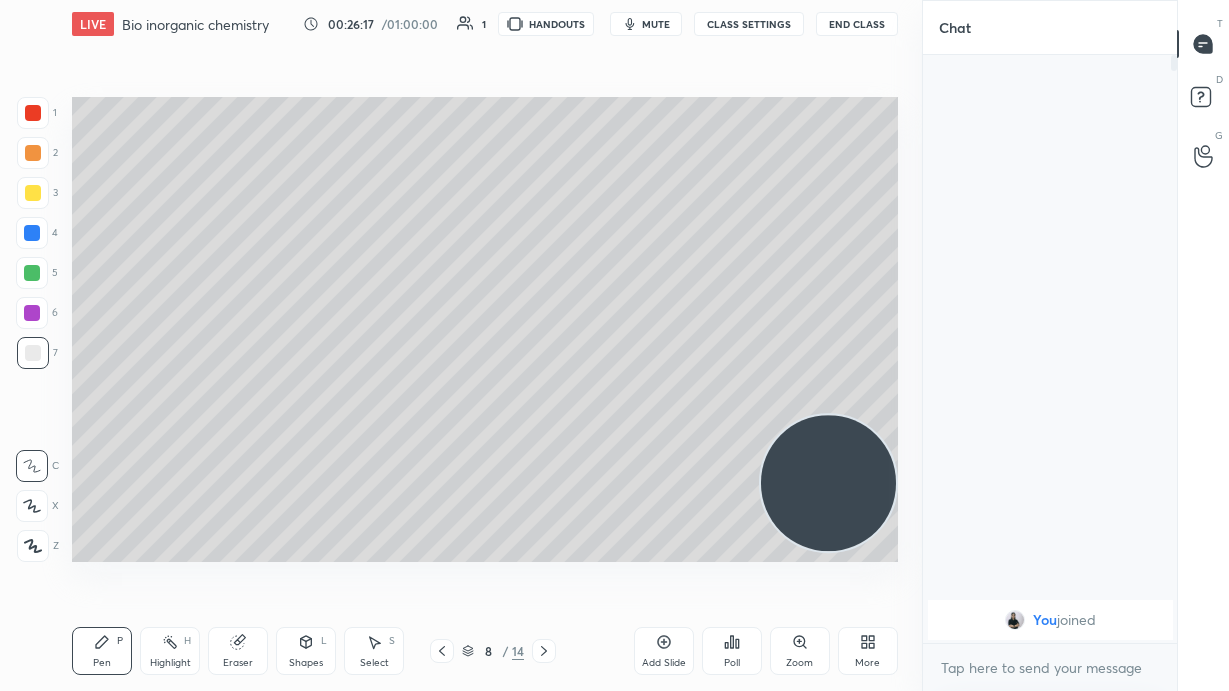 click 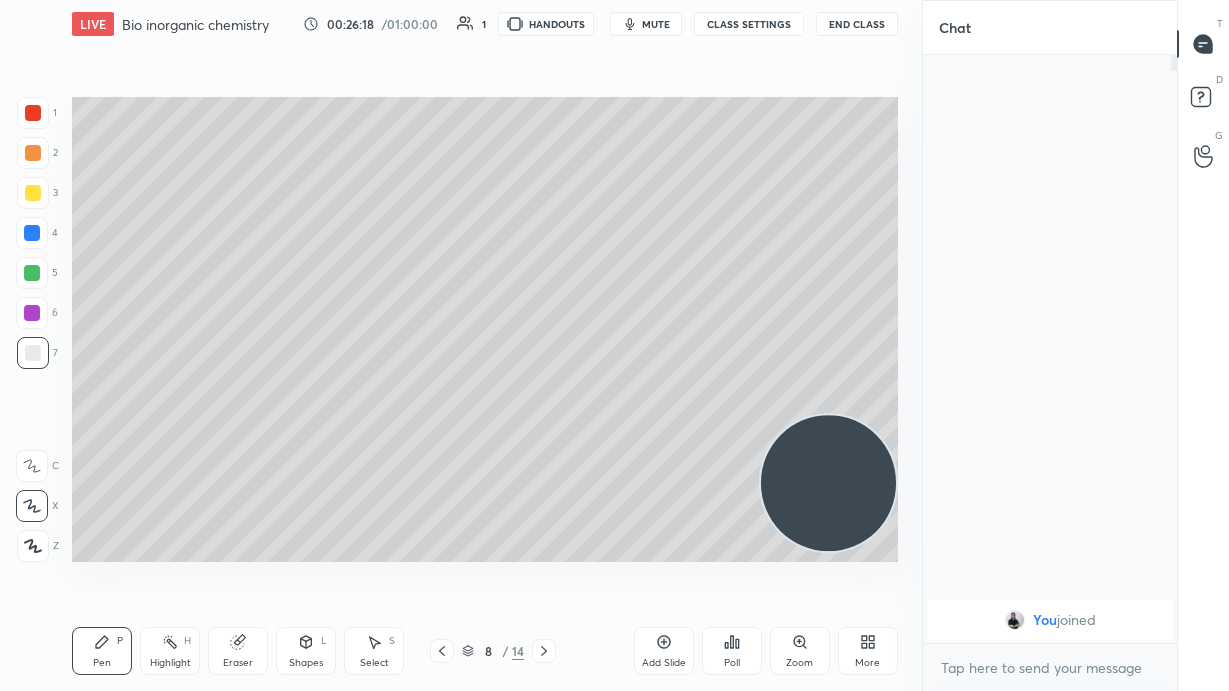 click at bounding box center [32, 233] 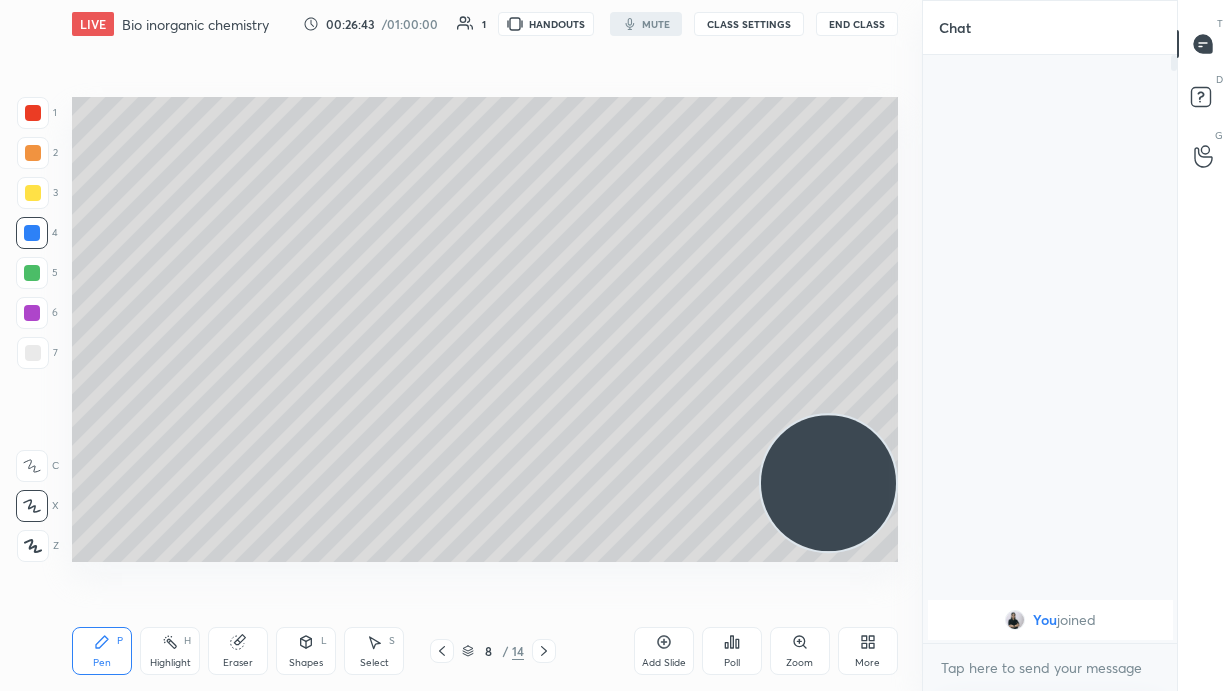 click at bounding box center (33, 193) 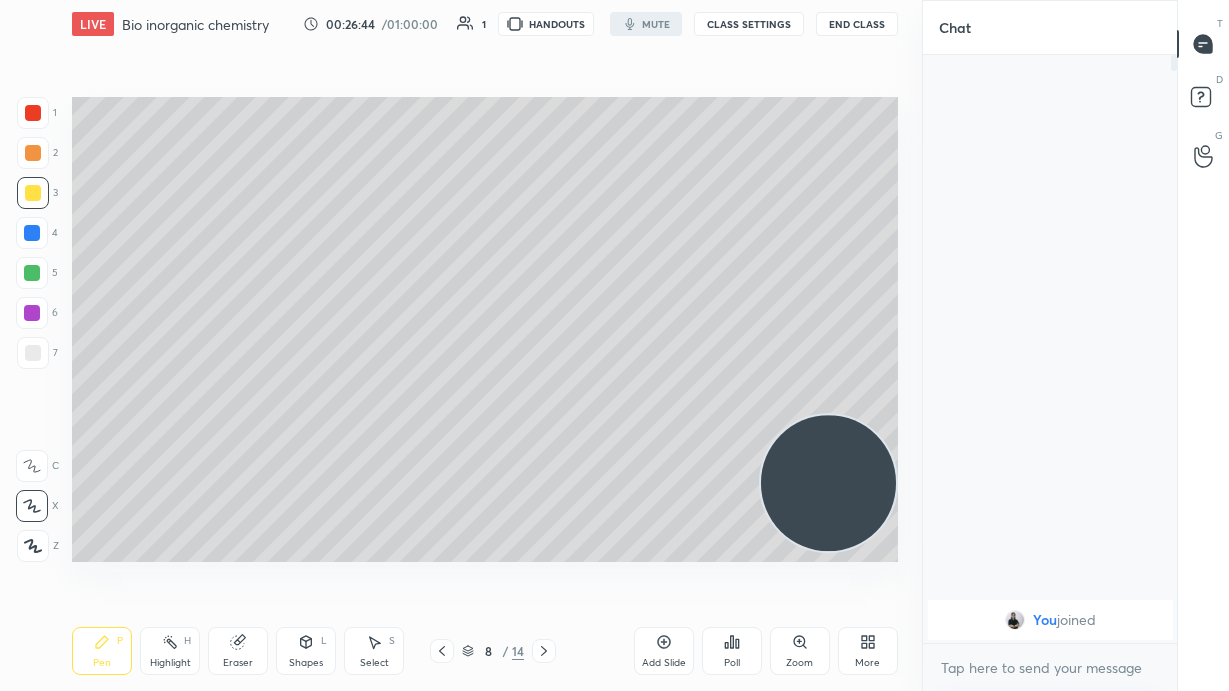 click at bounding box center (32, 466) 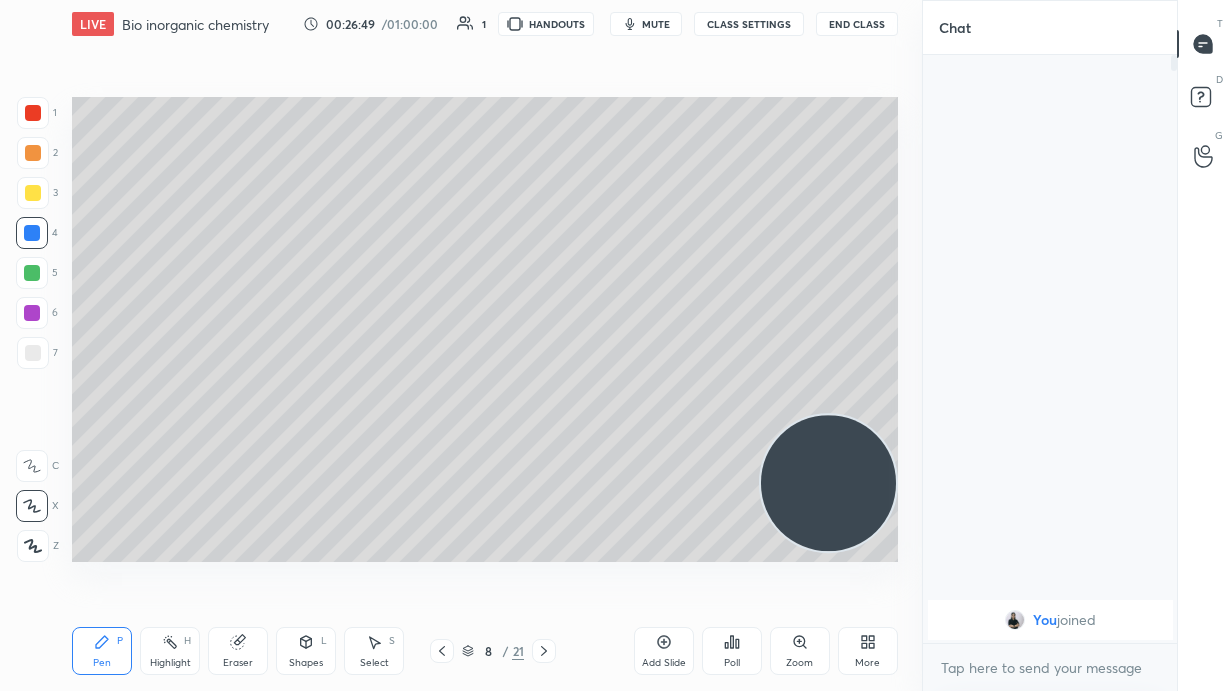 click 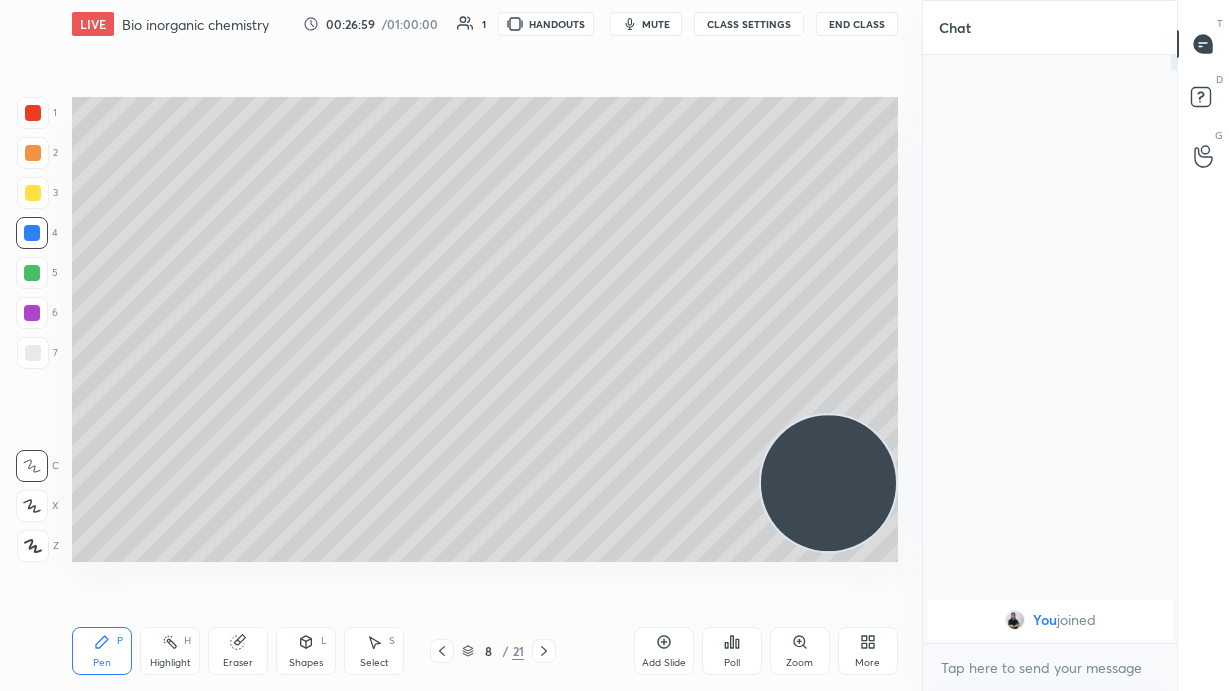 click at bounding box center [33, 193] 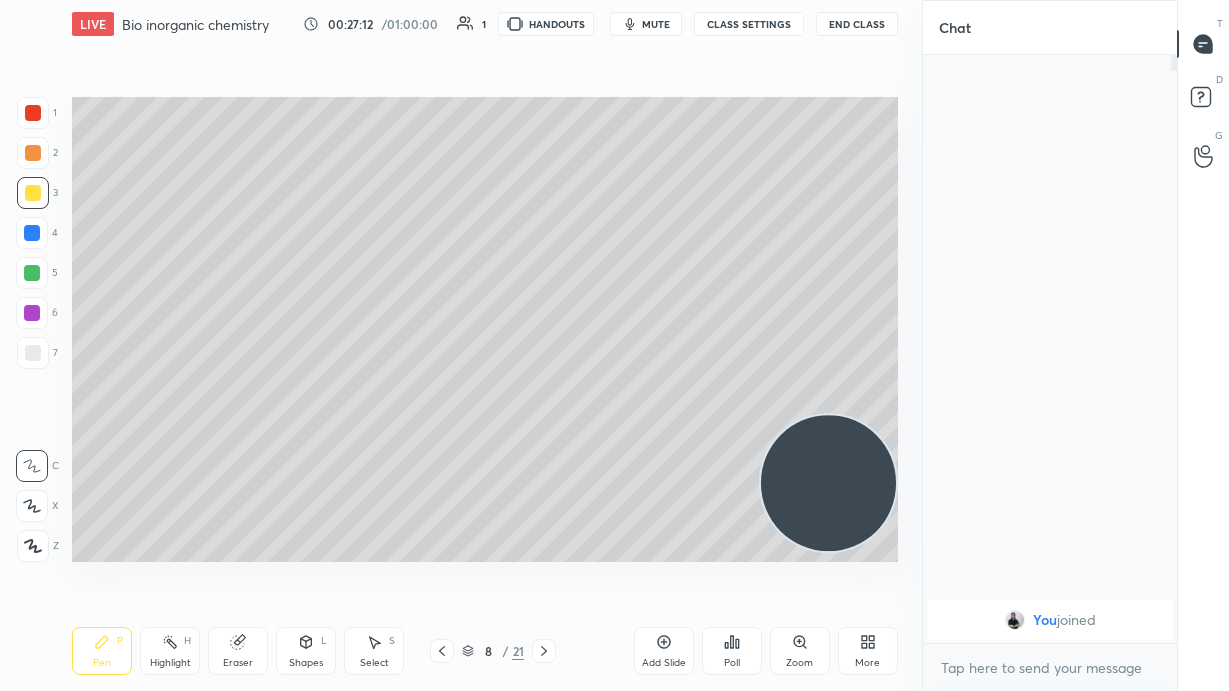 click at bounding box center (32, 233) 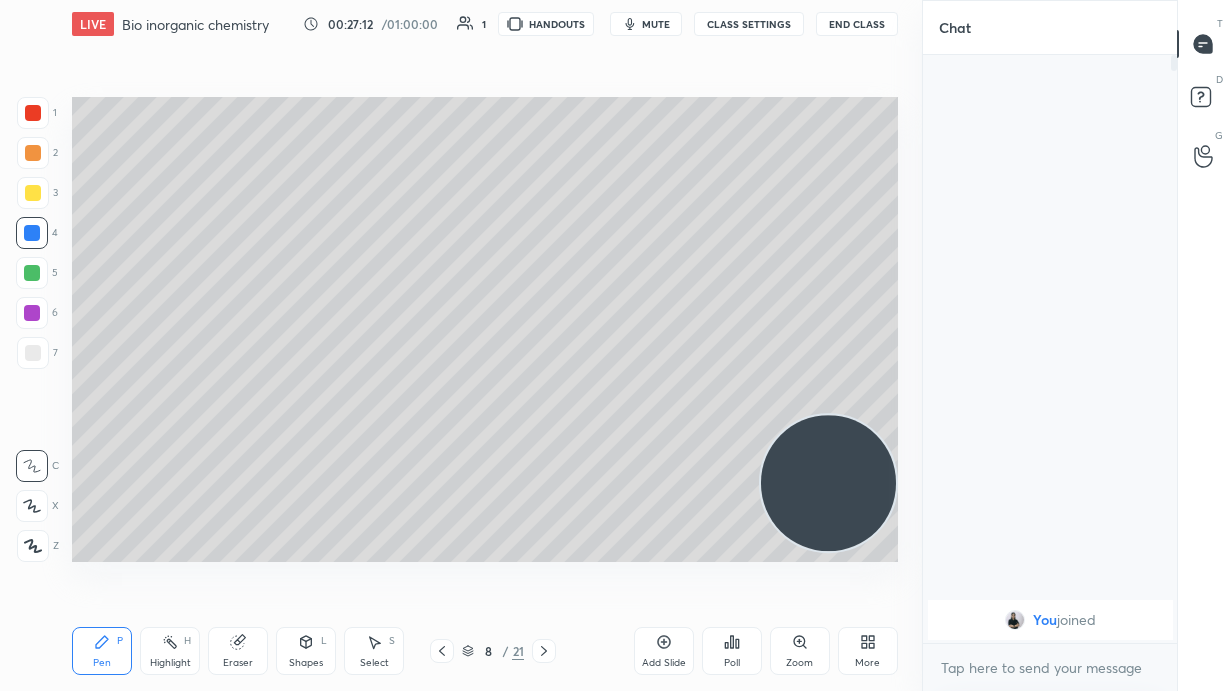 click 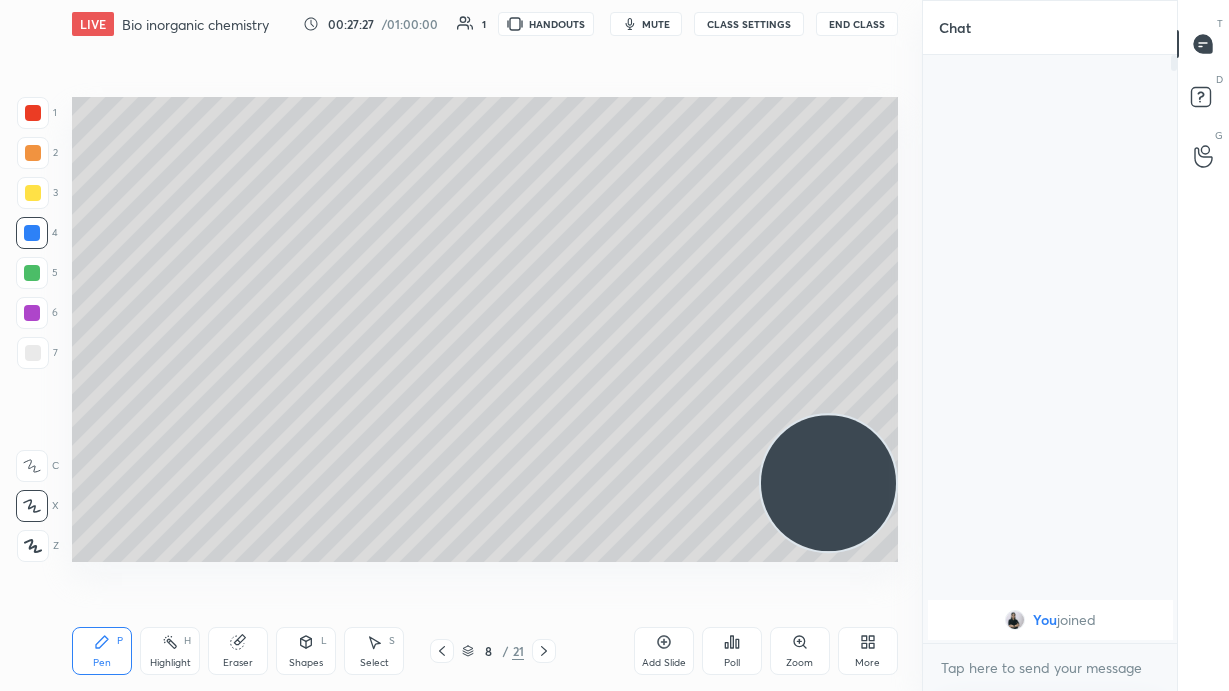 click on "5" at bounding box center (37, 273) 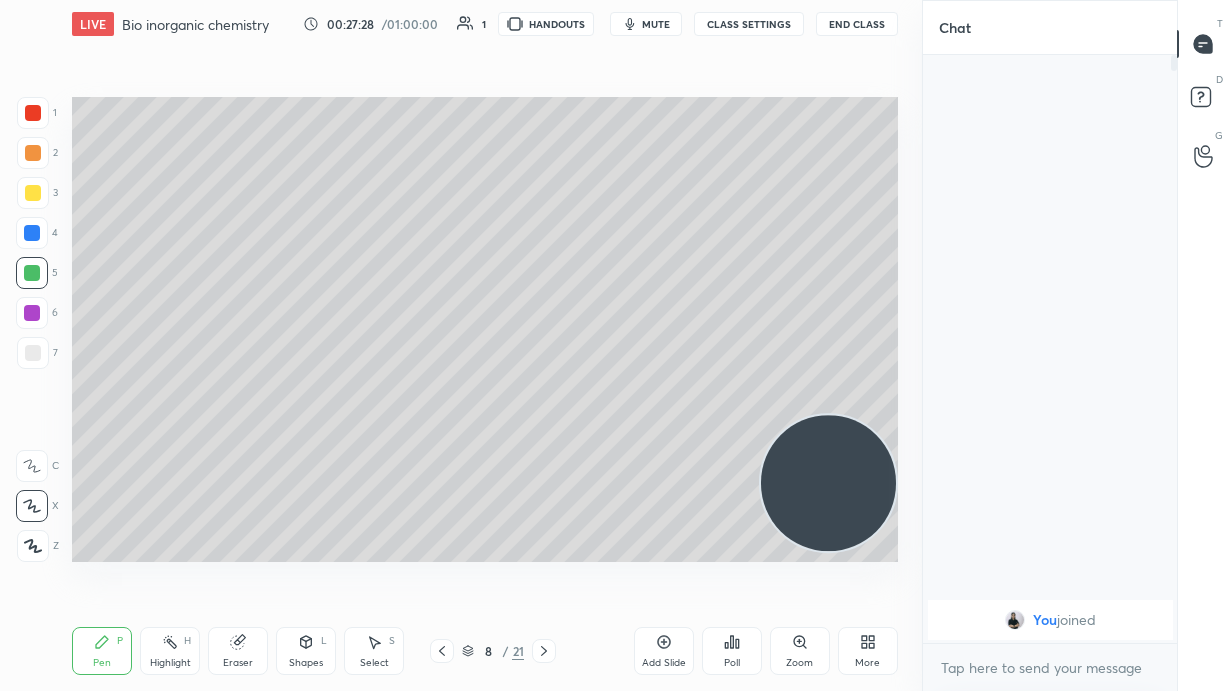 click at bounding box center (33, 353) 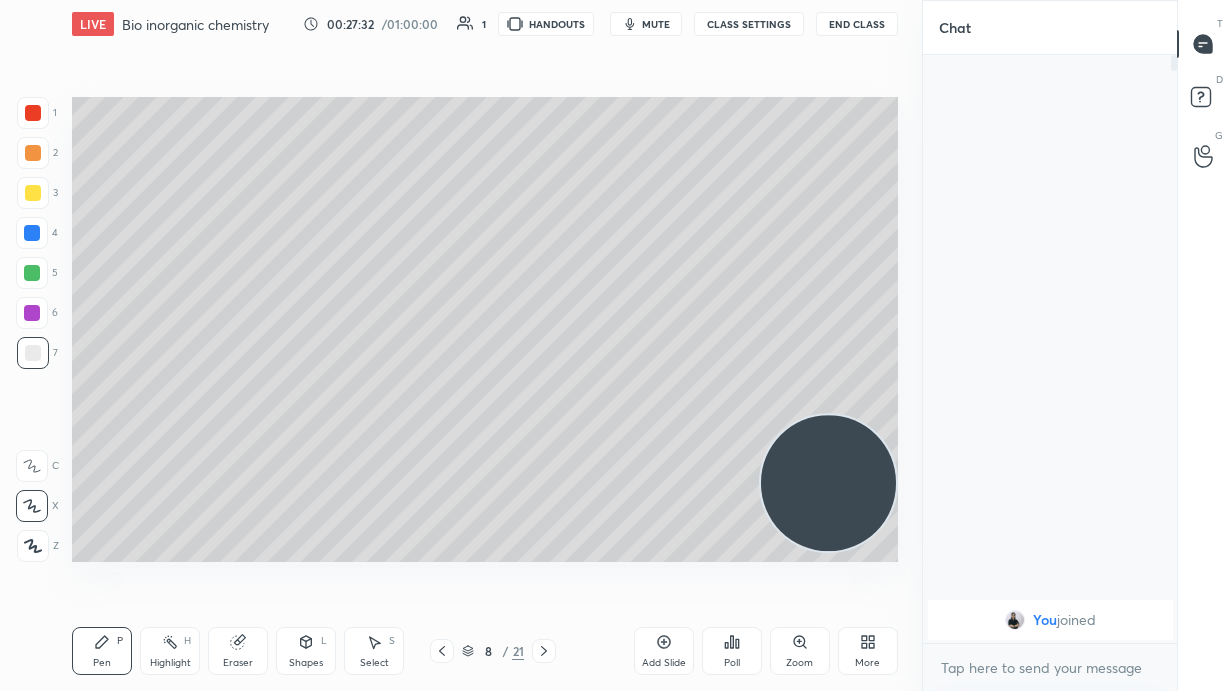 click at bounding box center (32, 233) 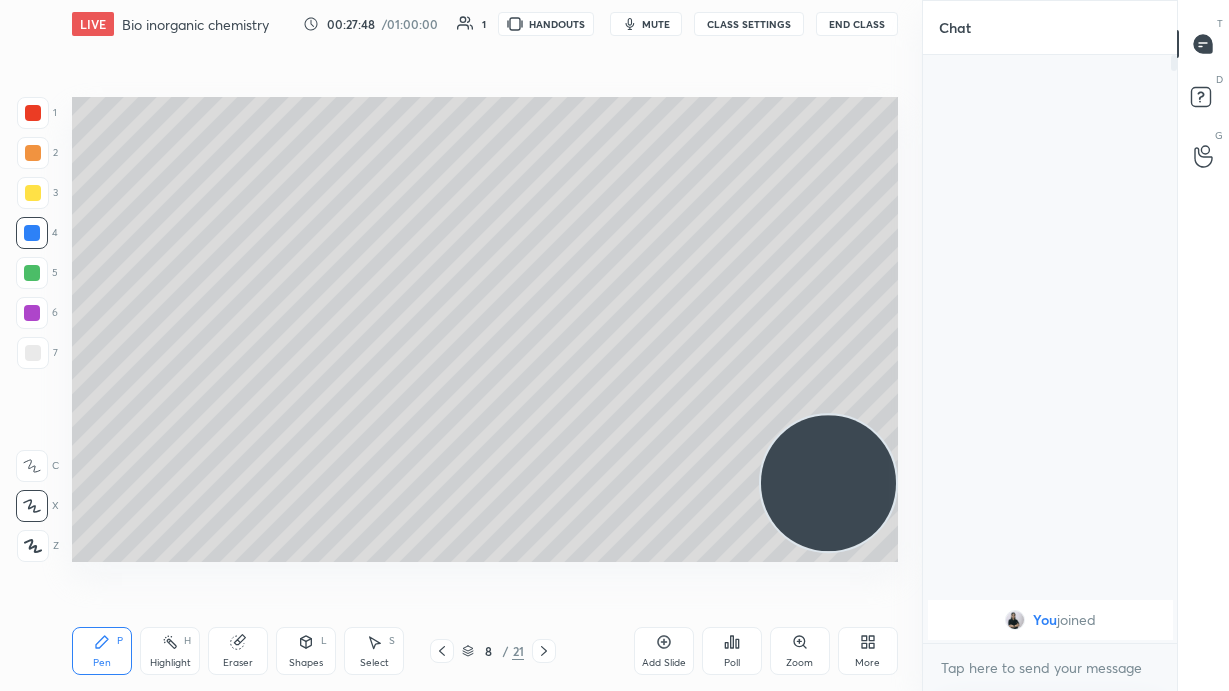 click on "mute" at bounding box center (646, 24) 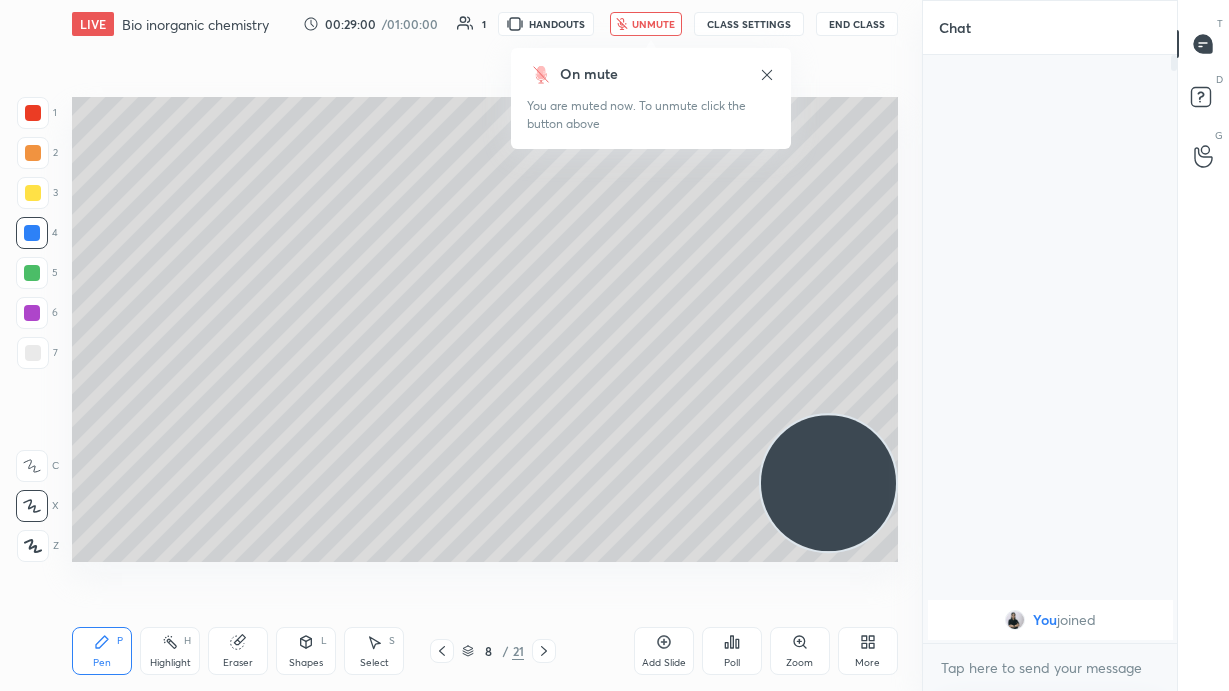 click 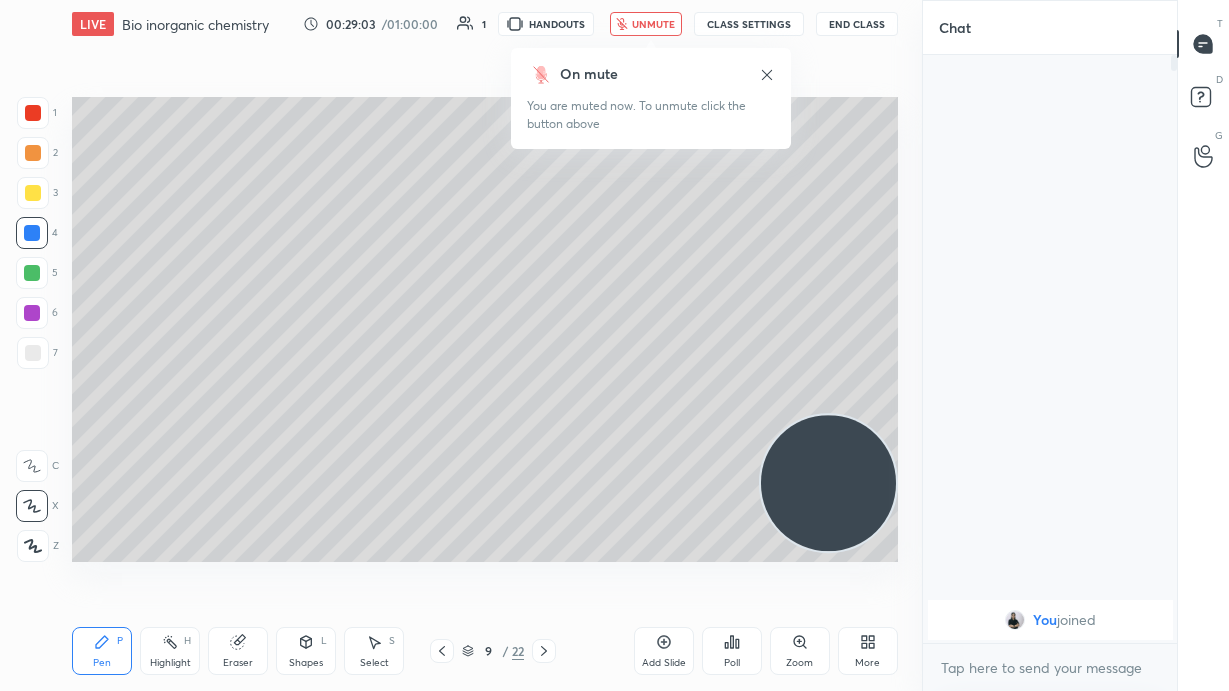 click on "unmute" at bounding box center [653, 24] 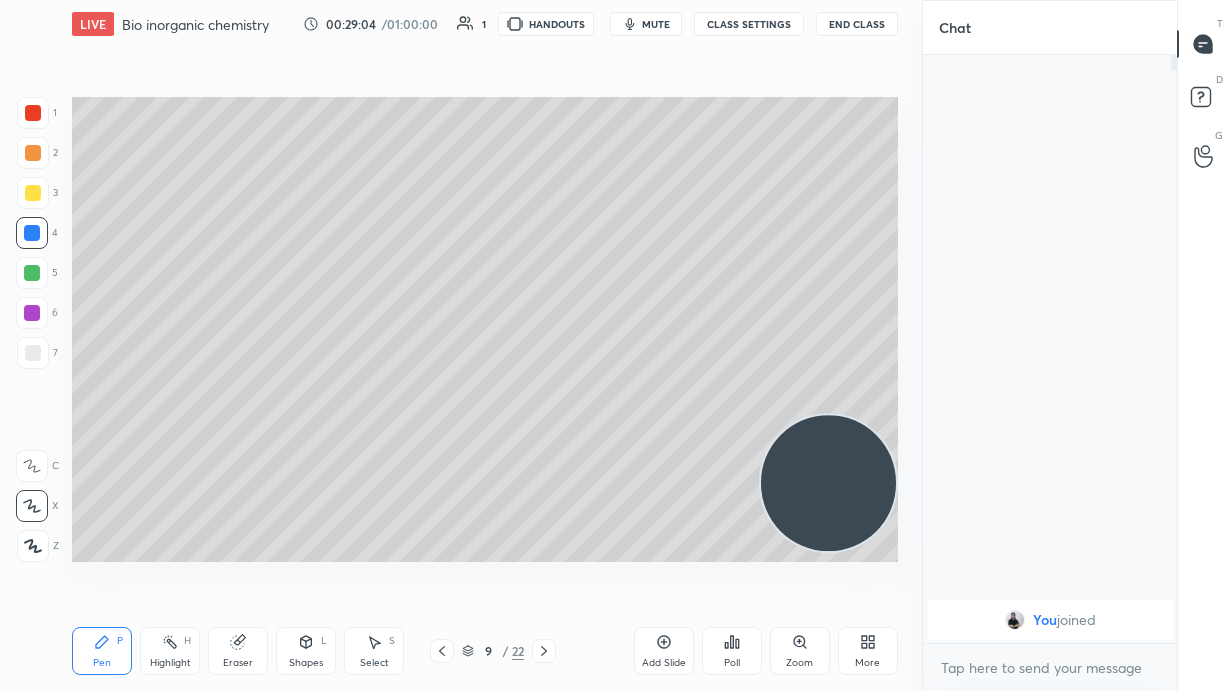 click at bounding box center [33, 193] 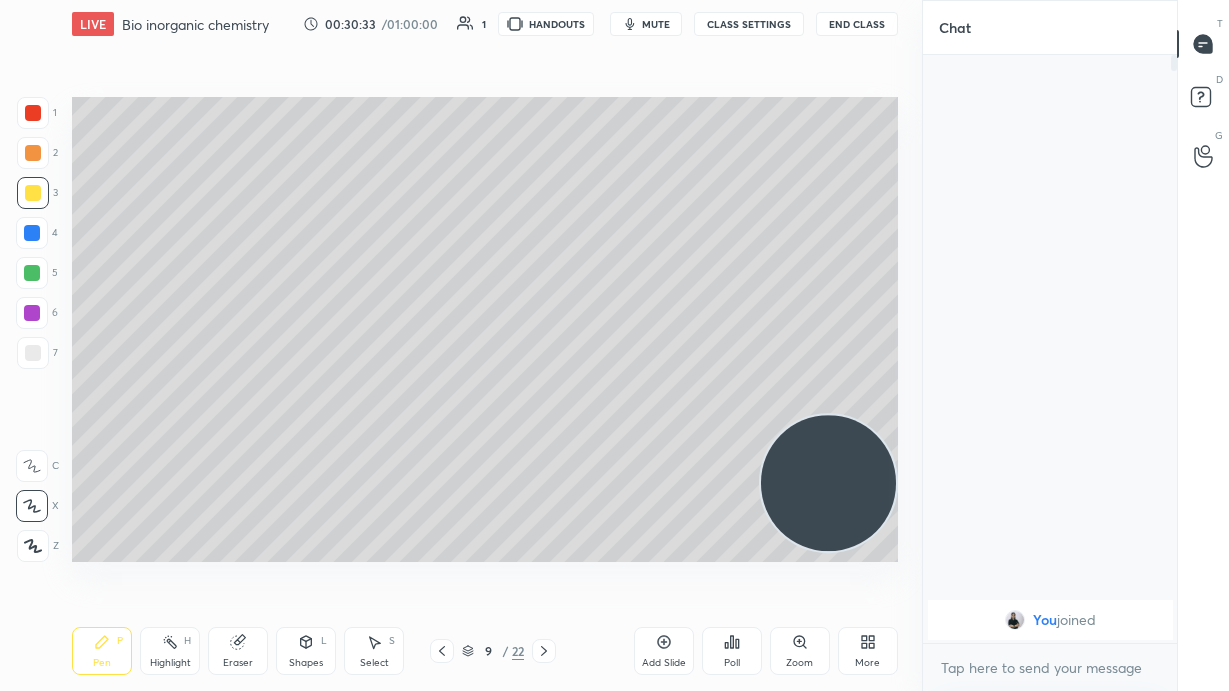 click at bounding box center (32, 273) 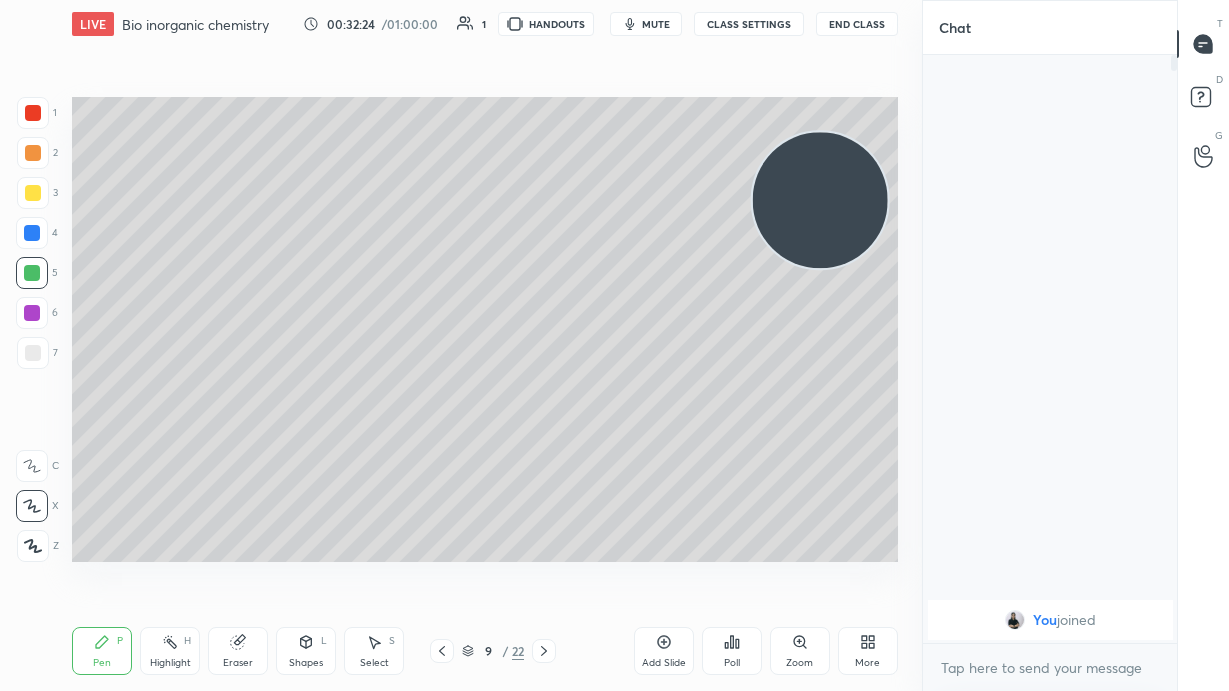 click on "mute" at bounding box center [656, 24] 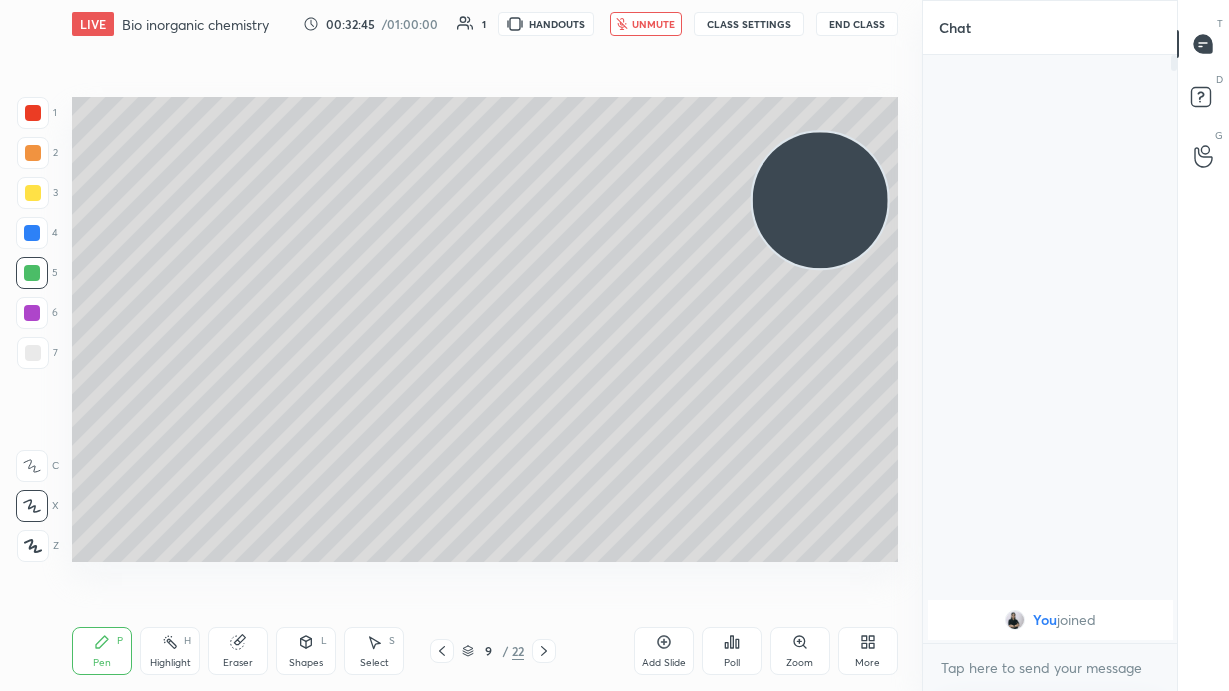 click 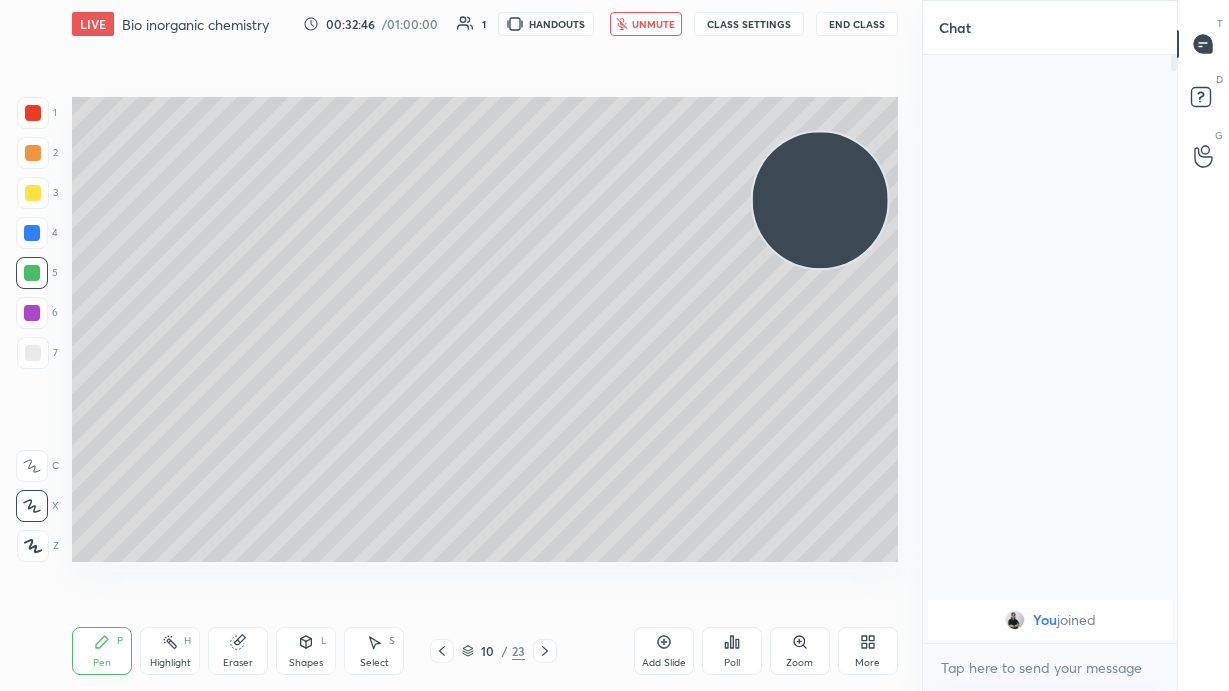 click at bounding box center (33, 153) 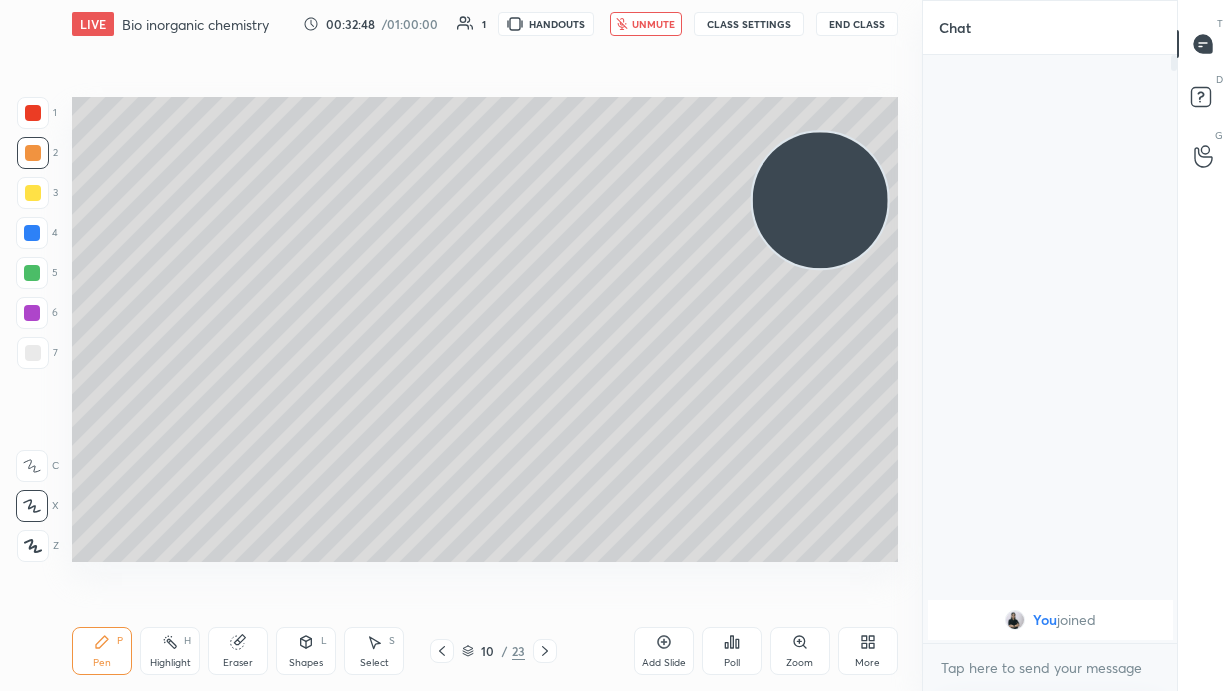 click at bounding box center [32, 466] 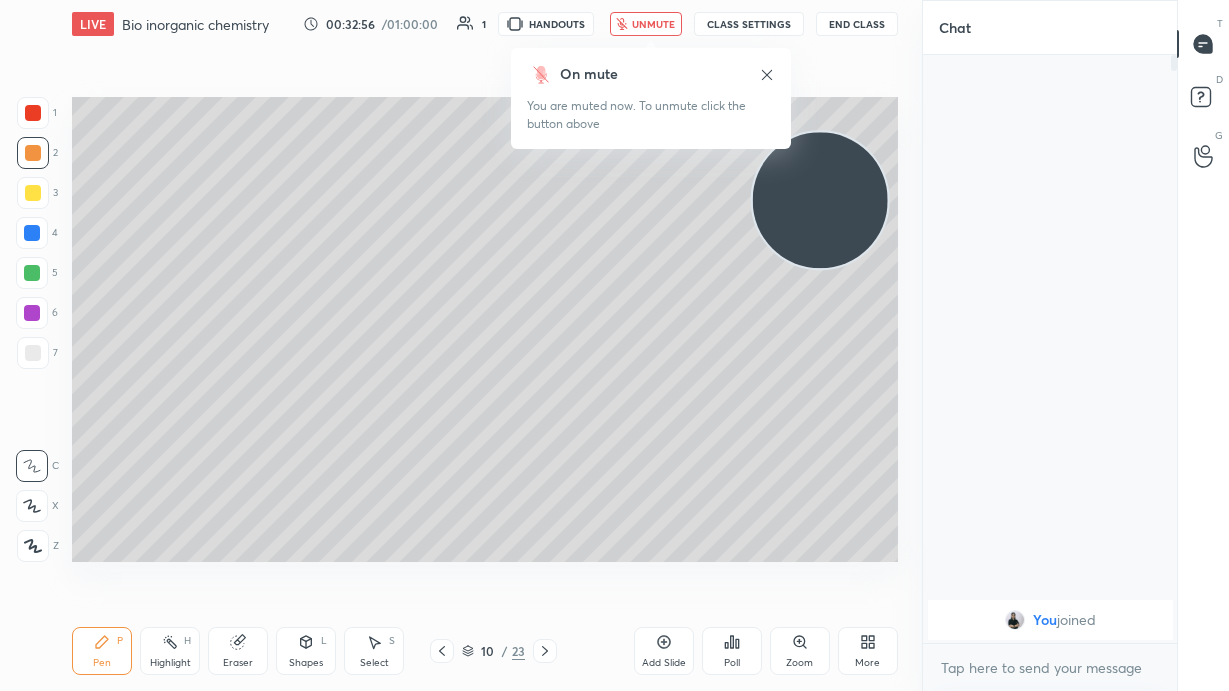 click at bounding box center (33, 353) 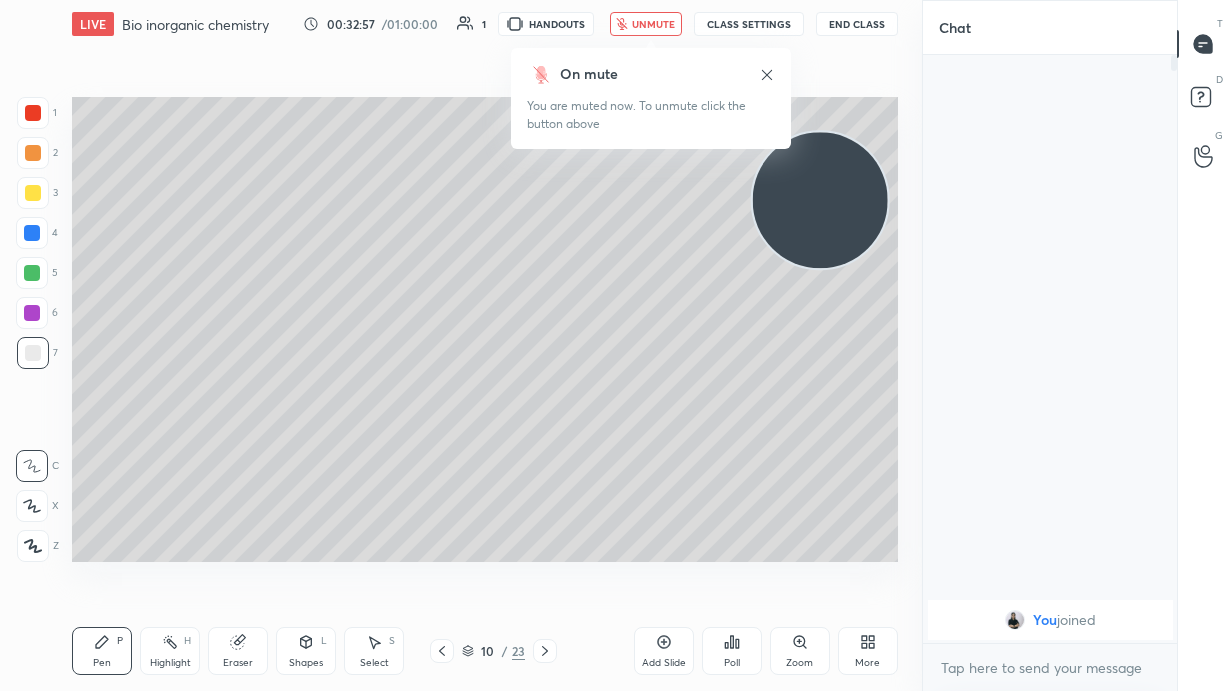 click 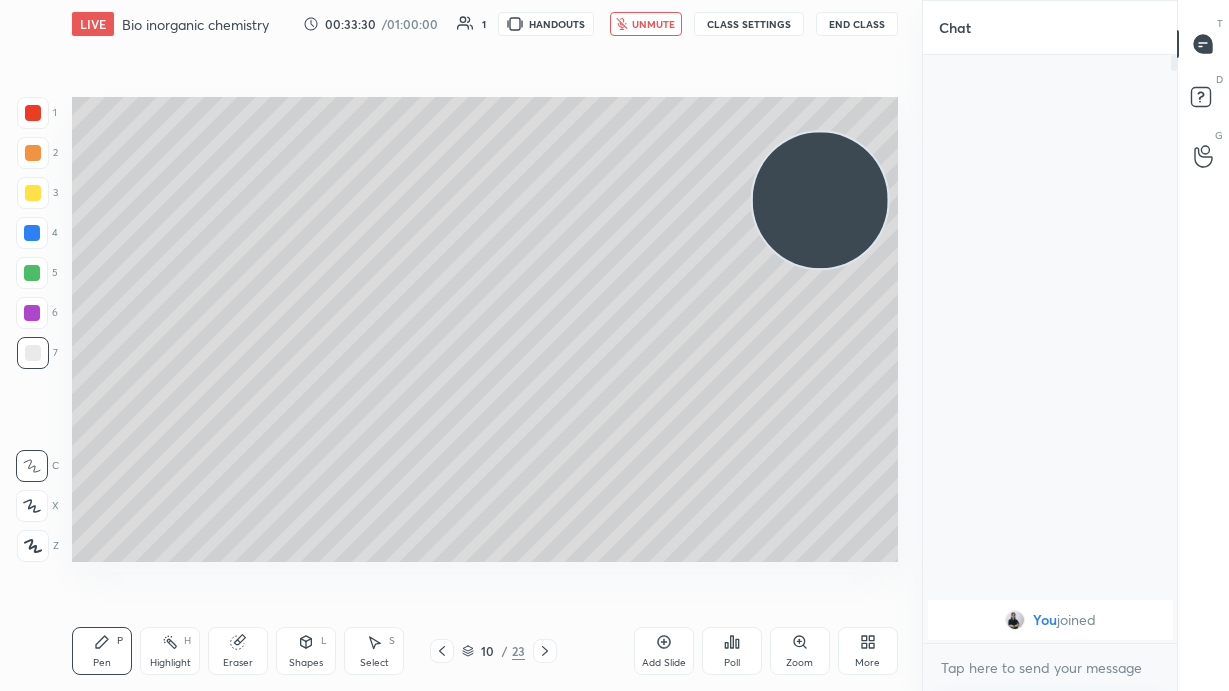 click on "unmute" at bounding box center [646, 24] 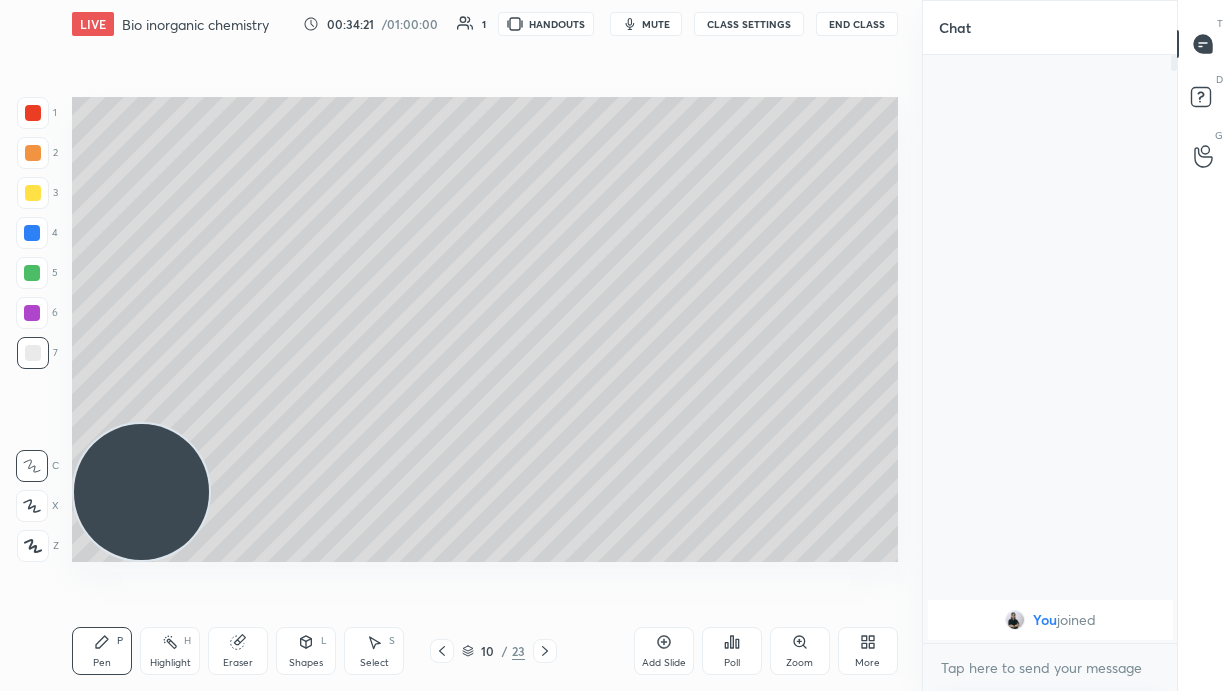 click on "mute" at bounding box center (656, 24) 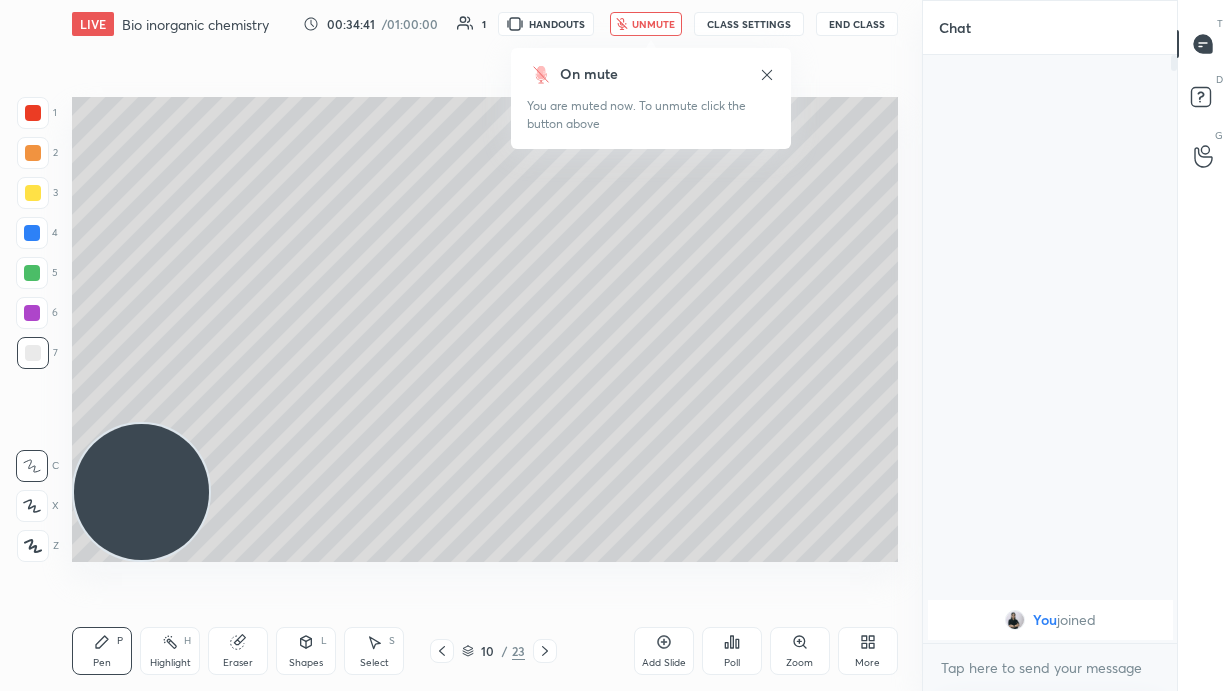 click on "unmute" at bounding box center (653, 24) 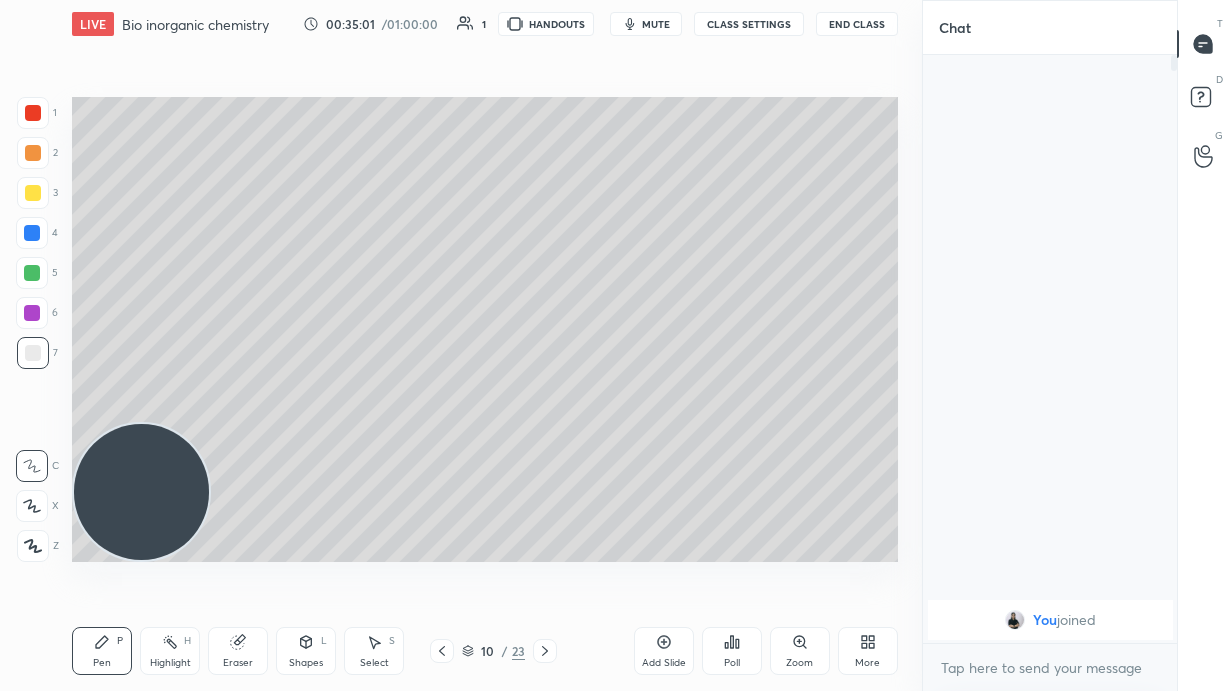 click 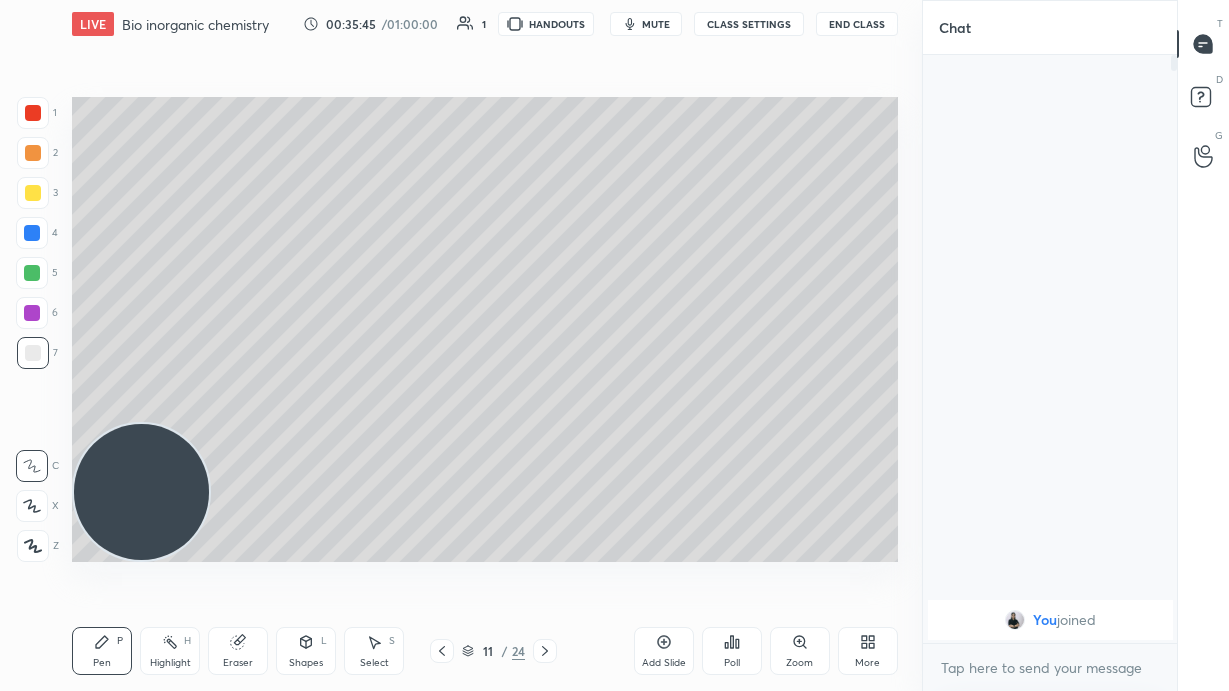 click on "Add Slide" at bounding box center (664, 663) 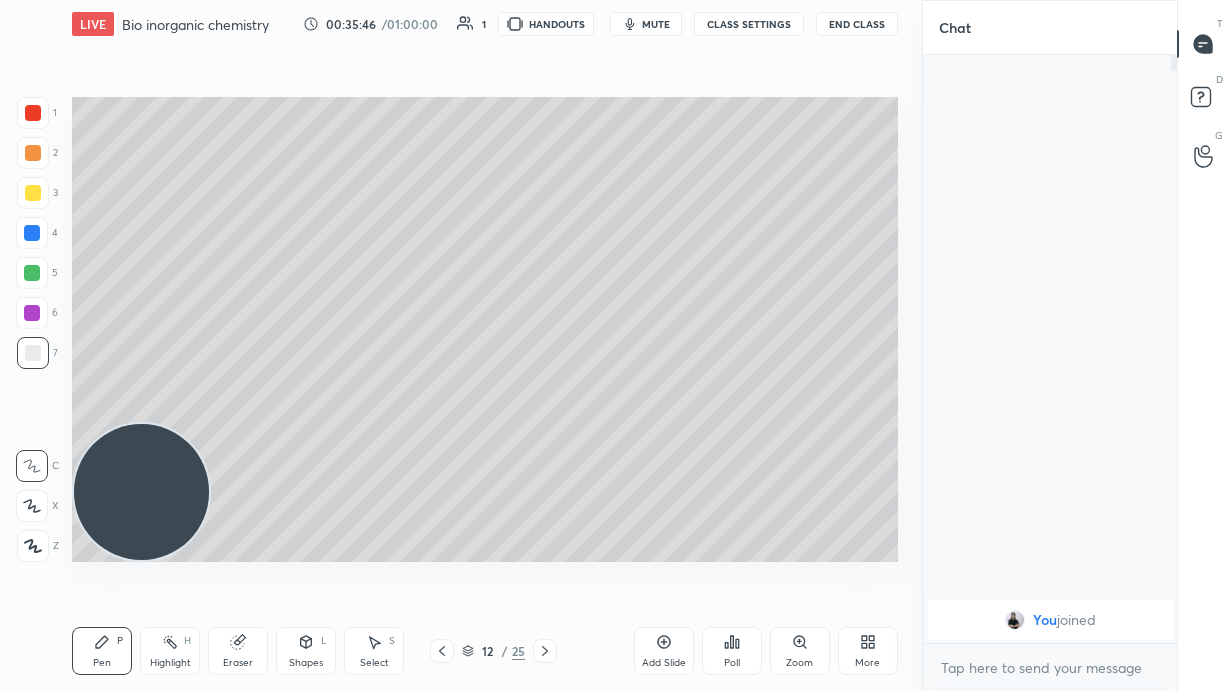 click at bounding box center (32, 466) 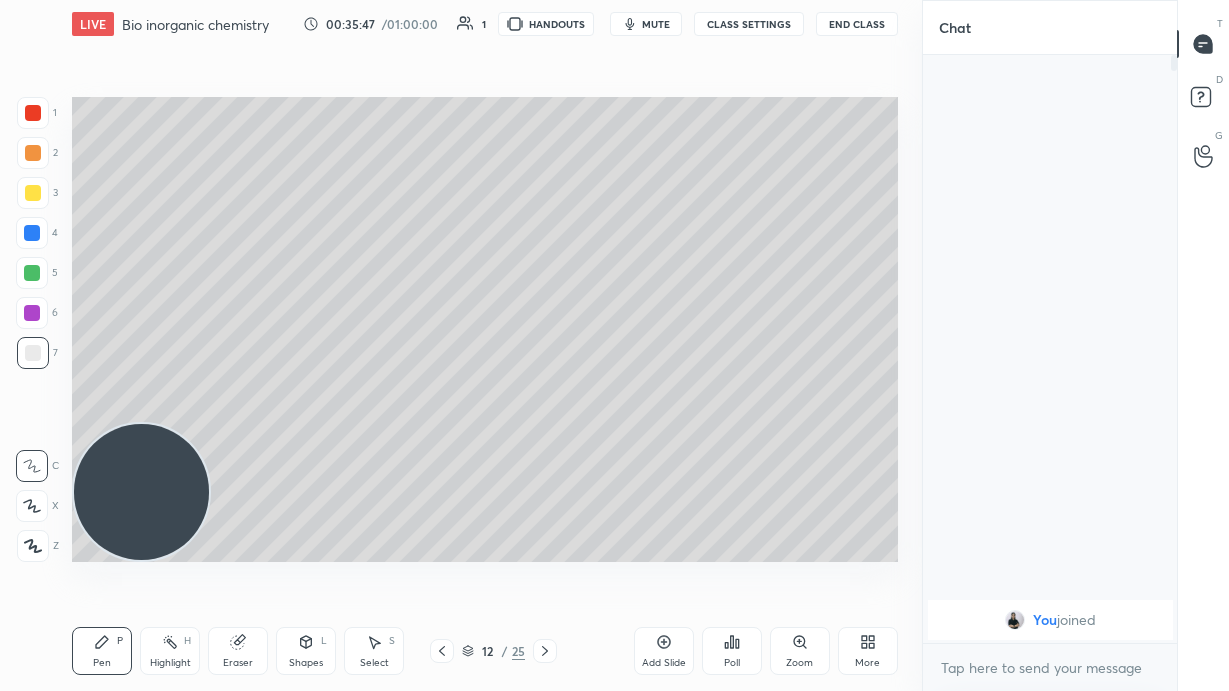 click on "X" at bounding box center (37, 506) 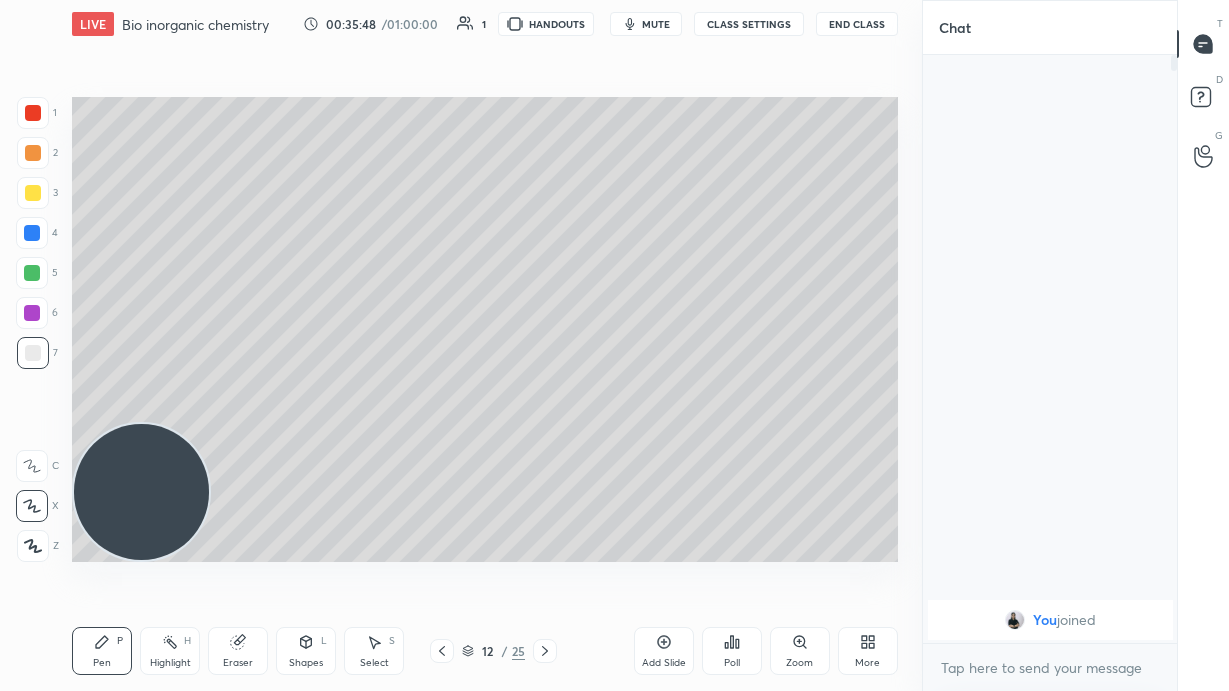 click at bounding box center (32, 273) 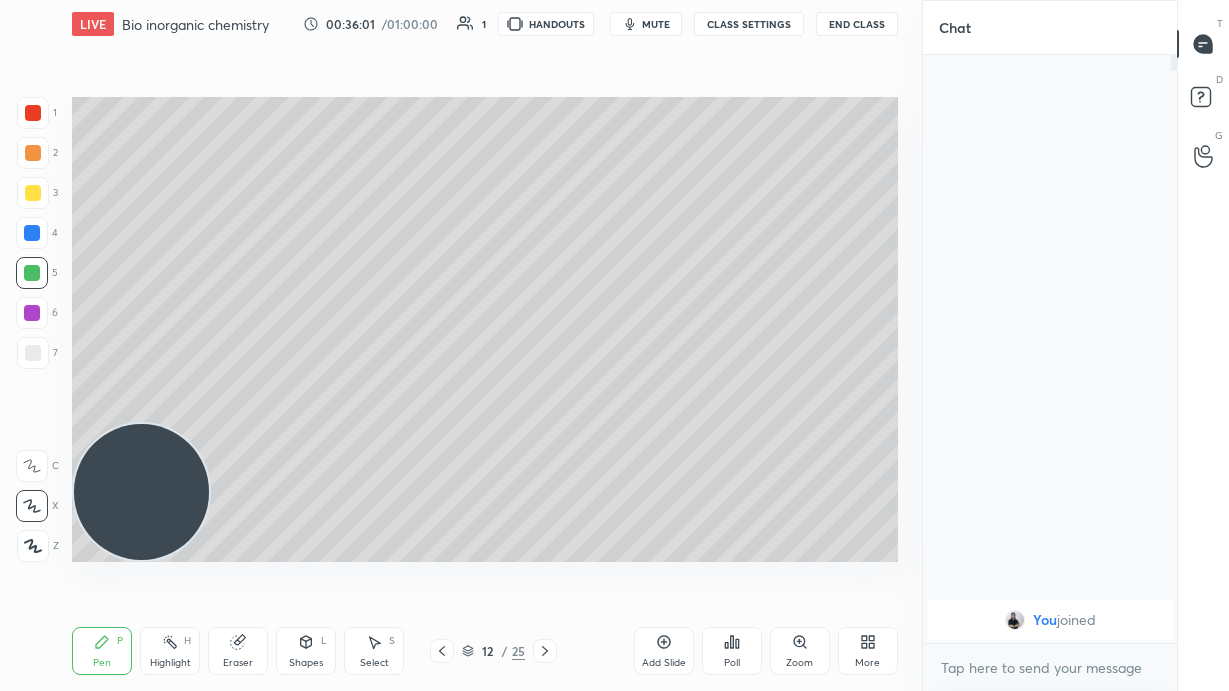 click at bounding box center [33, 193] 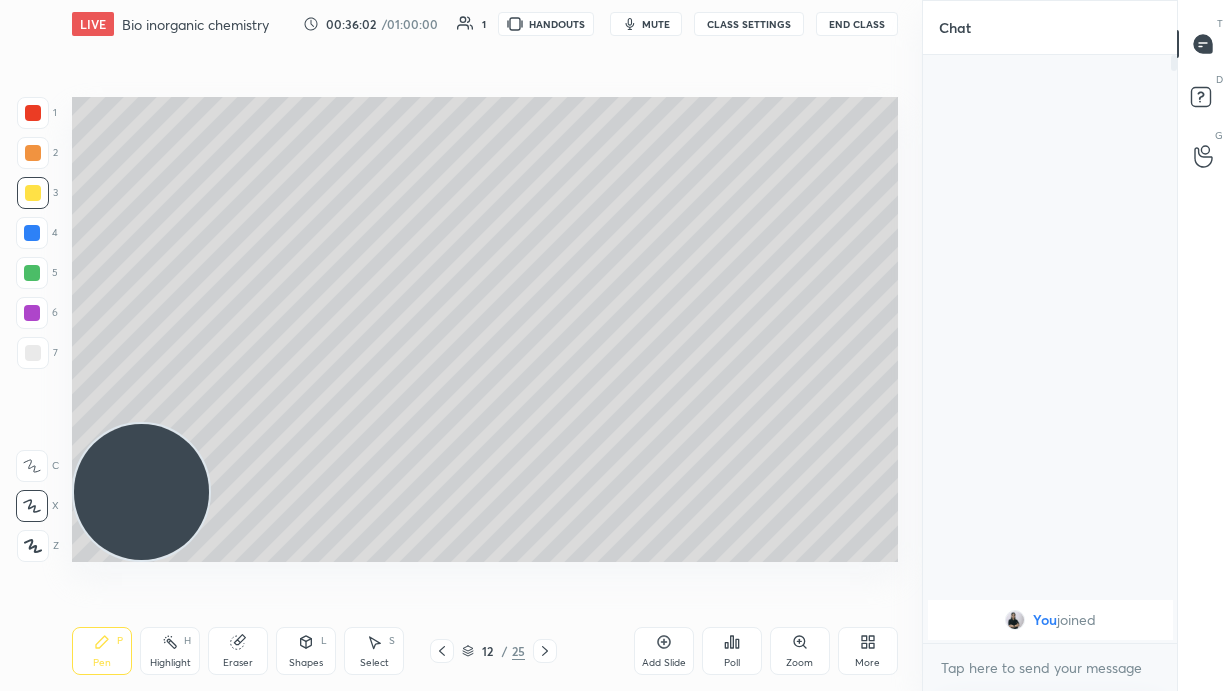 click at bounding box center [32, 466] 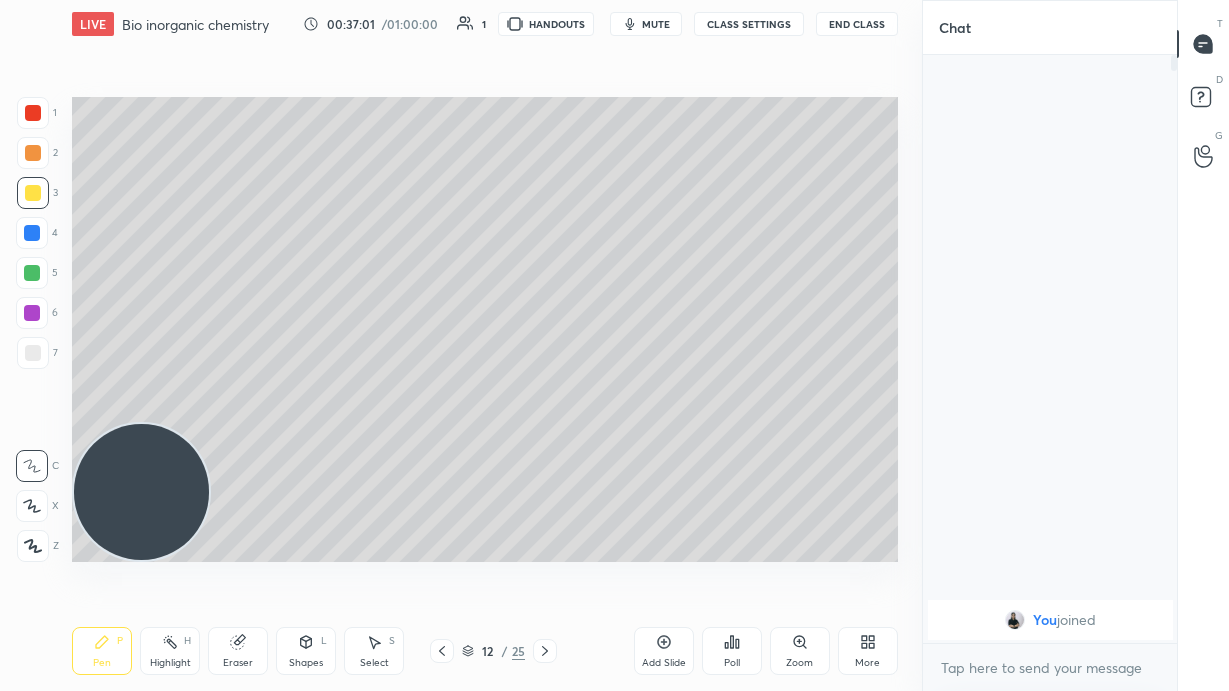 click 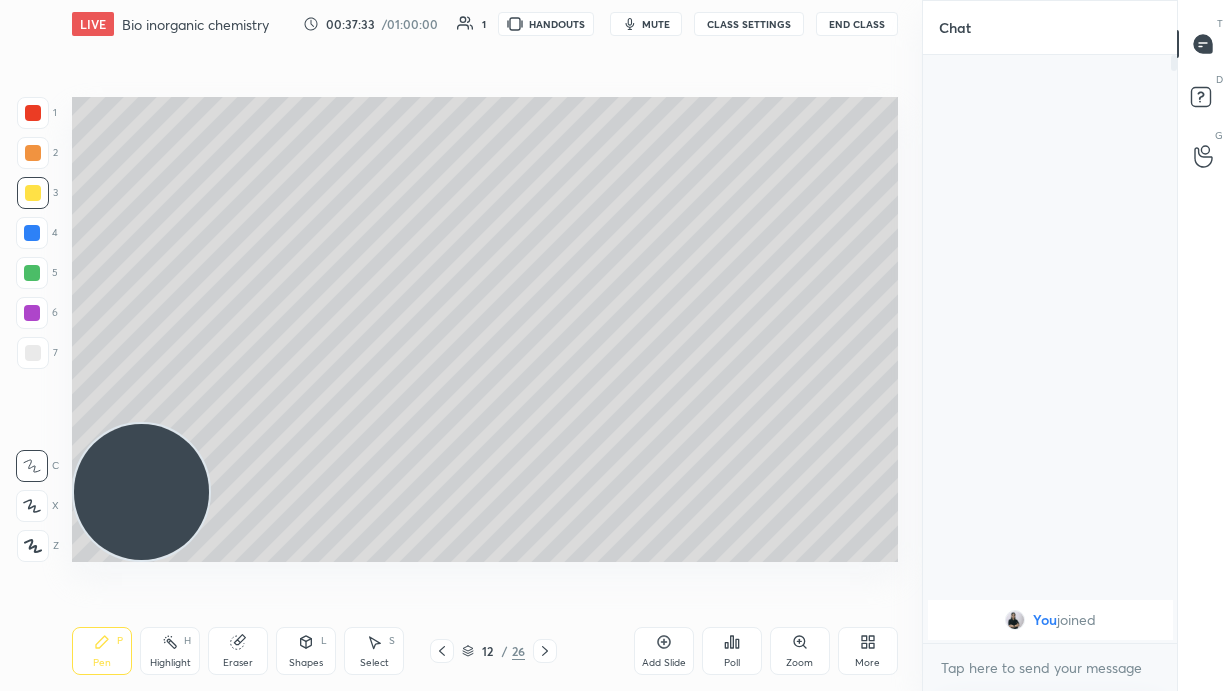 click at bounding box center (33, 353) 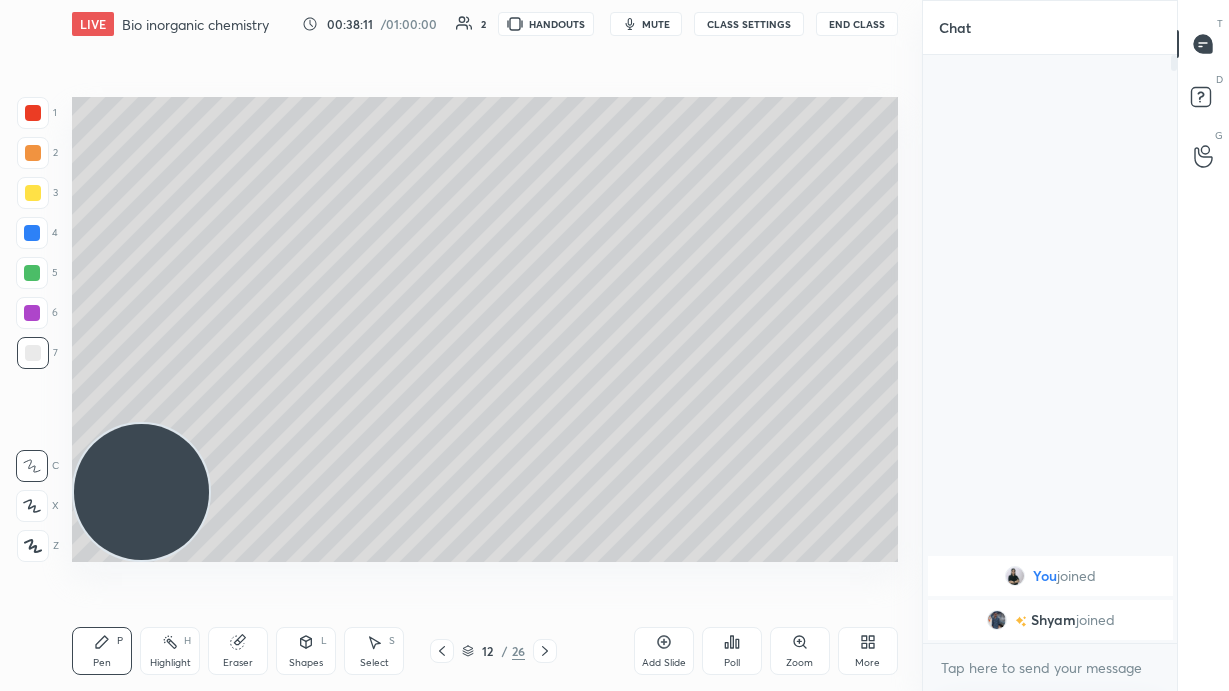 click on "Add Slide" at bounding box center (664, 651) 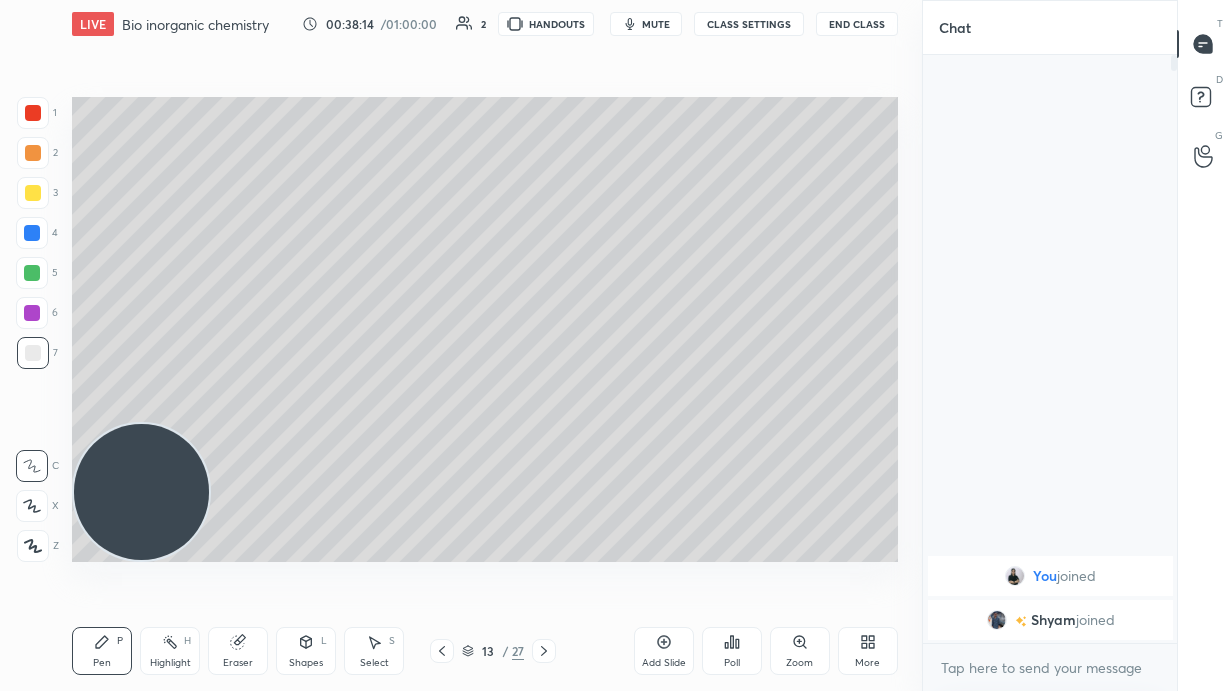 scroll, scrollTop: 541, scrollLeft: 248, axis: both 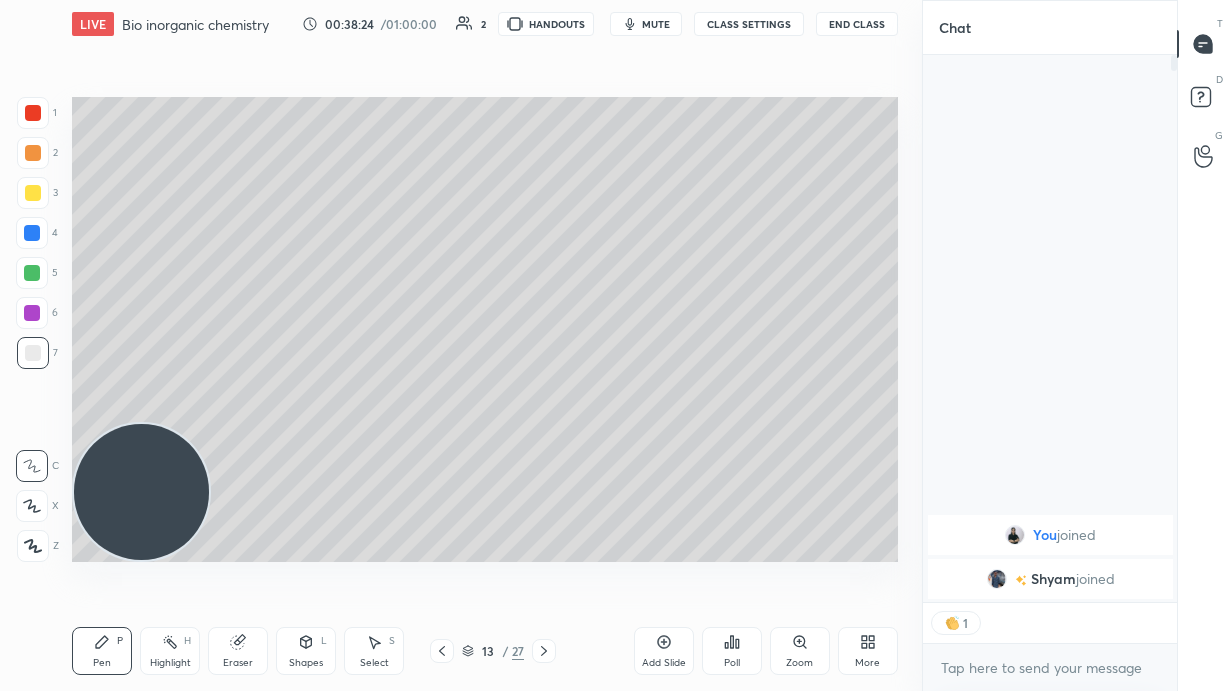 type on "x" 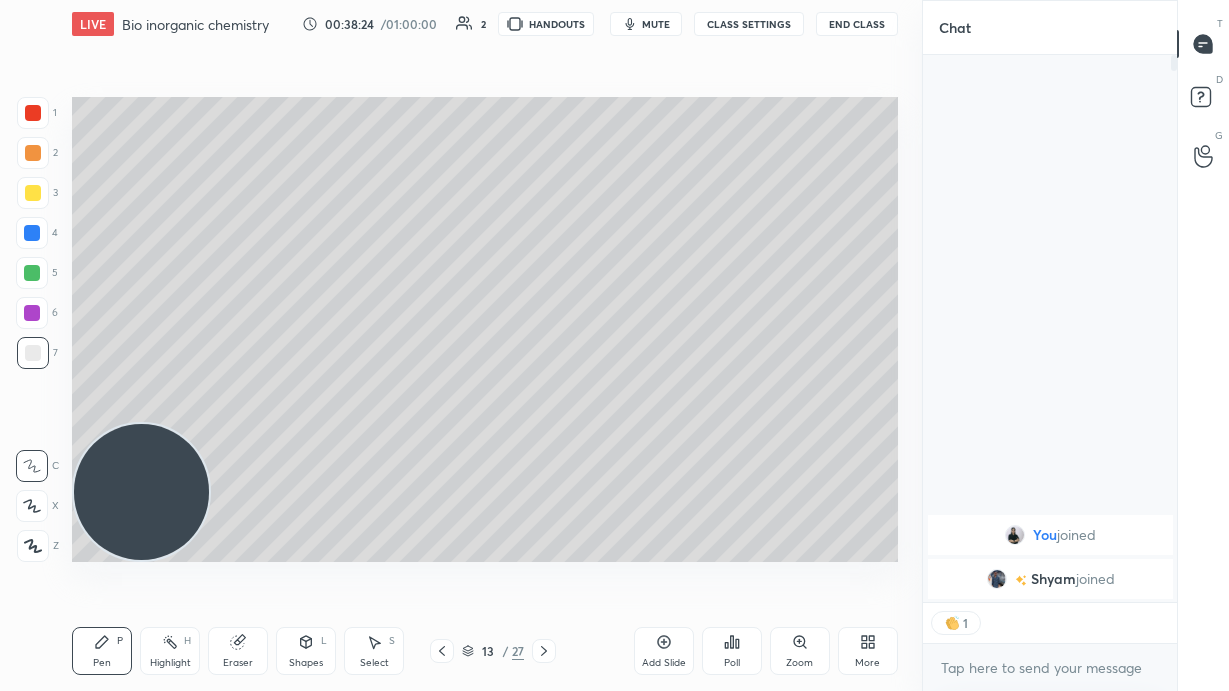 scroll, scrollTop: 7, scrollLeft: 7, axis: both 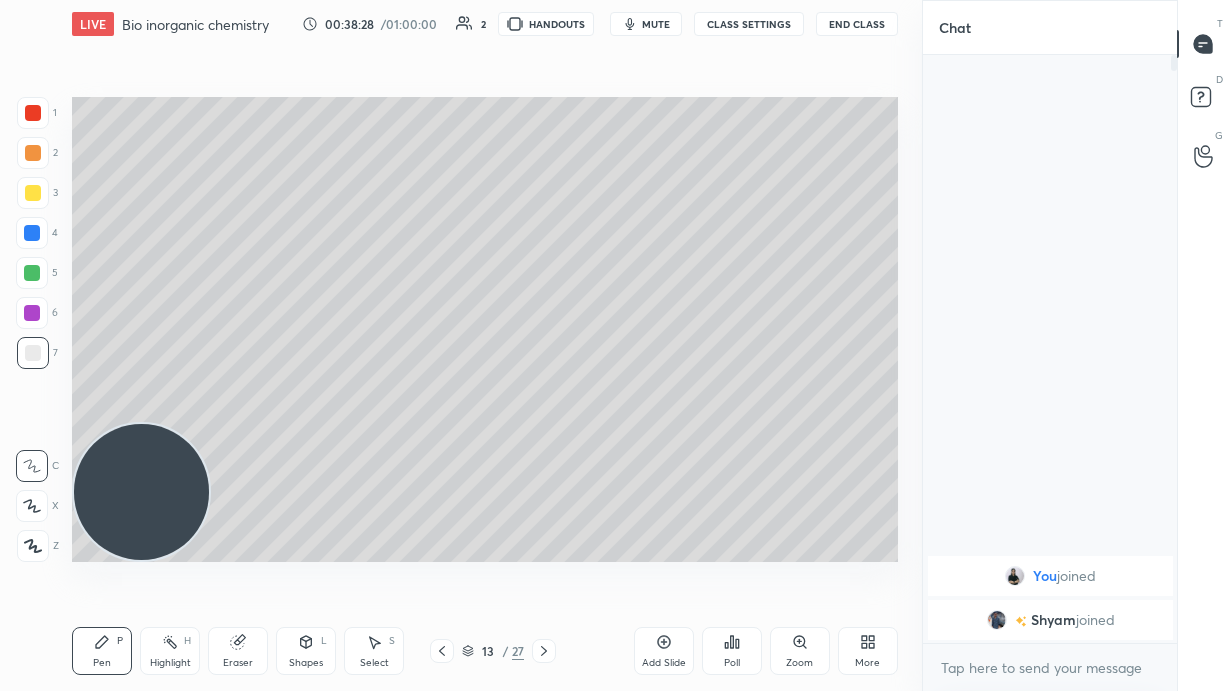 click on "3" at bounding box center [37, 193] 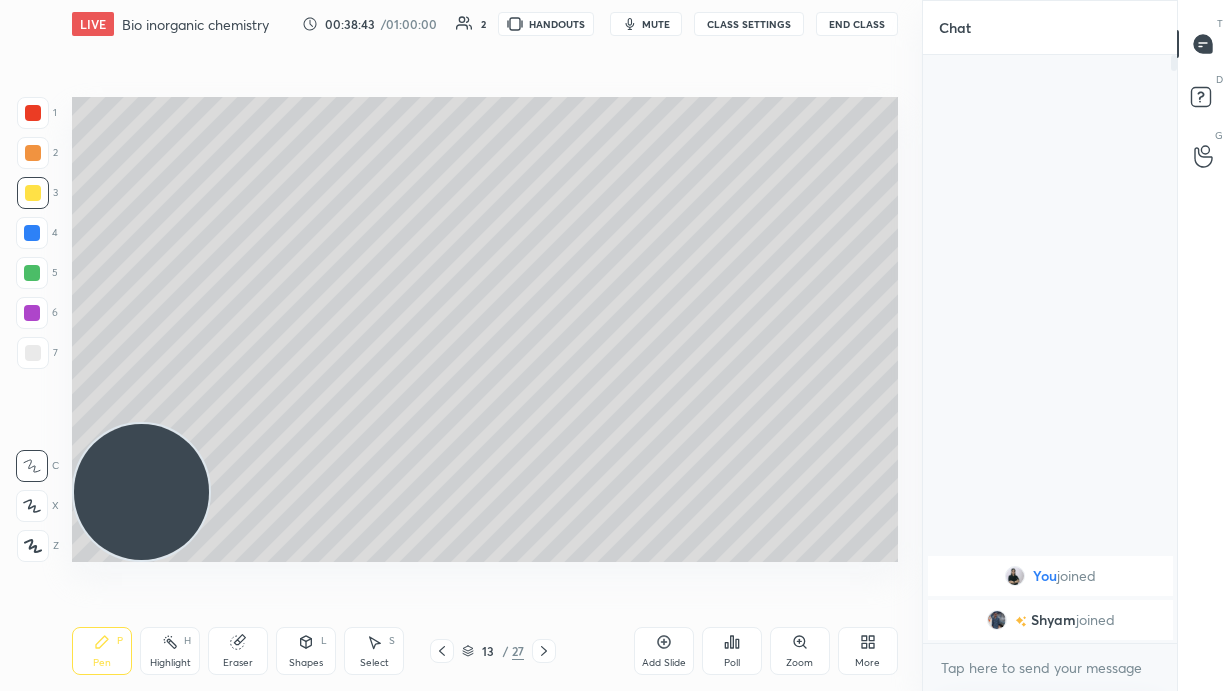 click at bounding box center (33, 153) 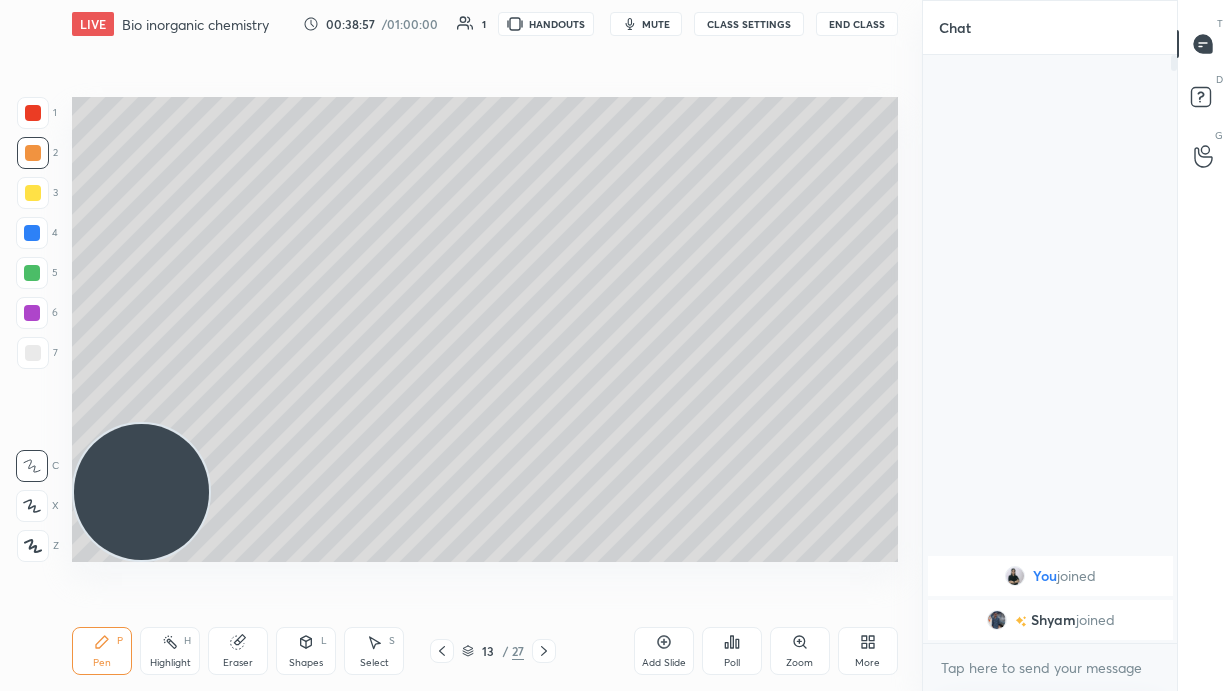 click at bounding box center [33, 193] 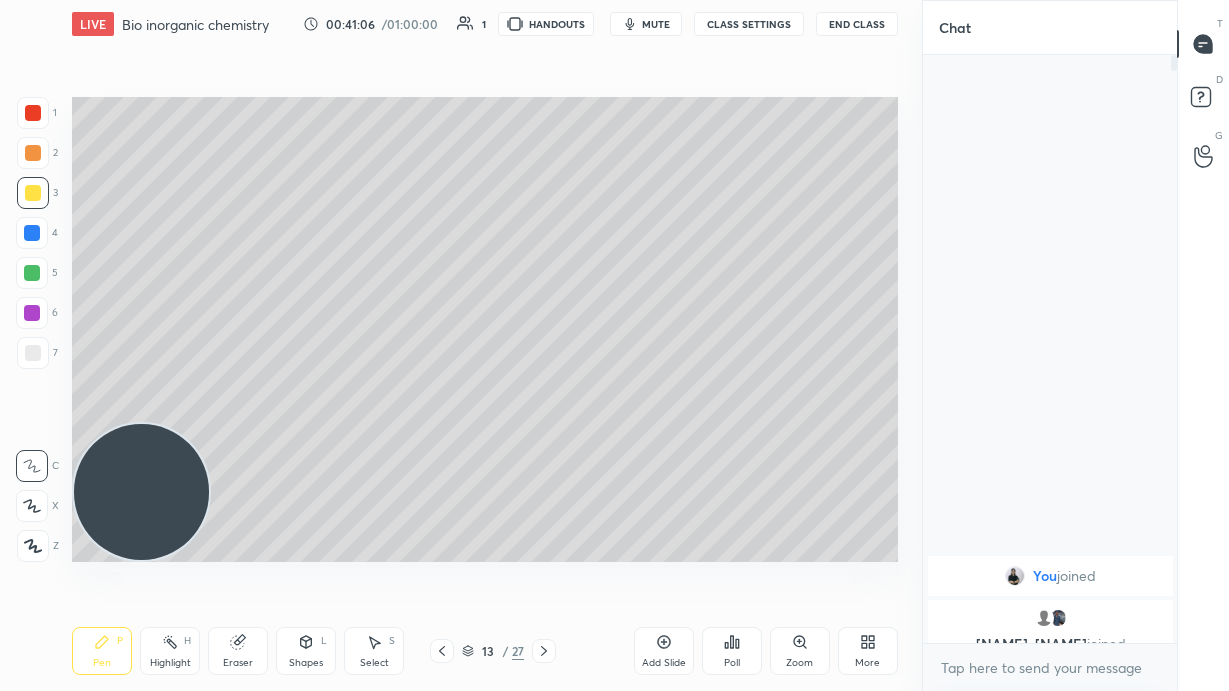 click on "Add Slide" at bounding box center [664, 651] 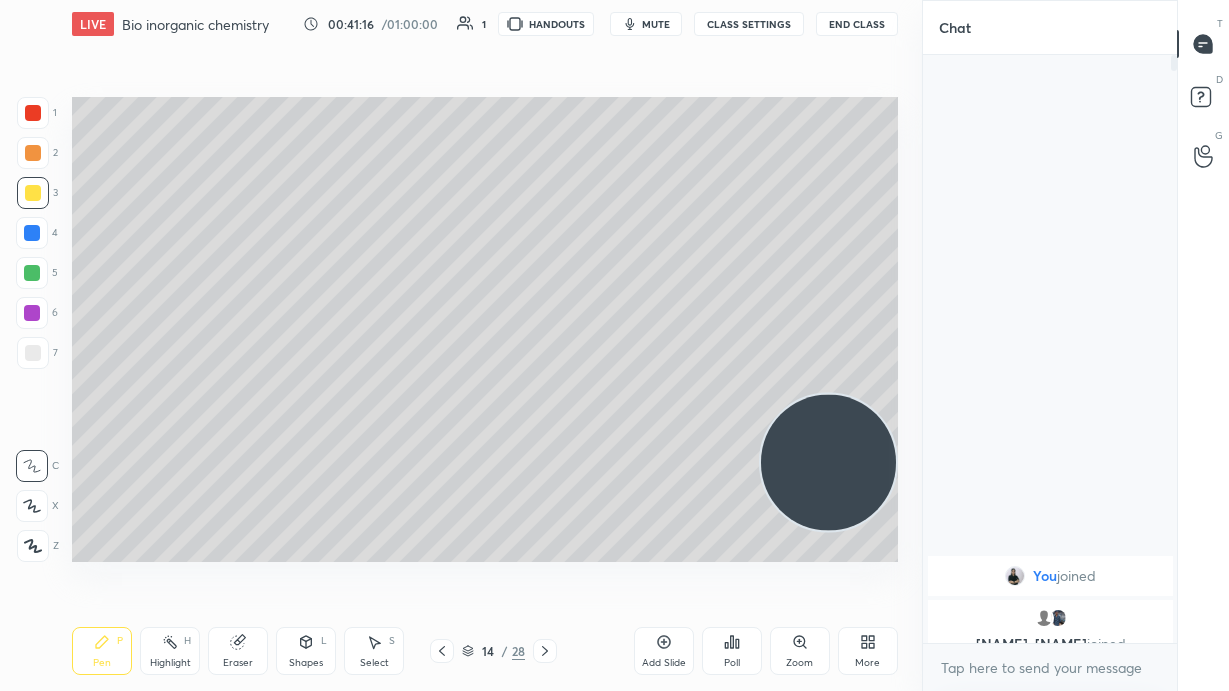 click 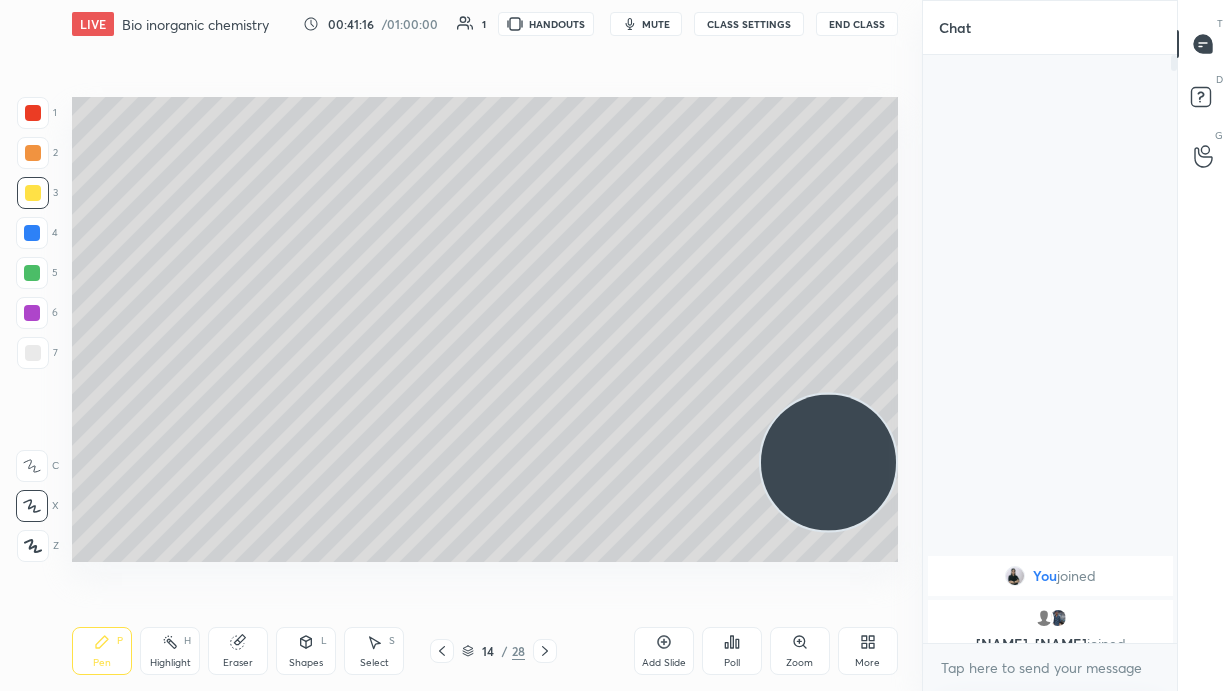 click at bounding box center (32, 273) 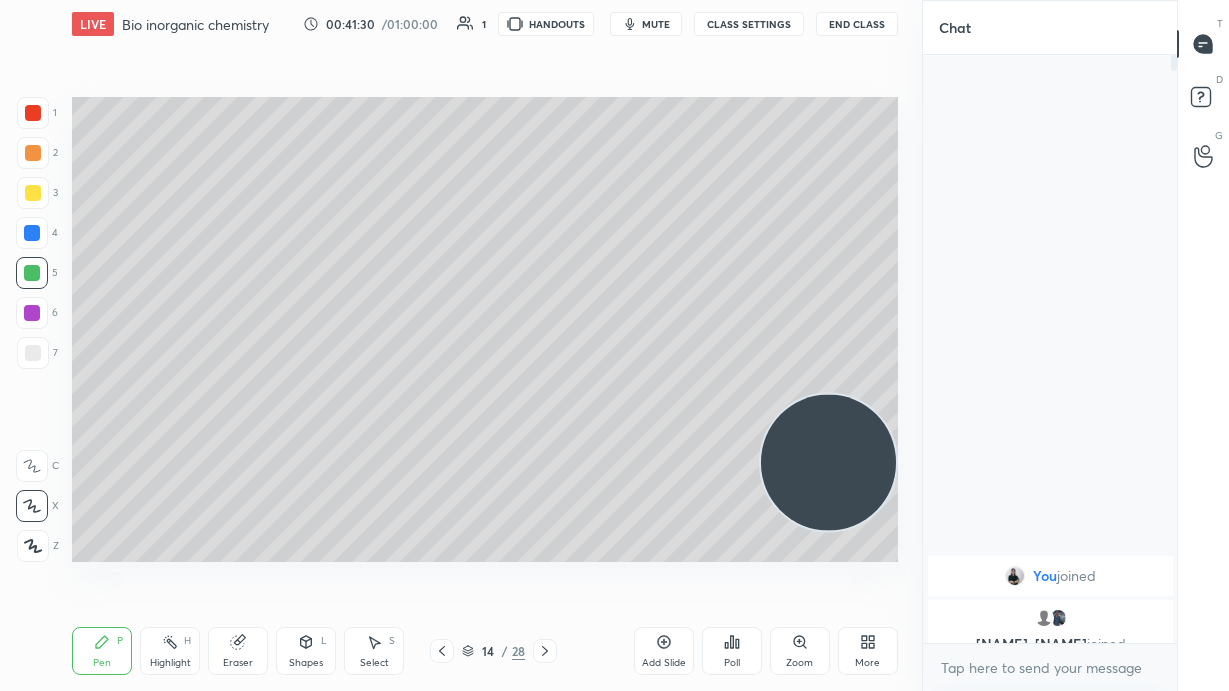 click at bounding box center (33, 193) 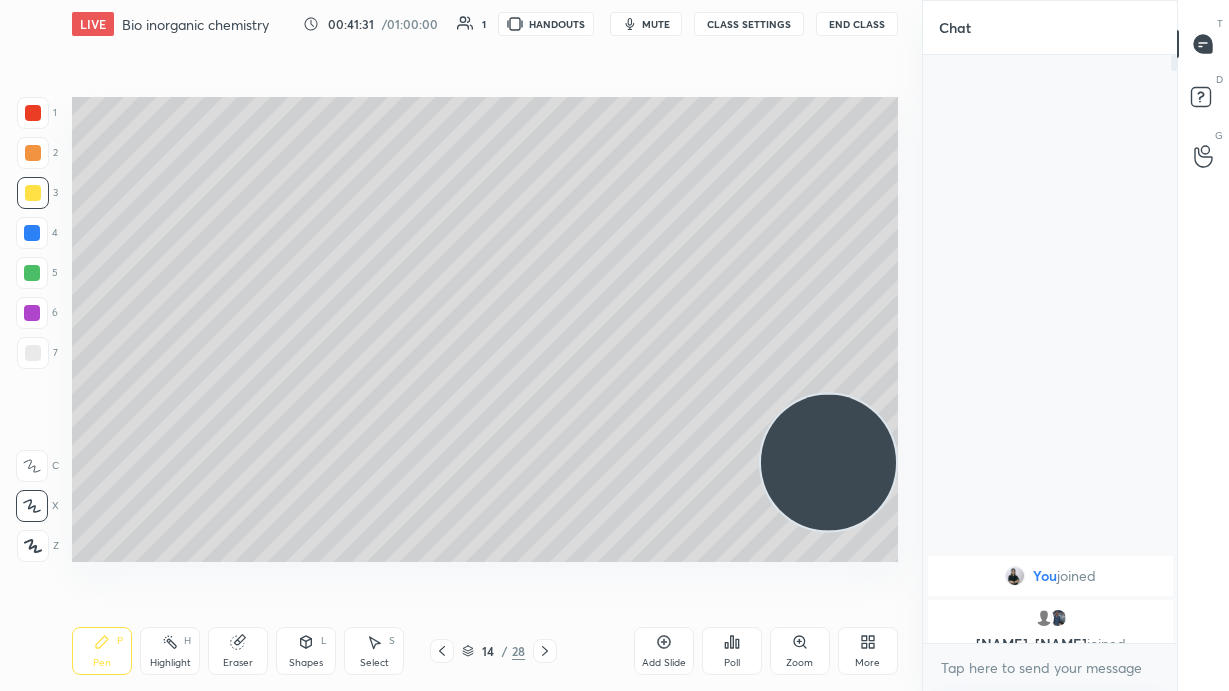 click at bounding box center [32, 466] 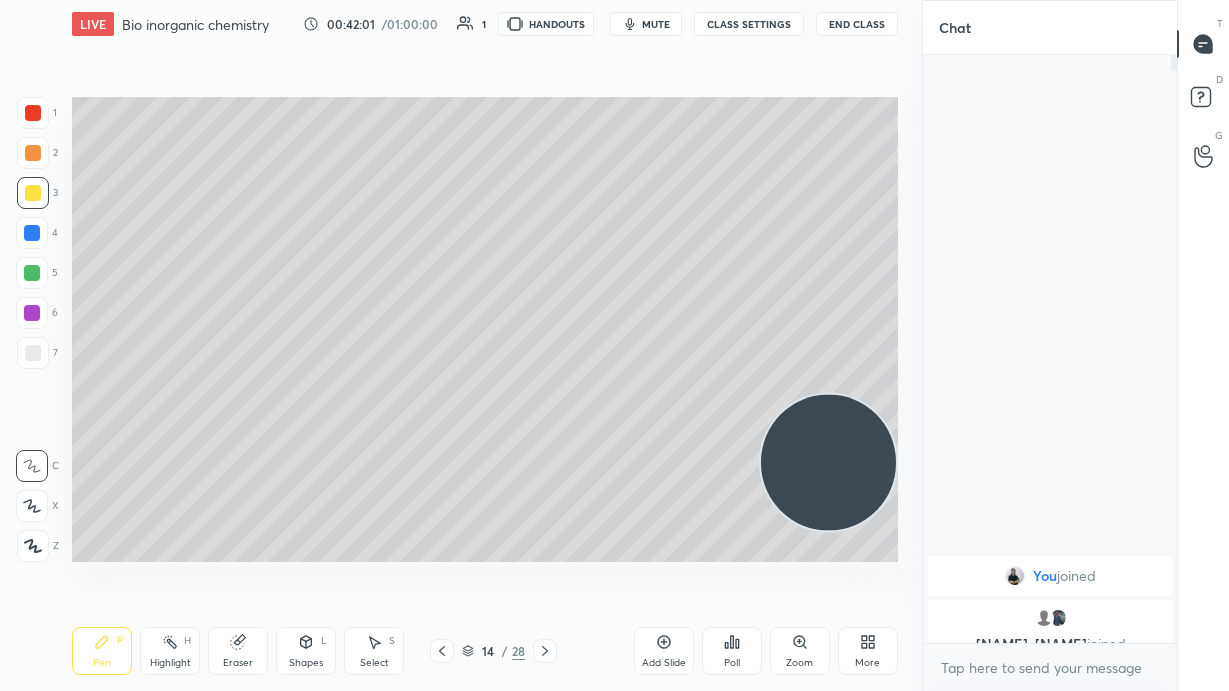 click at bounding box center [32, 233] 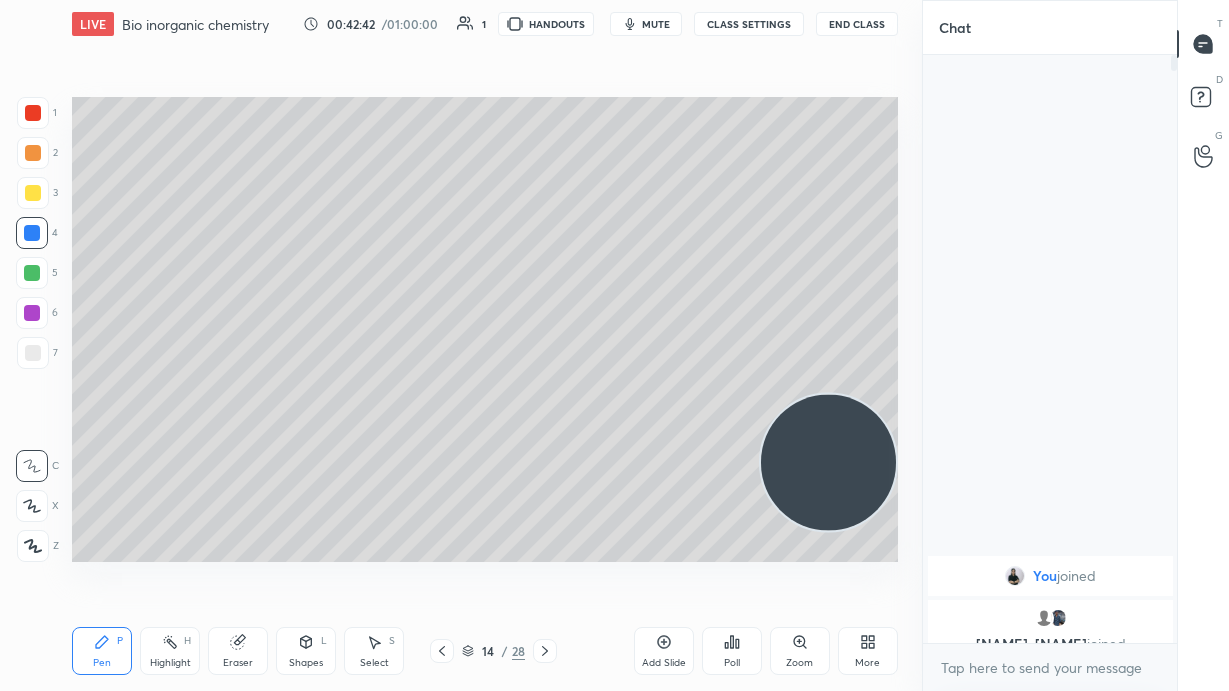 click at bounding box center (33, 353) 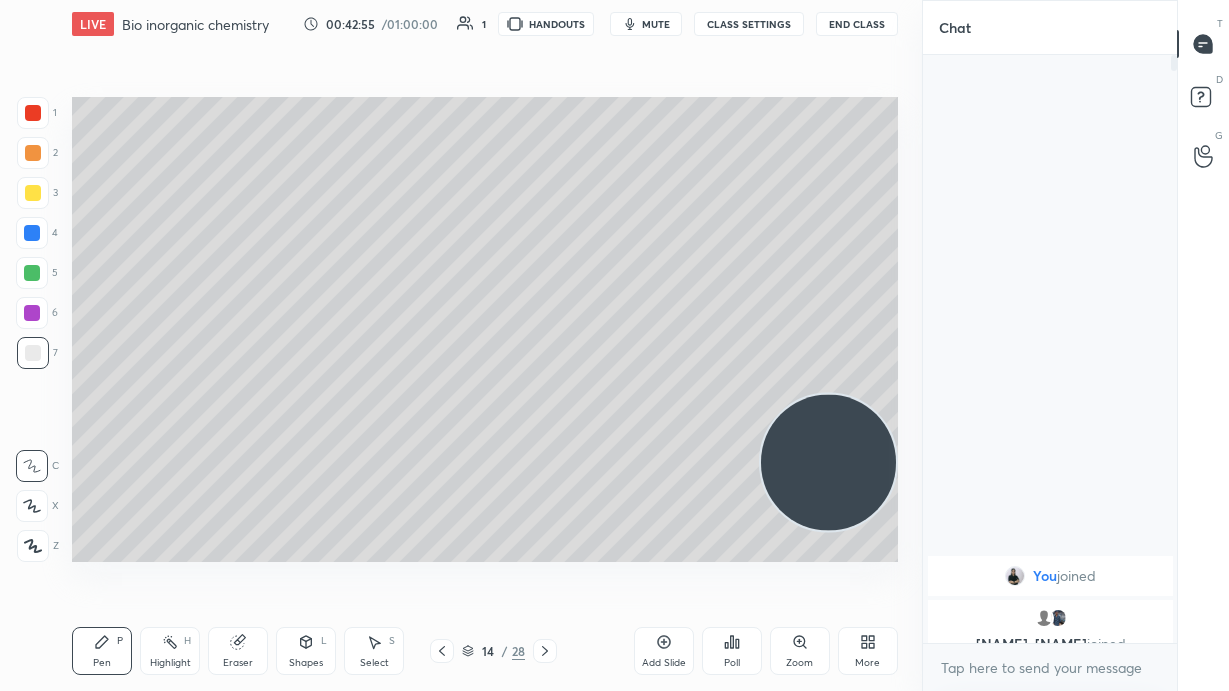 click on "mute" at bounding box center (656, 24) 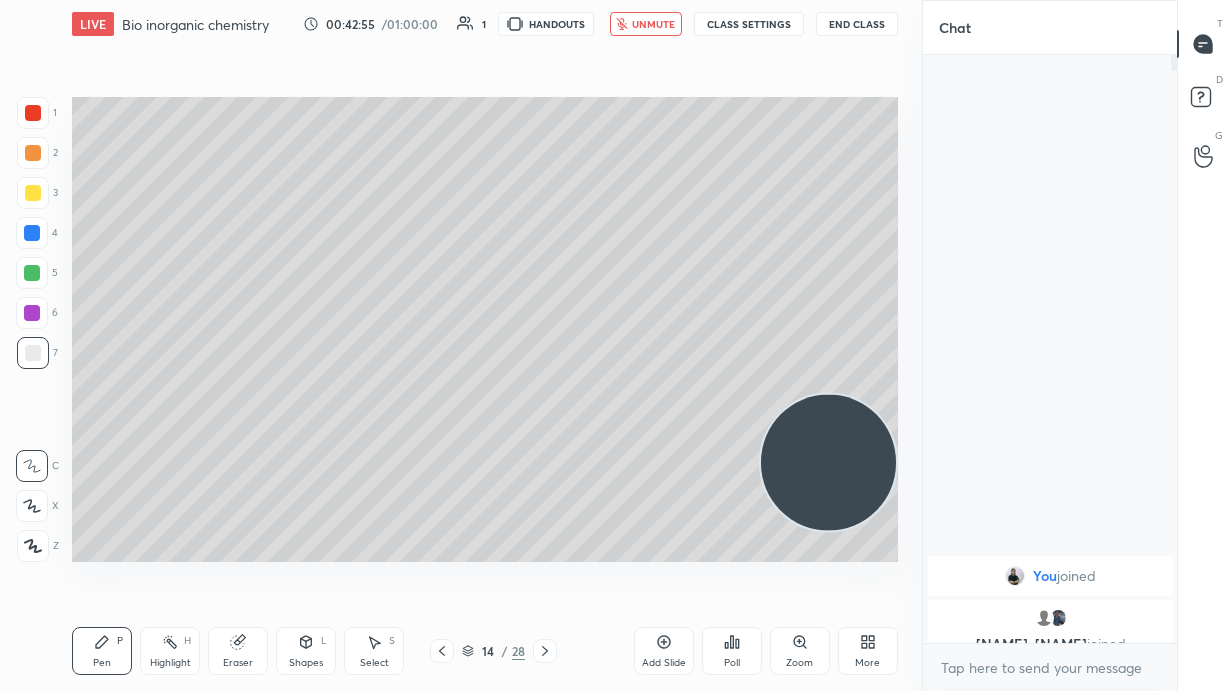 click on "End Class" at bounding box center [857, 24] 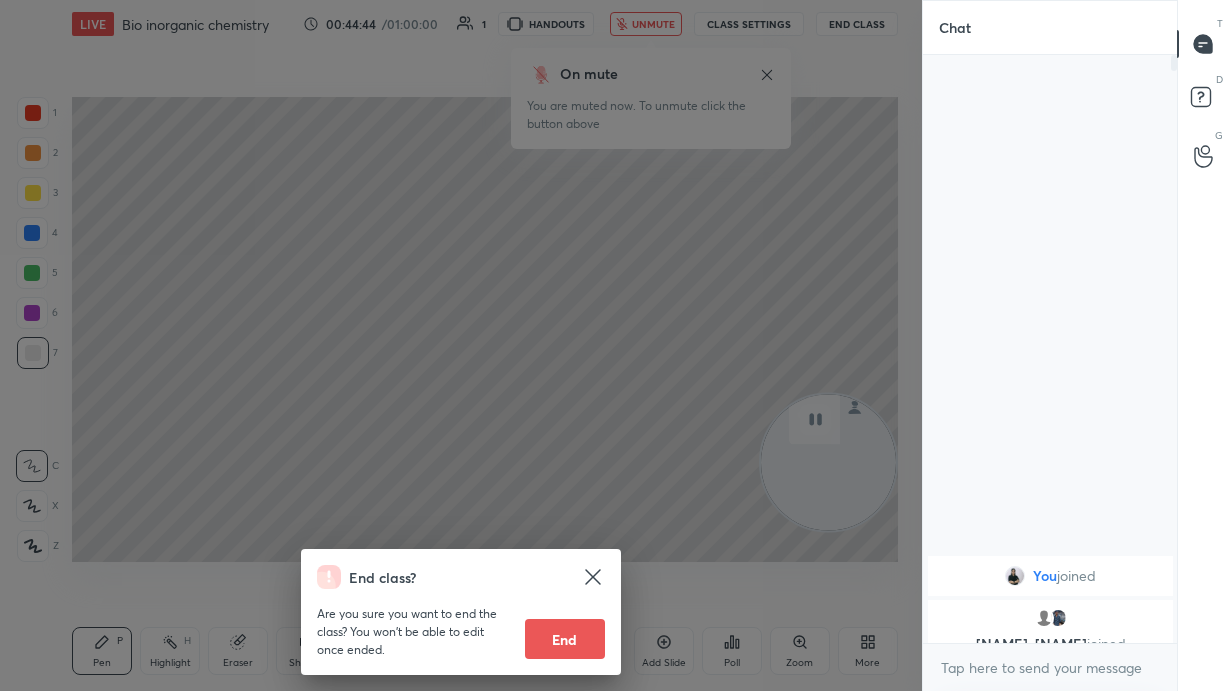 click 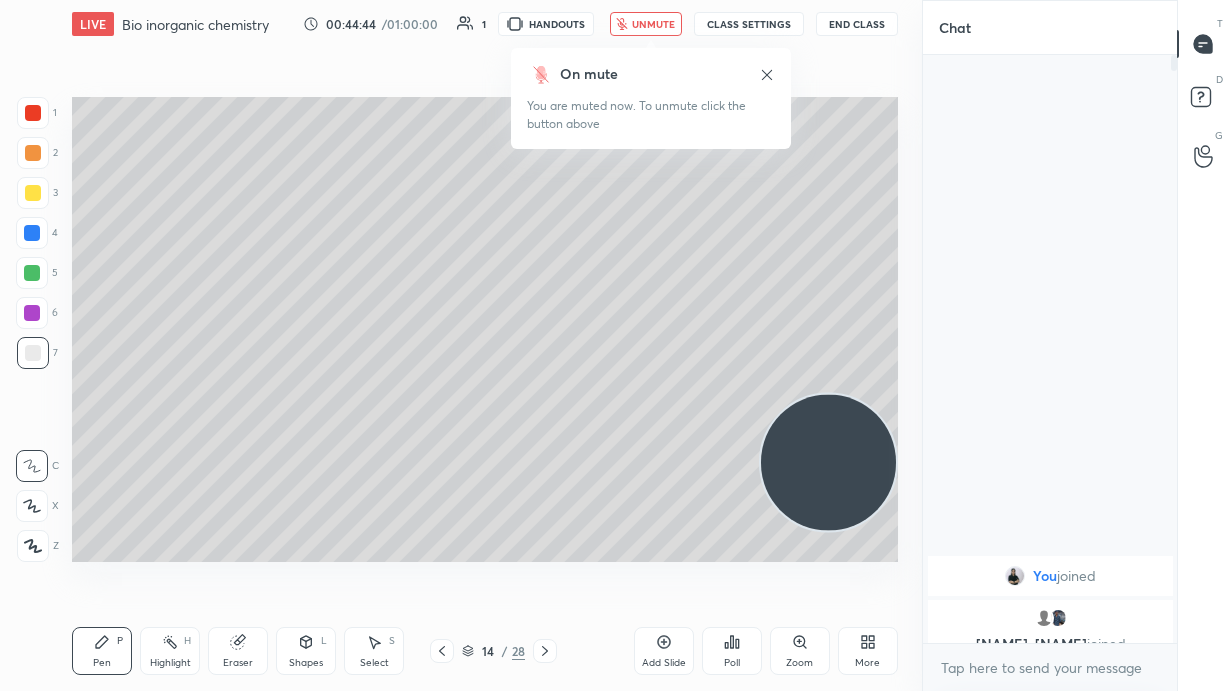 click on "unmute" at bounding box center (653, 24) 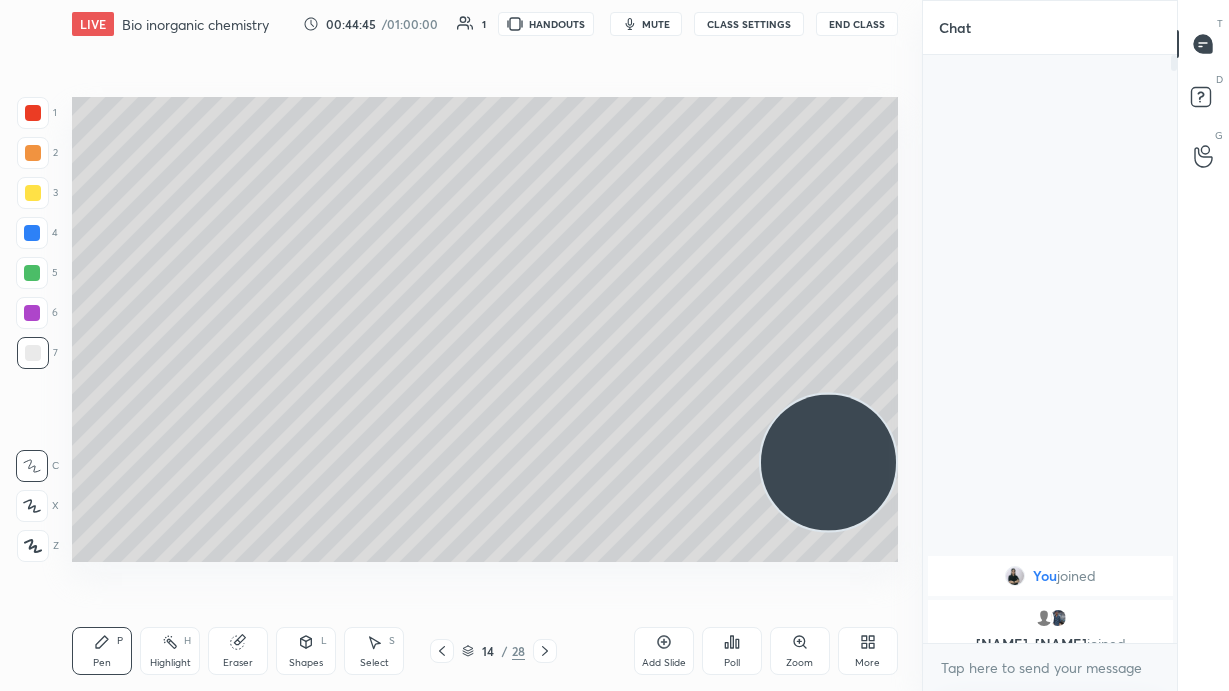click 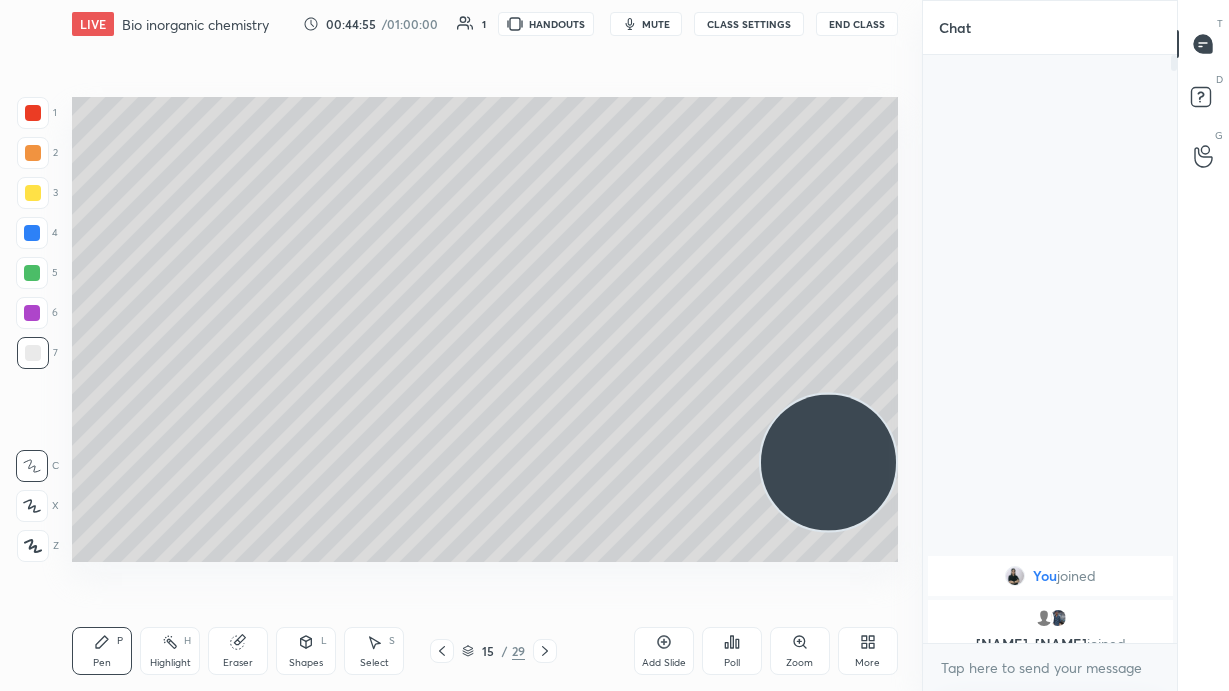 click at bounding box center [32, 273] 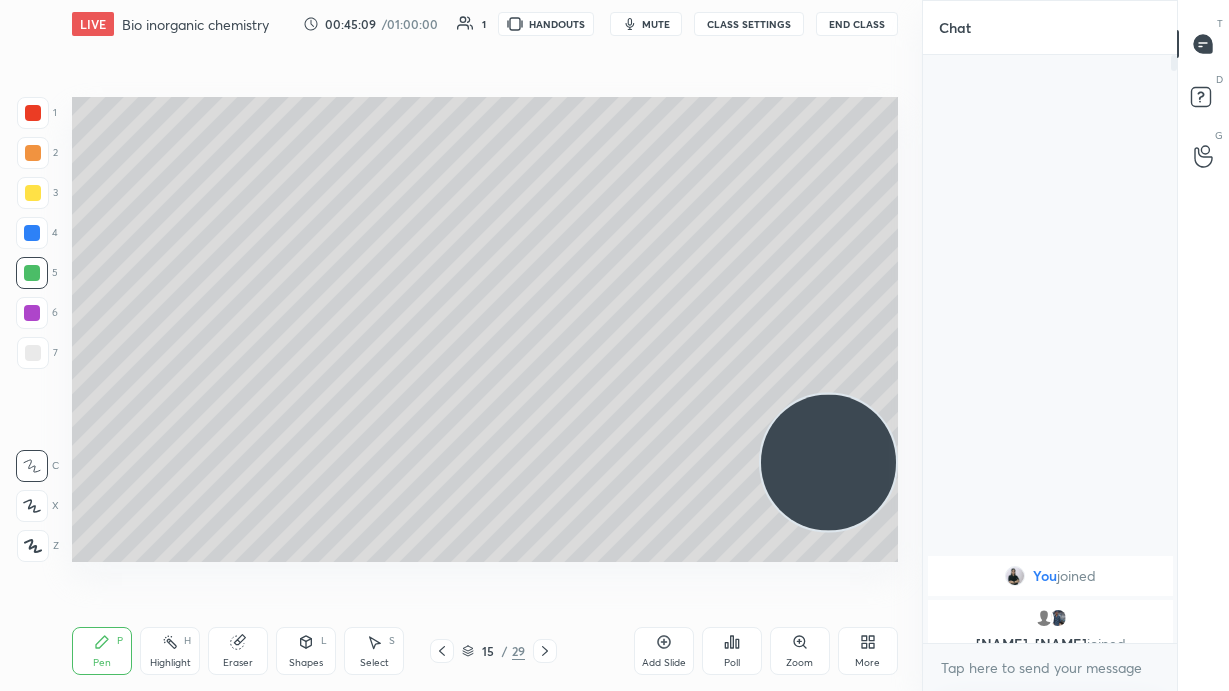 click at bounding box center (33, 193) 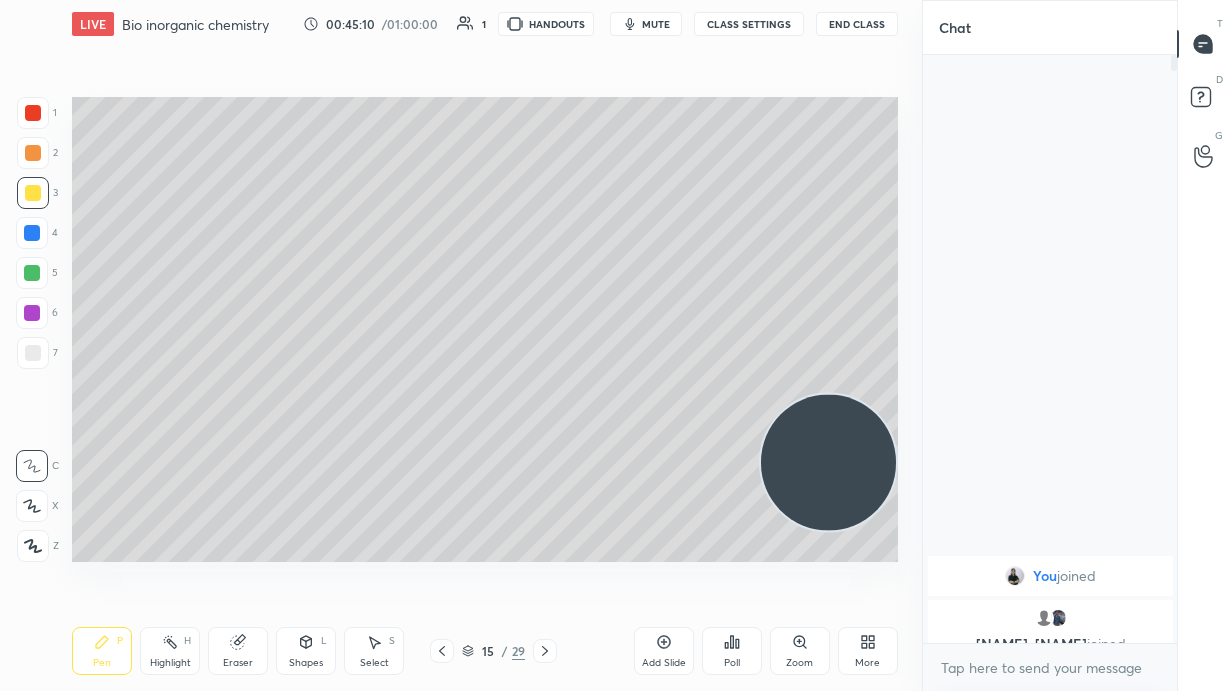 click 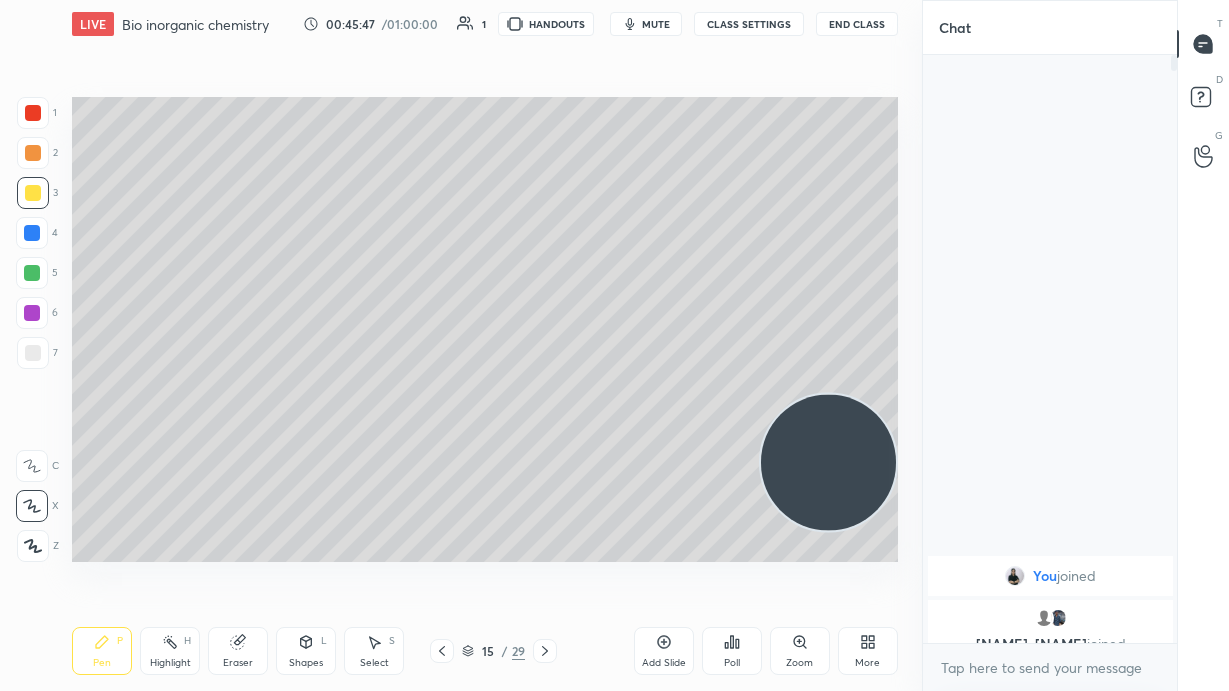 click at bounding box center (32, 273) 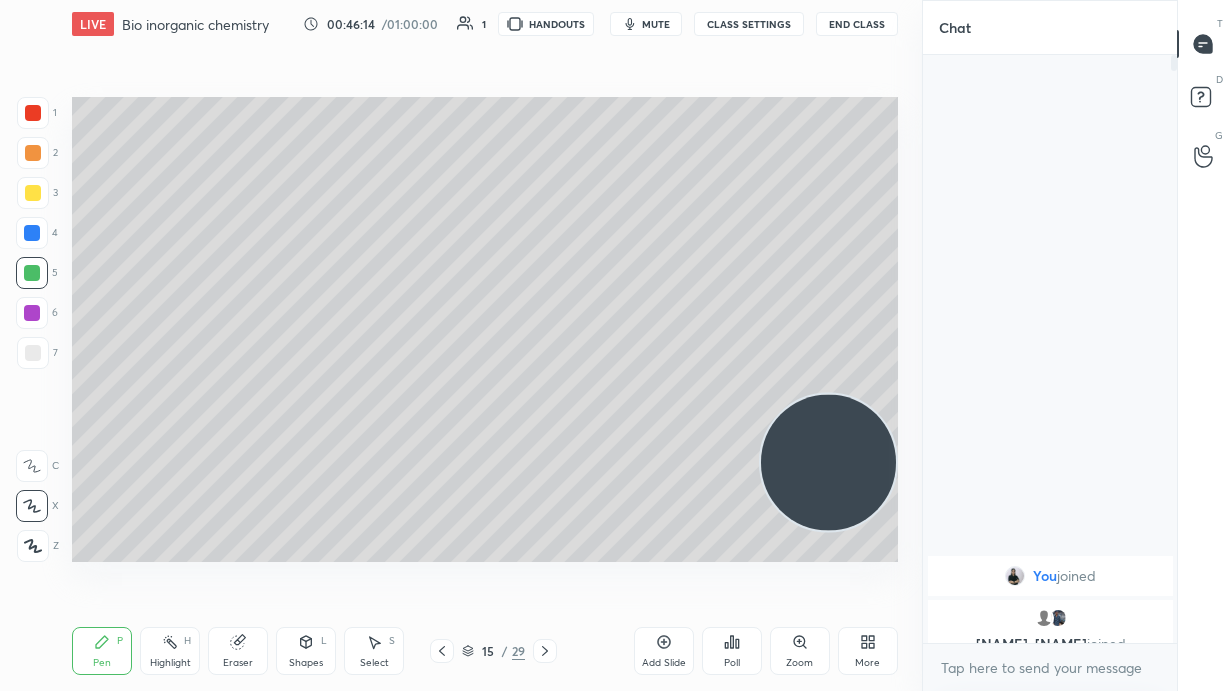 click on "Setting up your live class Poll for   secs No correct answer Start poll" at bounding box center (485, 329) 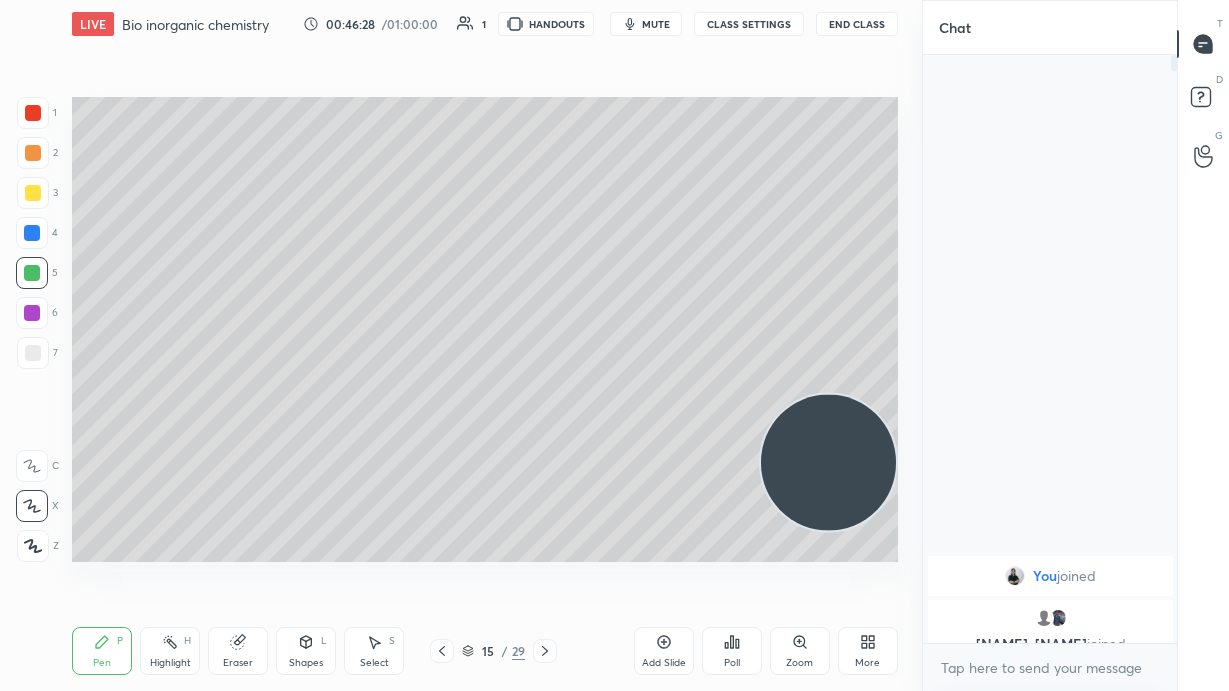 click on "mute" at bounding box center (646, 24) 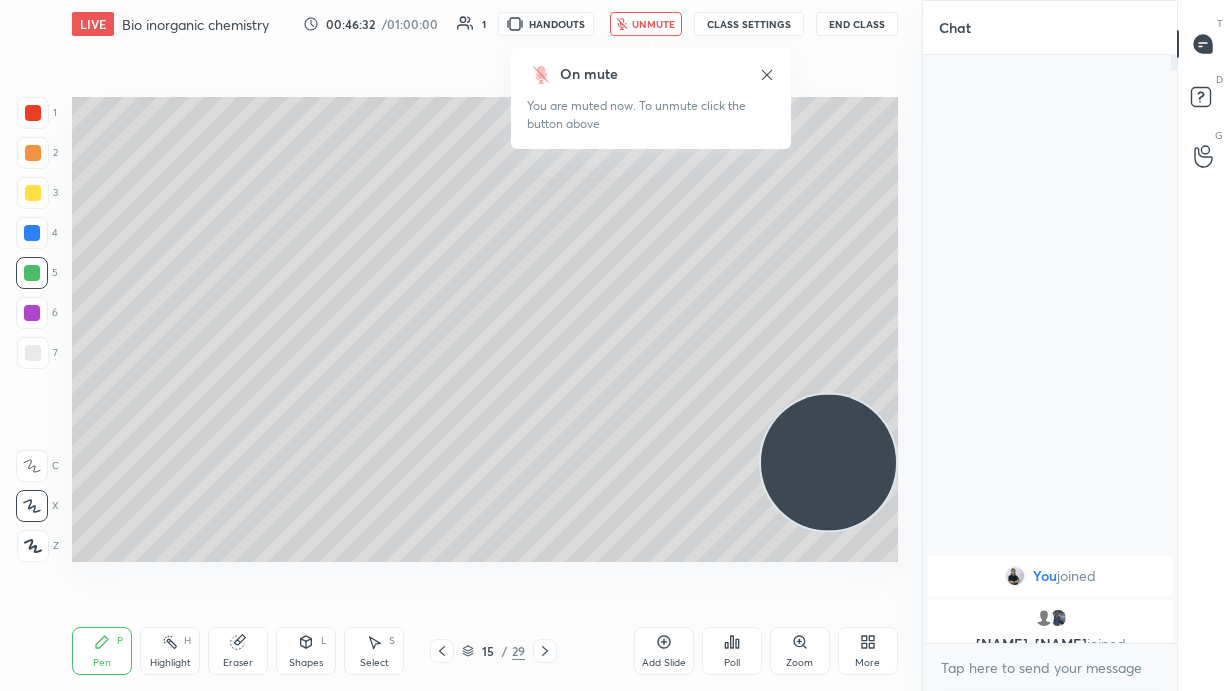 click on "LIVE Bio inorganic chemistry 00:46:32 /  01:00:00 1 HANDOUTS unmute CLASS SETTINGS End Class" at bounding box center (485, 24) 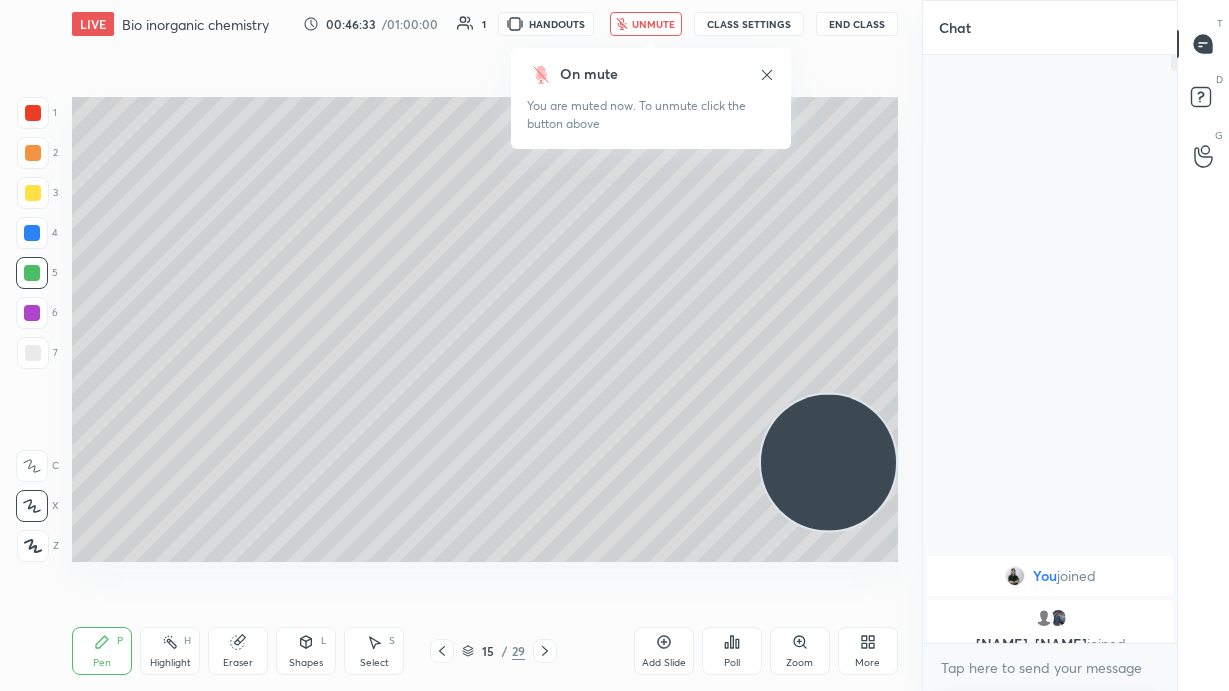 click on "LIVE Bio inorganic chemistry 00:46:33 /  01:00:00 1 HANDOUTS unmute CLASS SETTINGS End Class" at bounding box center [485, 24] 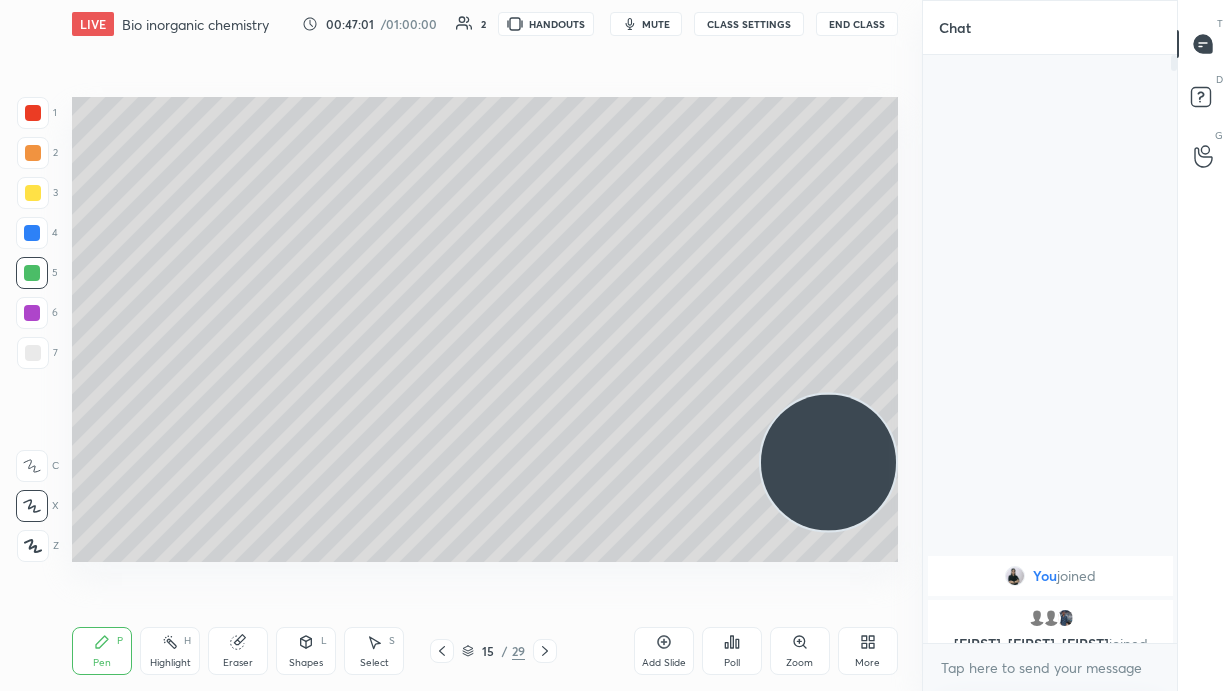 click on "Add Slide" at bounding box center (664, 651) 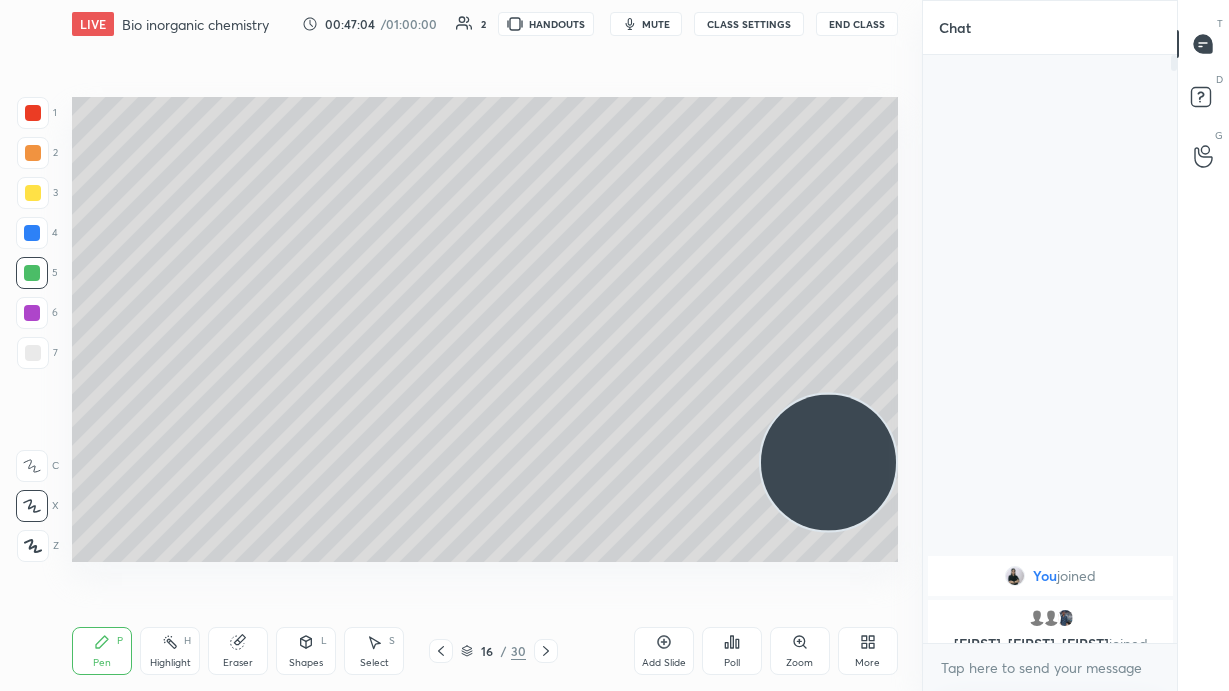 click at bounding box center [33, 193] 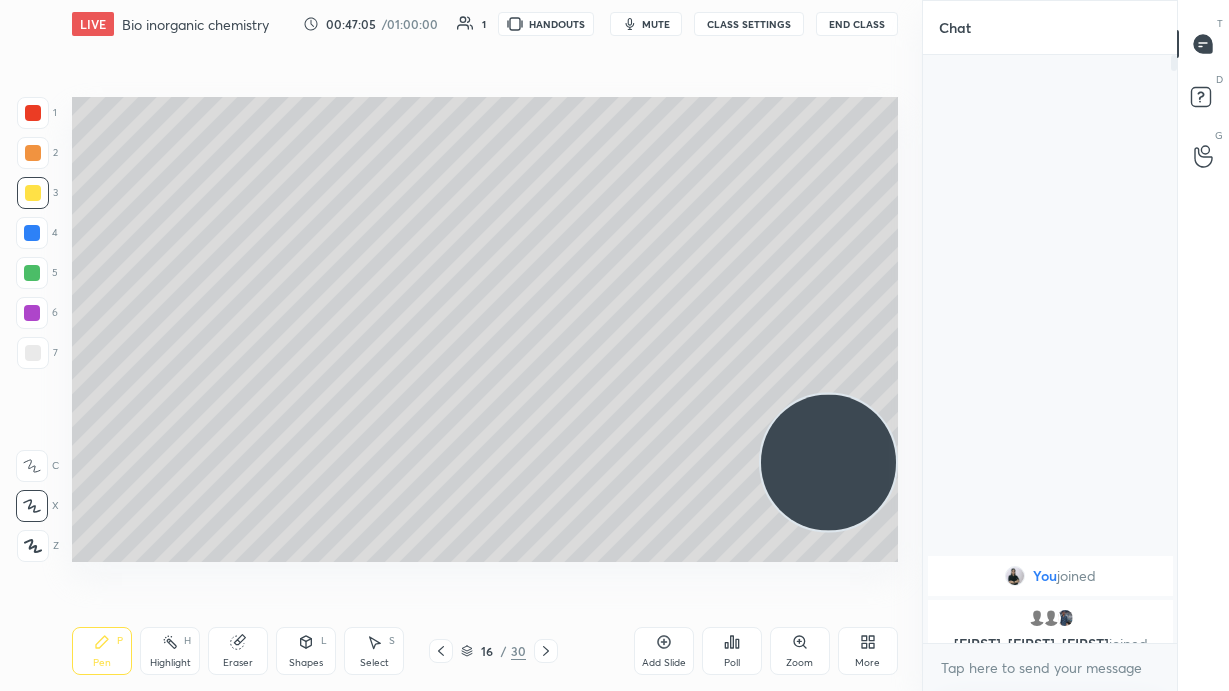 click 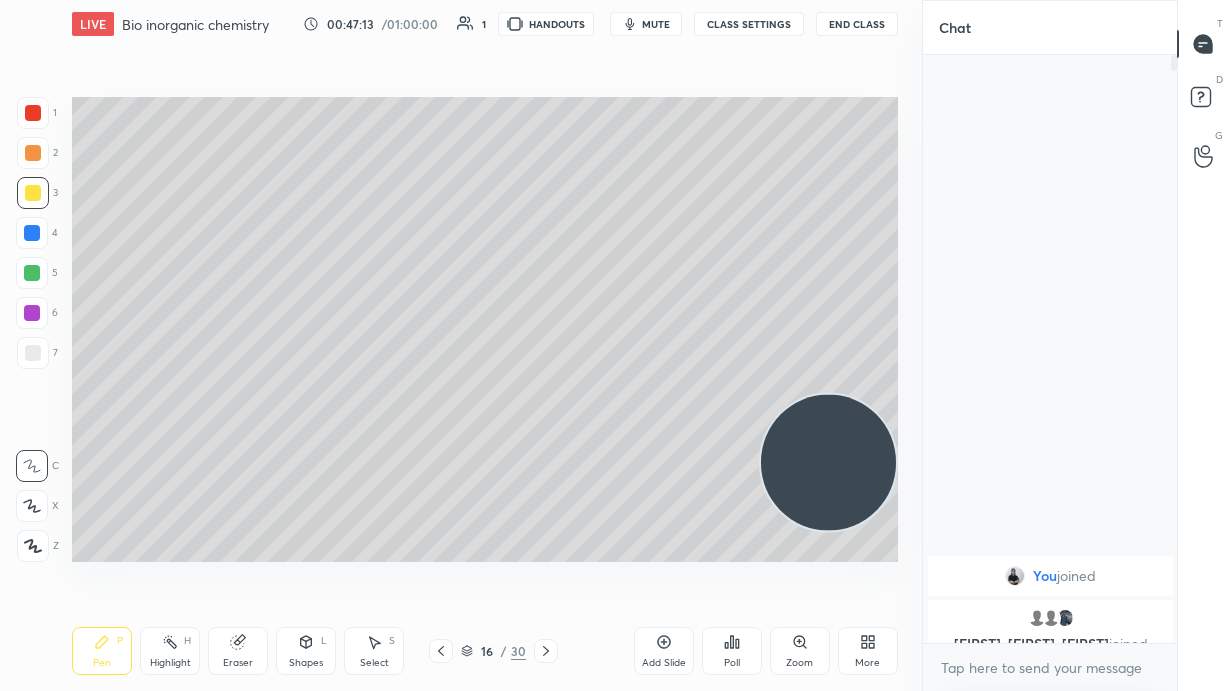 click at bounding box center [33, 153] 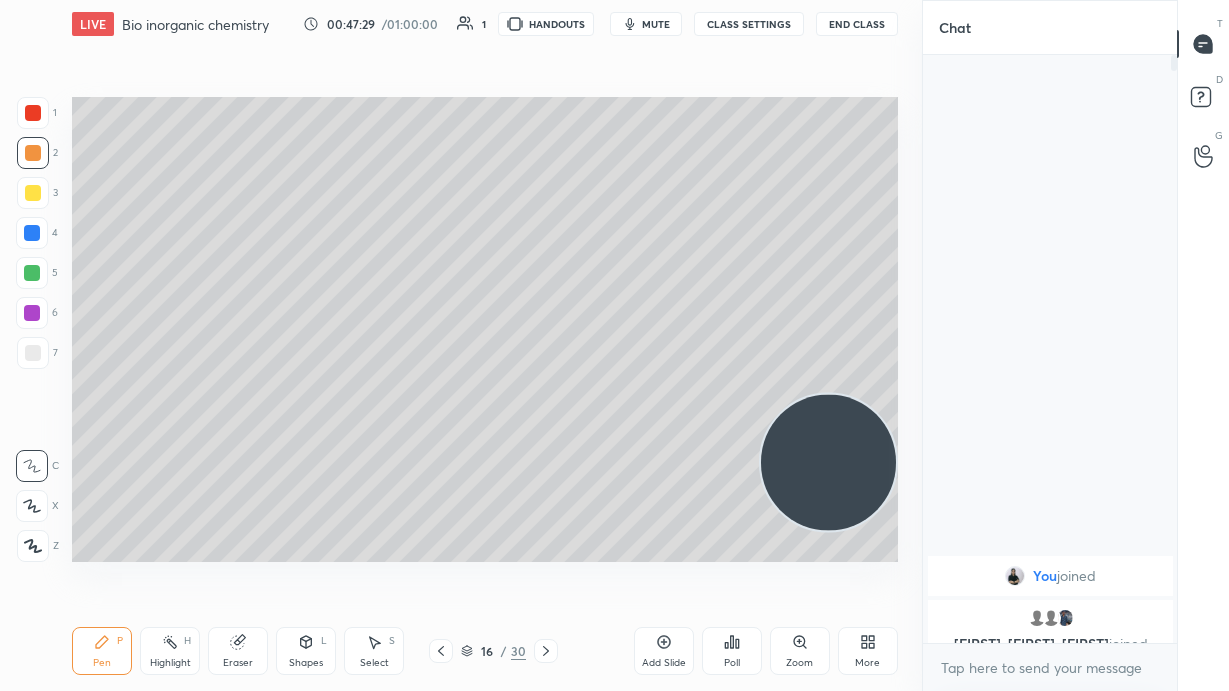 click on "6" at bounding box center (37, 317) 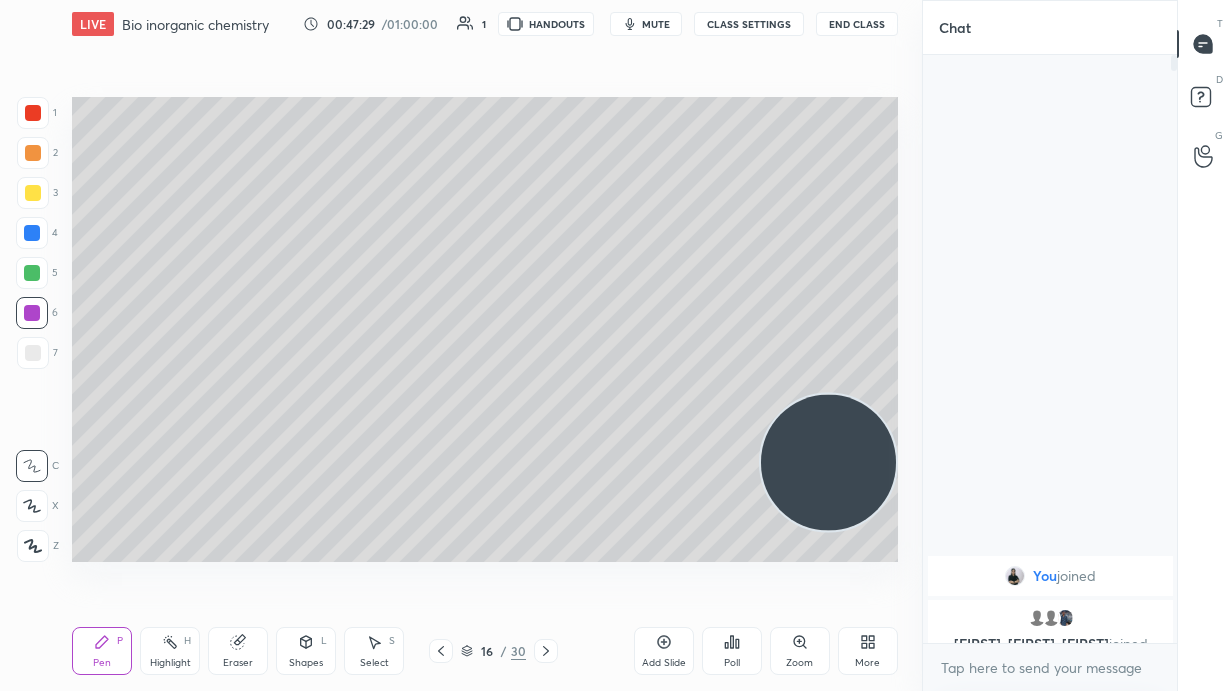 click on "7" at bounding box center (37, 357) 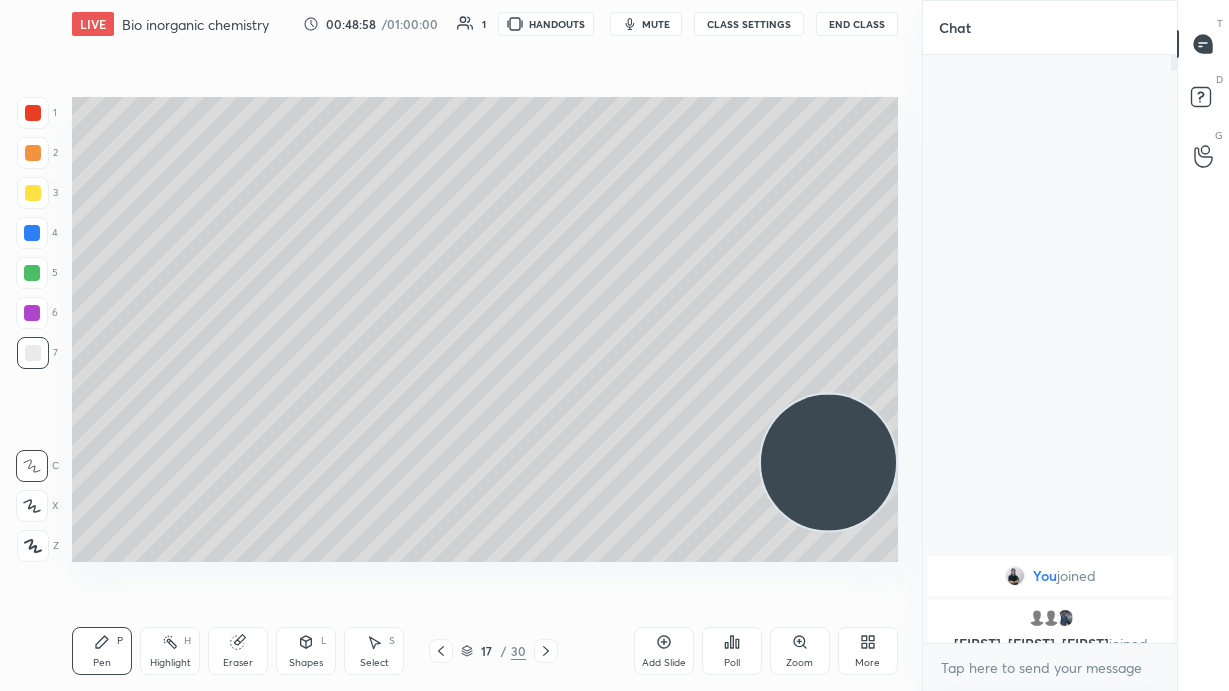 click on "1 2 3 4 5 6 7 C X Z C X Z E E Erase all   H H" at bounding box center (32, 329) 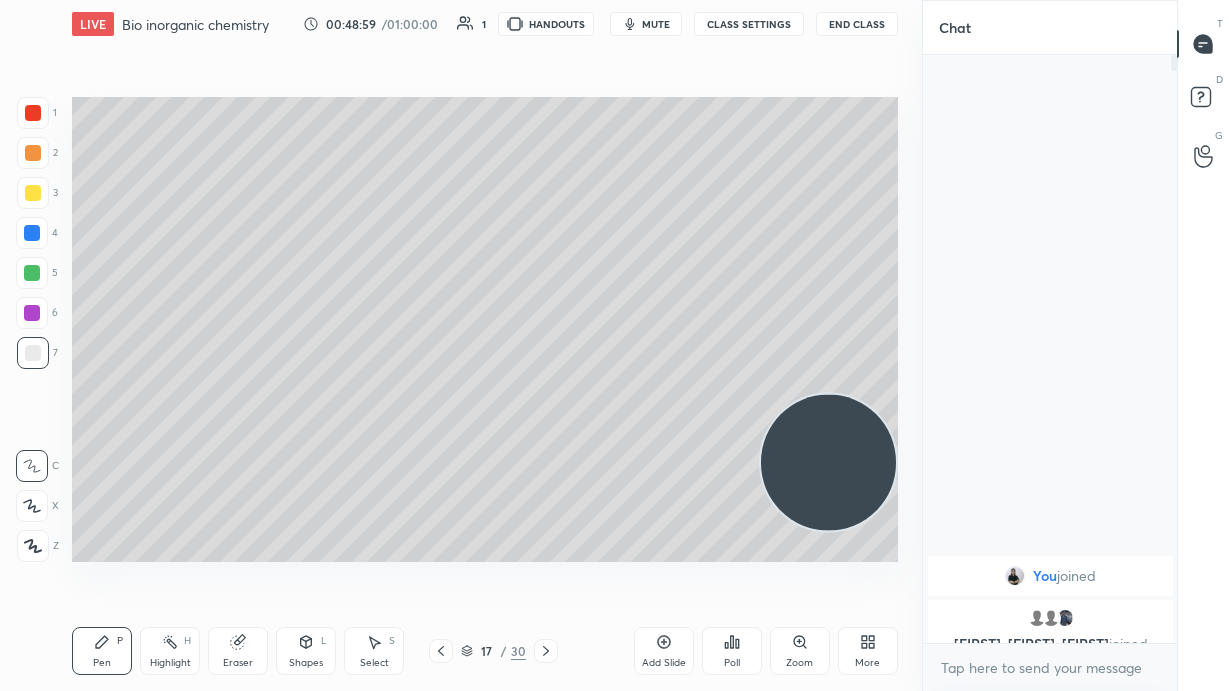 click at bounding box center [33, 193] 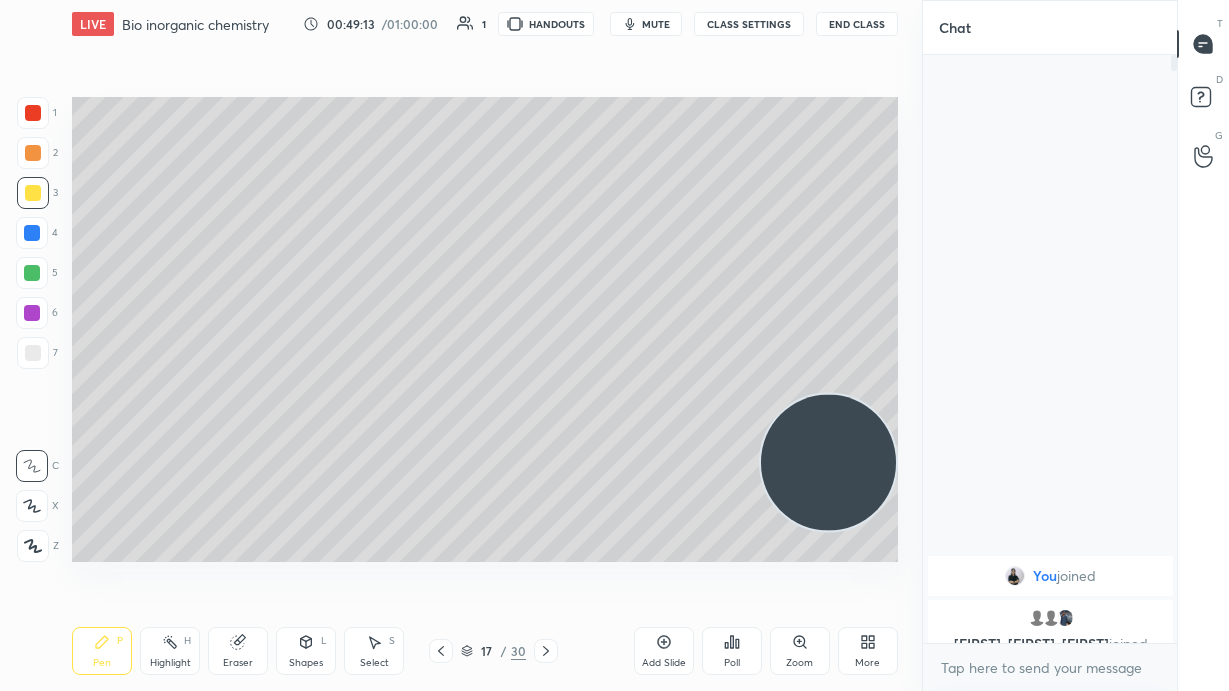 click on "7" at bounding box center (37, 353) 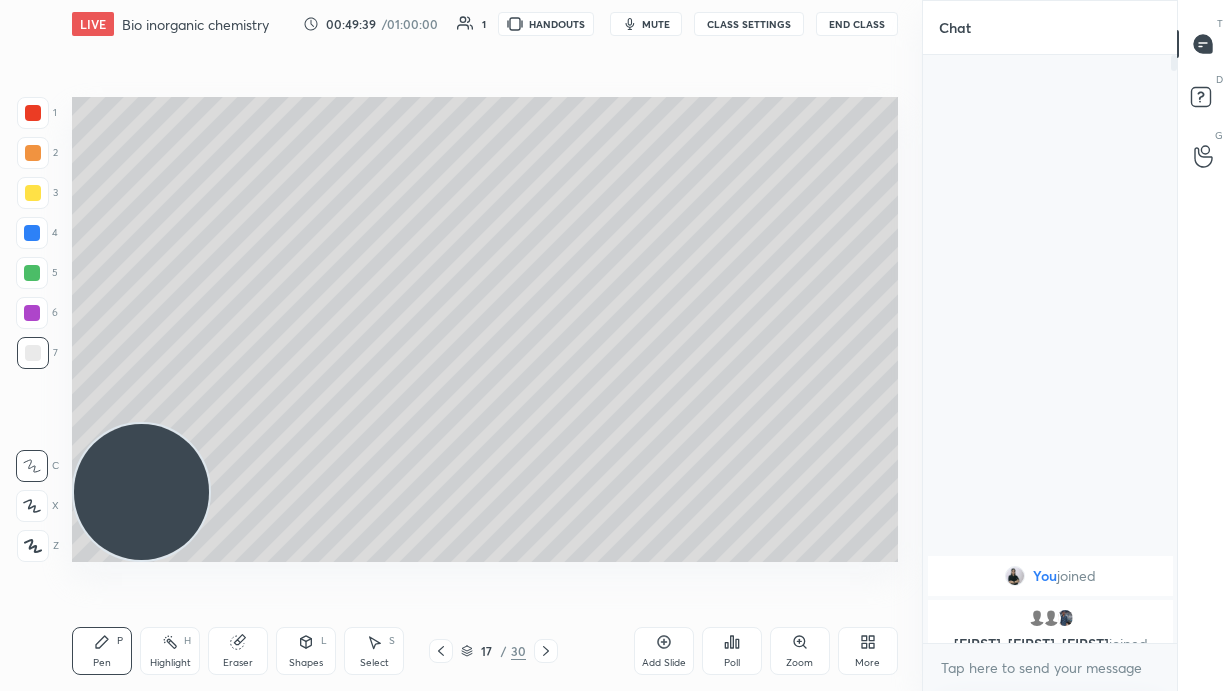 click on "mute" at bounding box center [656, 24] 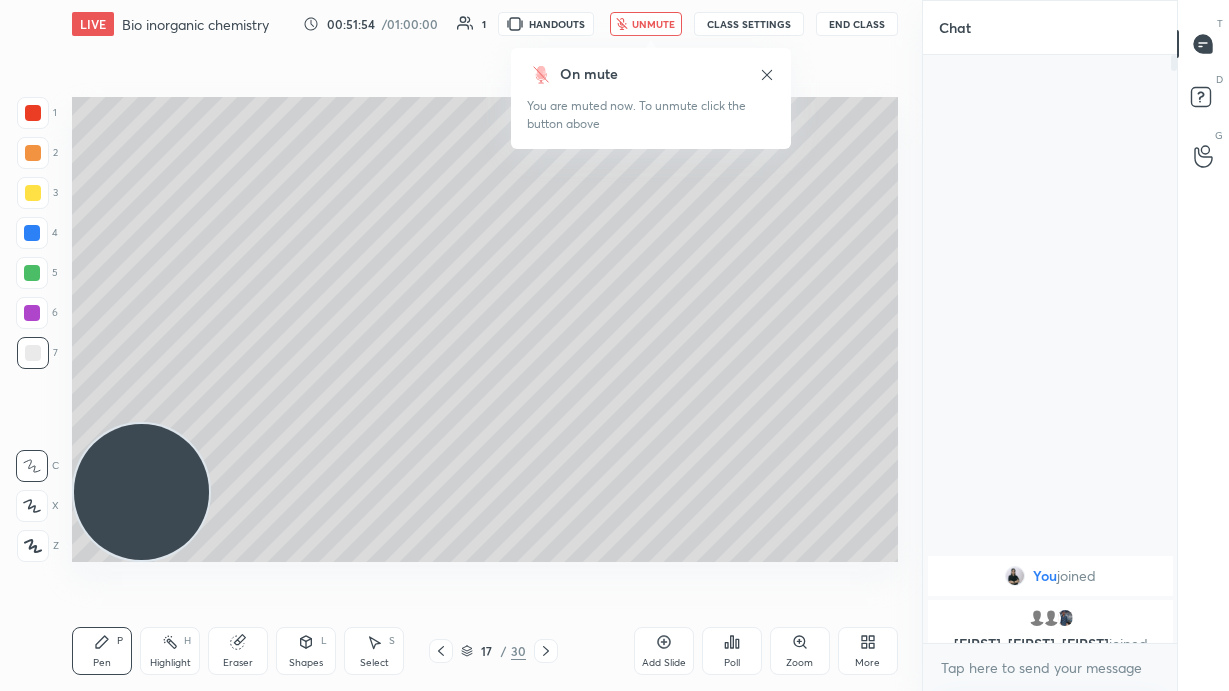 click on "unmute" at bounding box center [653, 24] 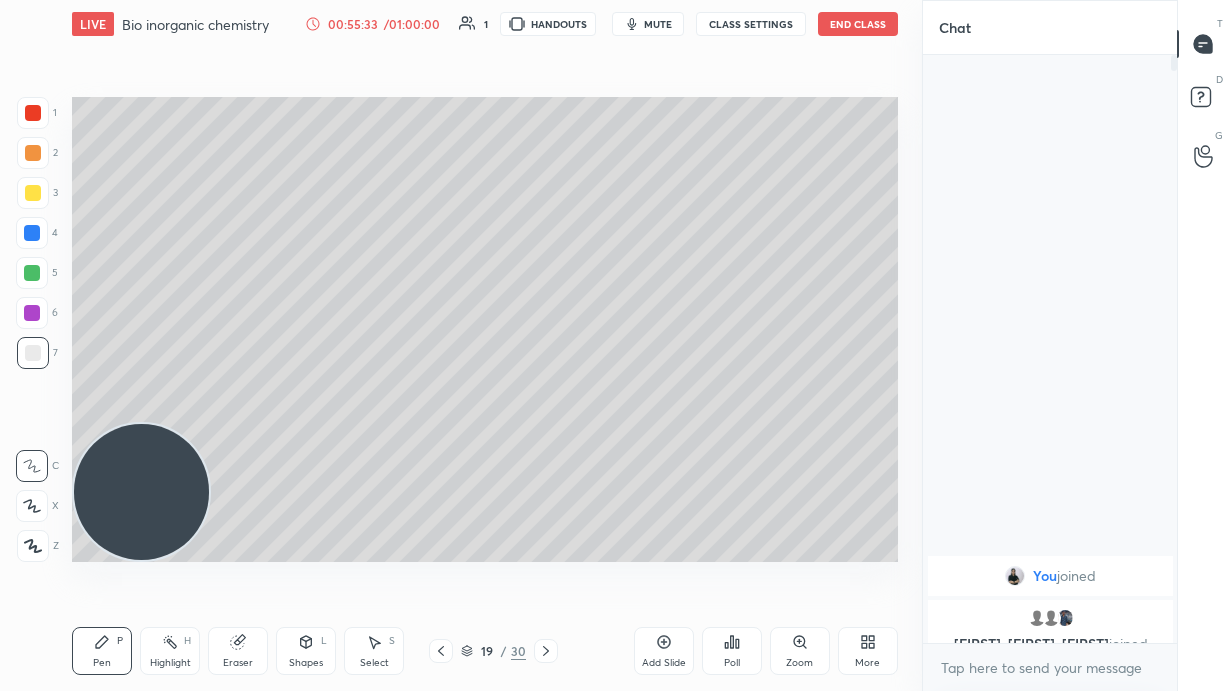 click 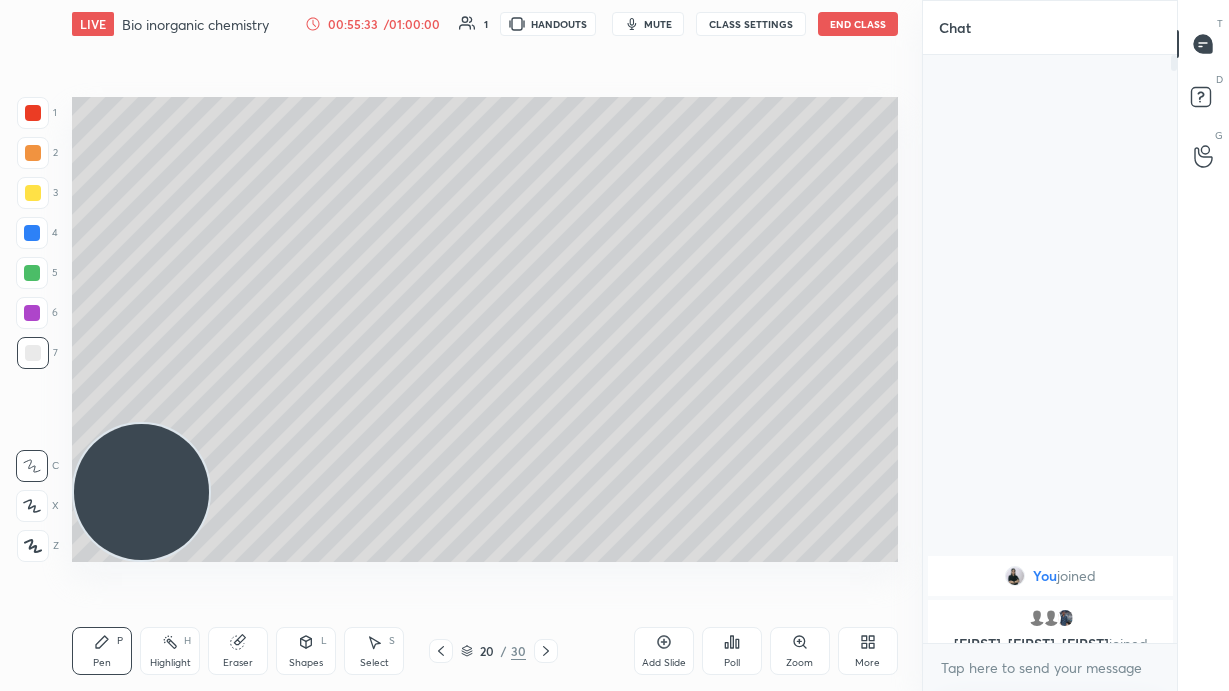 click 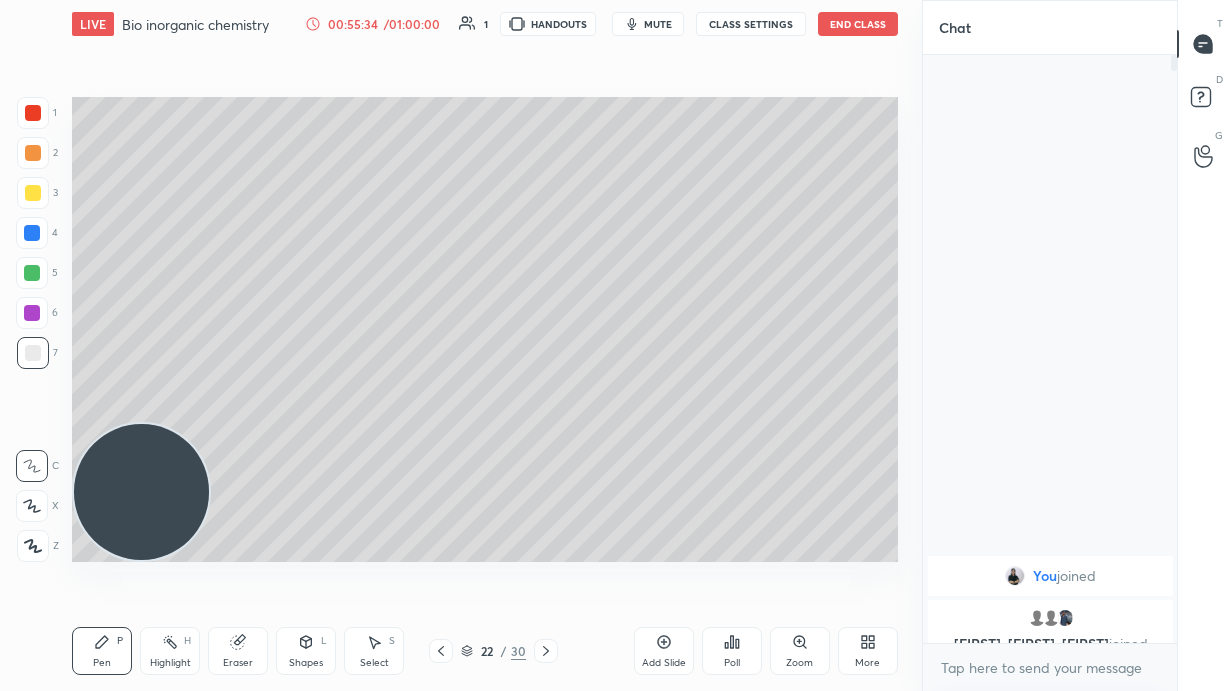 click 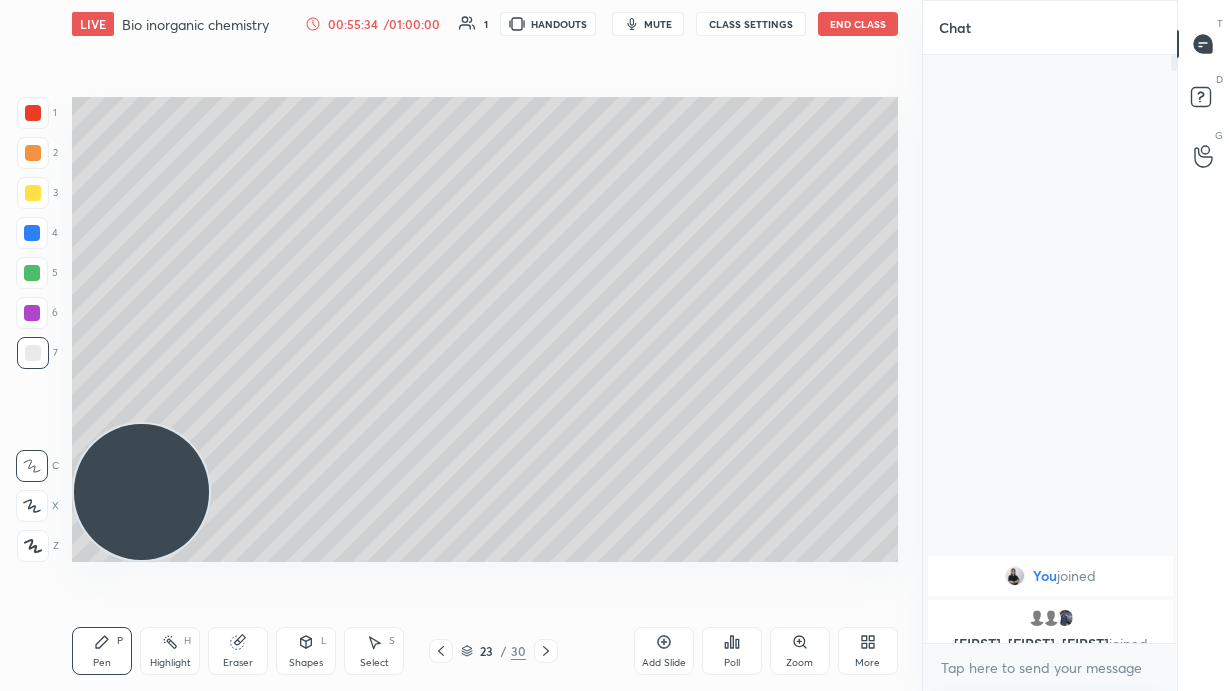 click 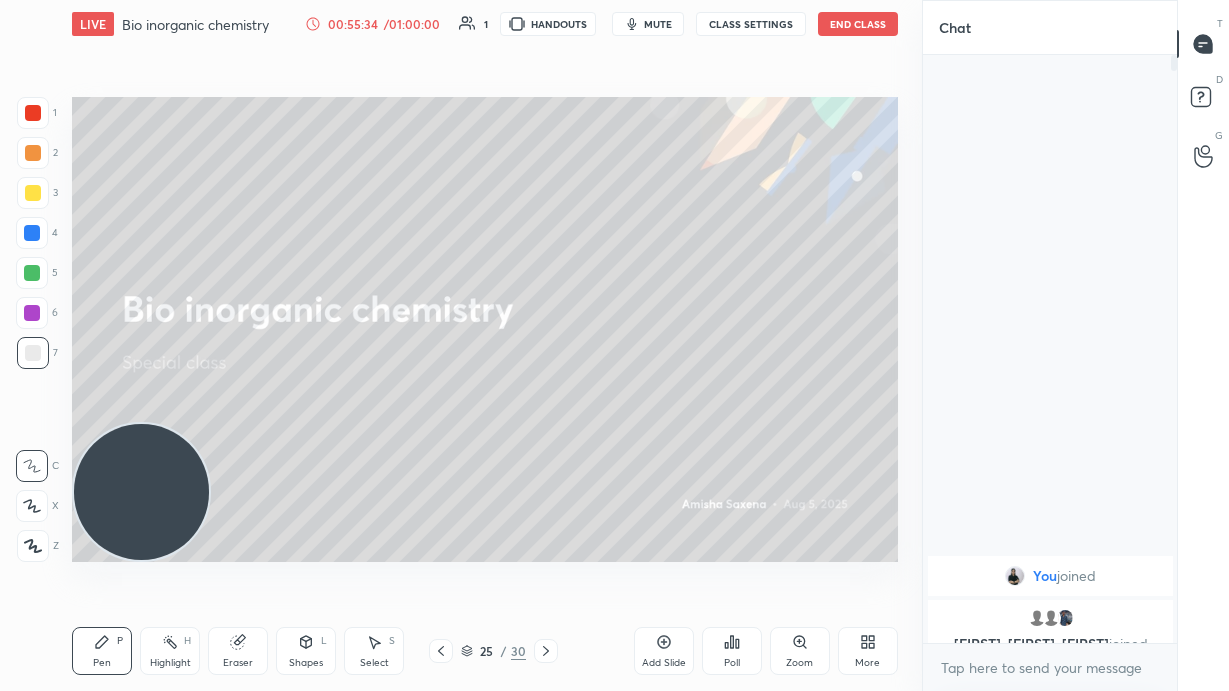 click 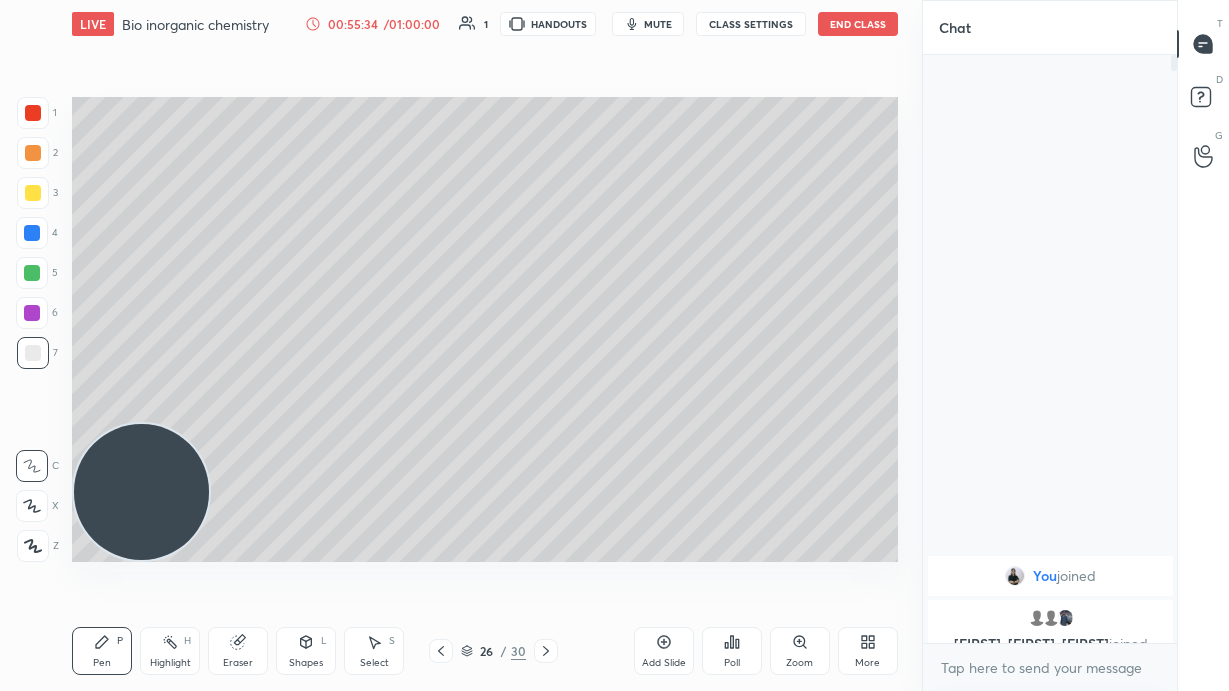click 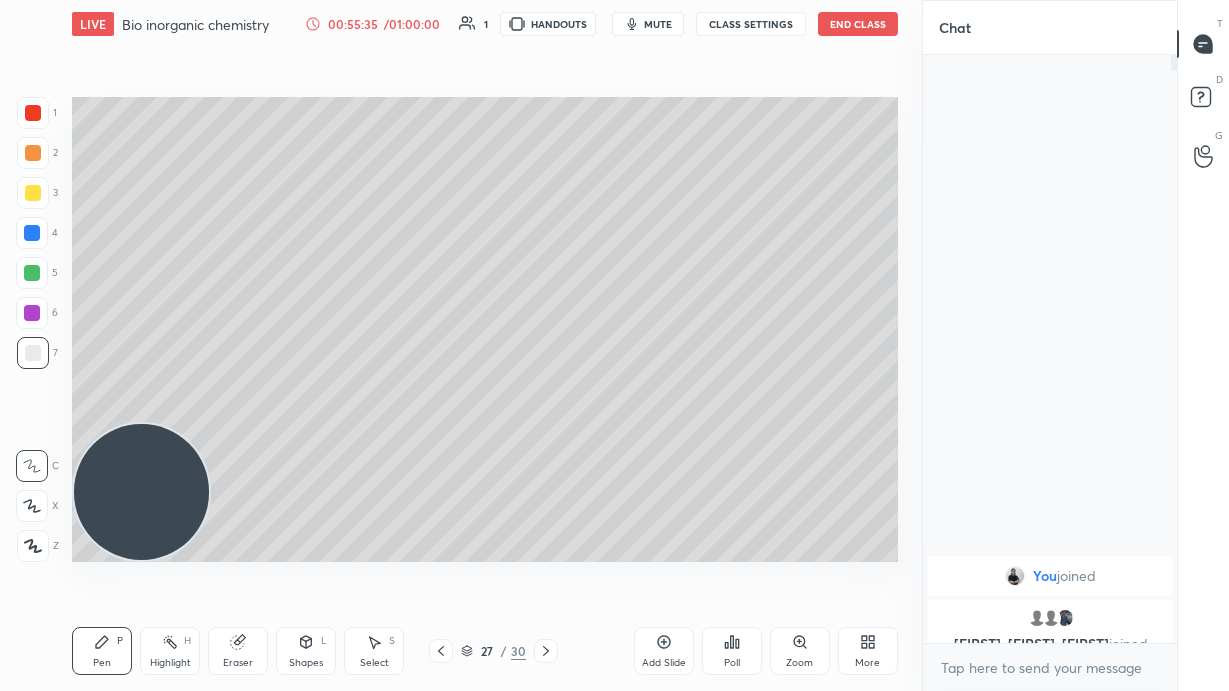 click 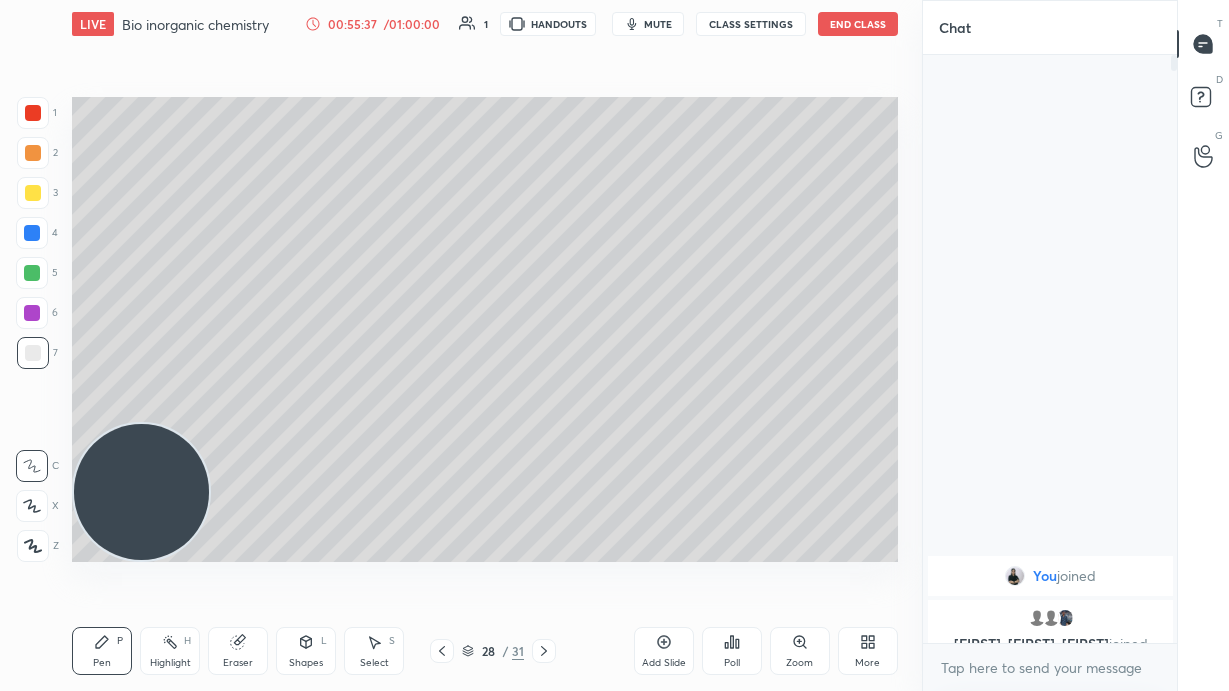click on "Z" at bounding box center [38, 542] 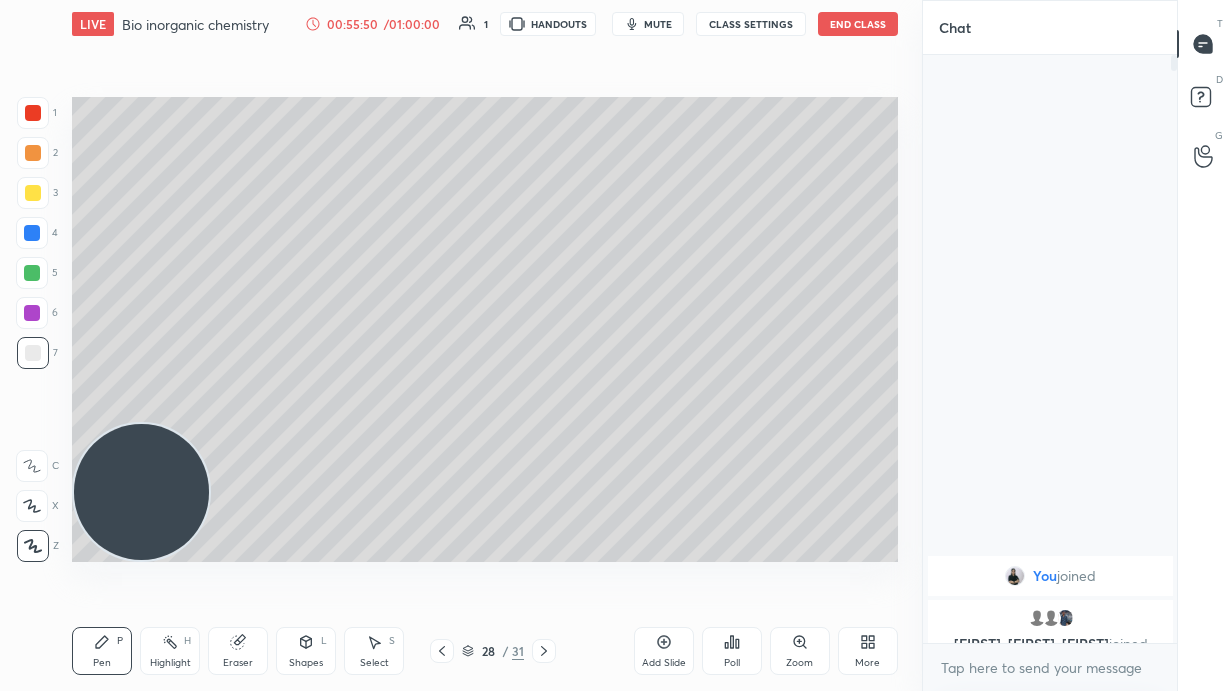 click 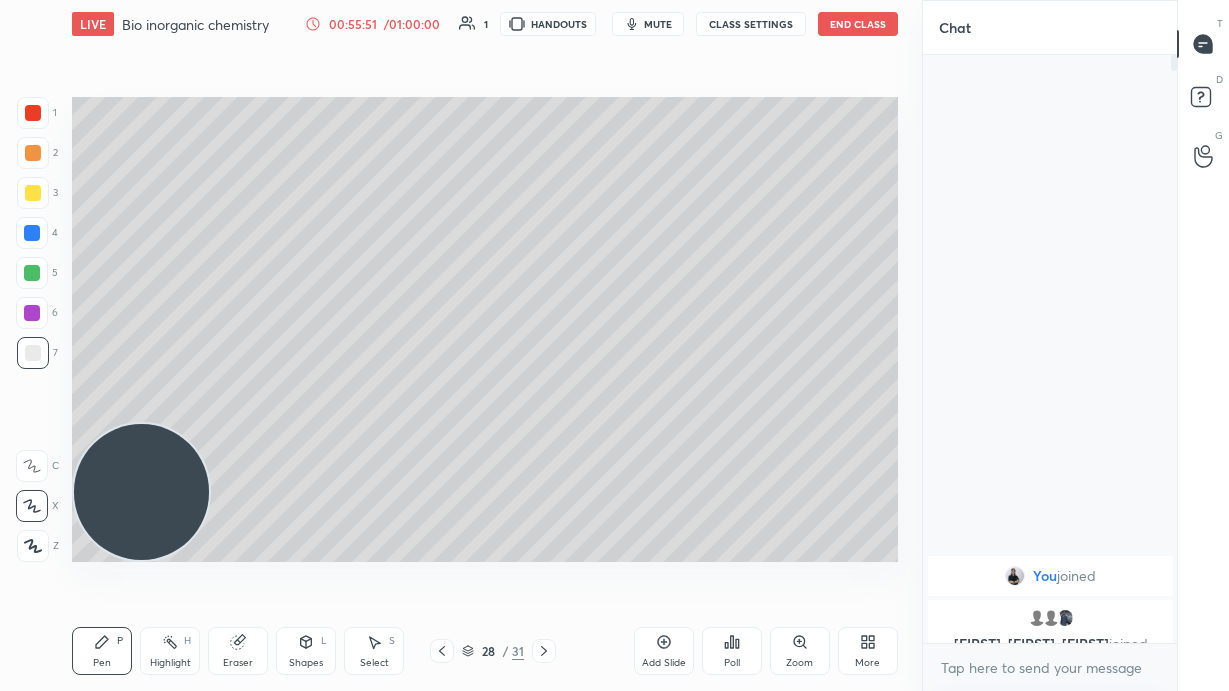 click on "Add Slide" at bounding box center [664, 651] 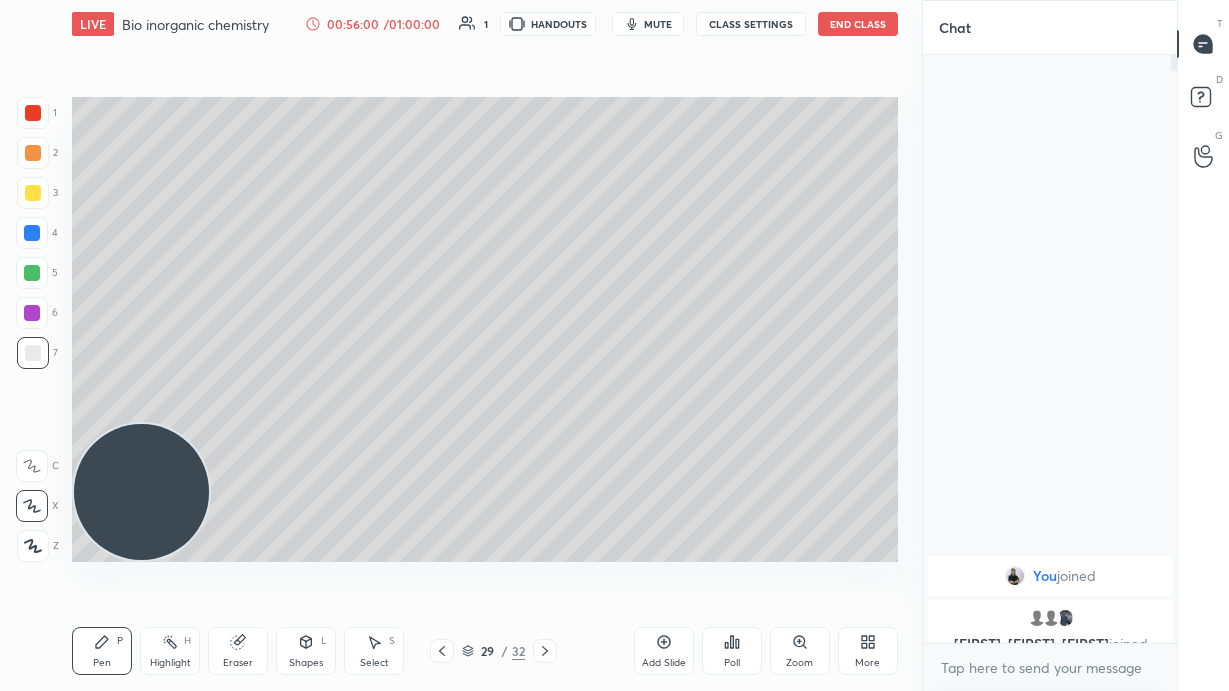 click at bounding box center [32, 273] 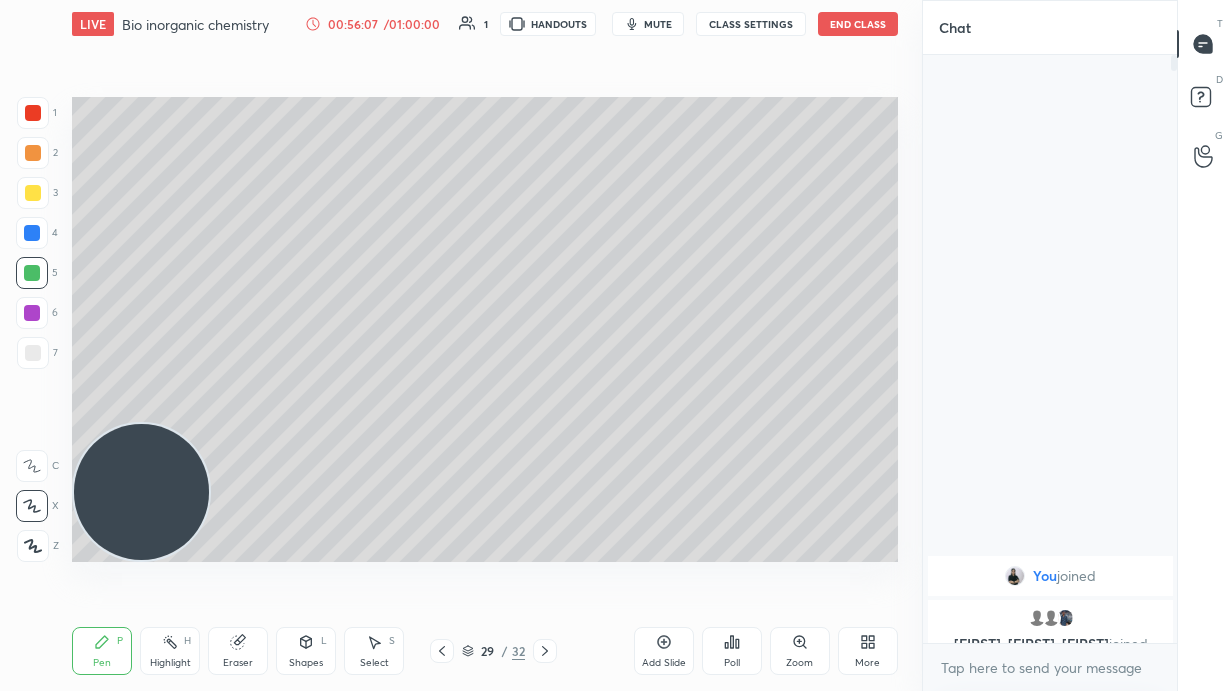 click on "Eraser" at bounding box center [238, 663] 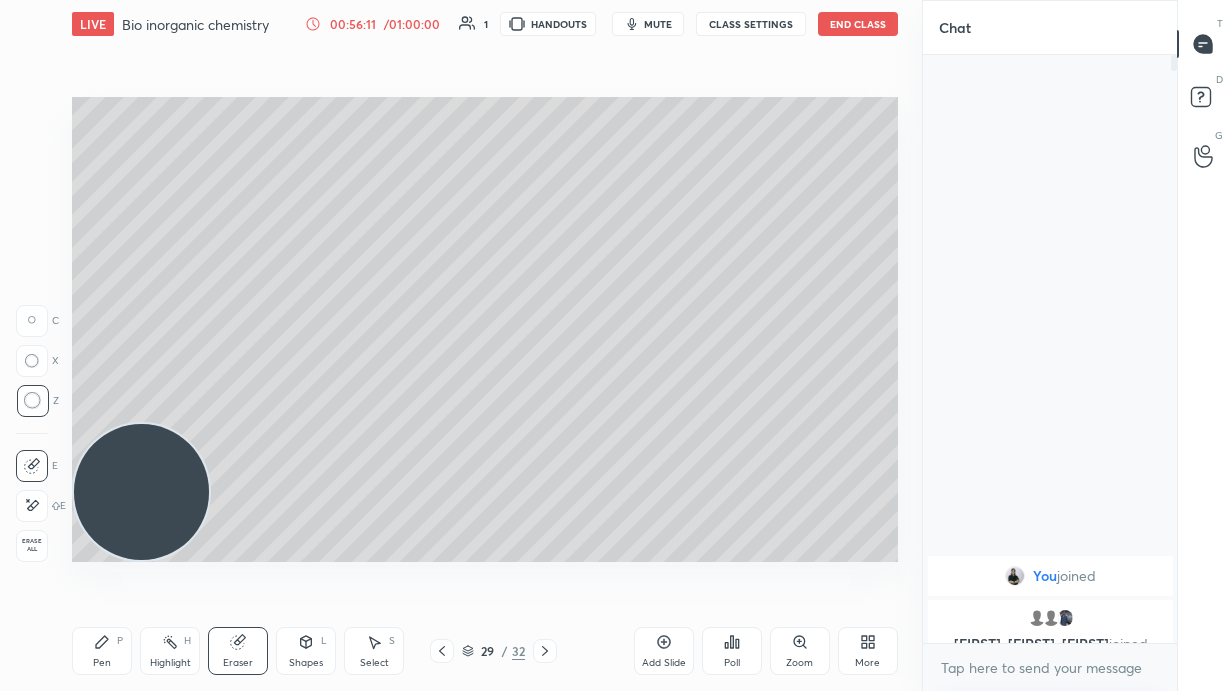 click on "Pen P" at bounding box center (102, 651) 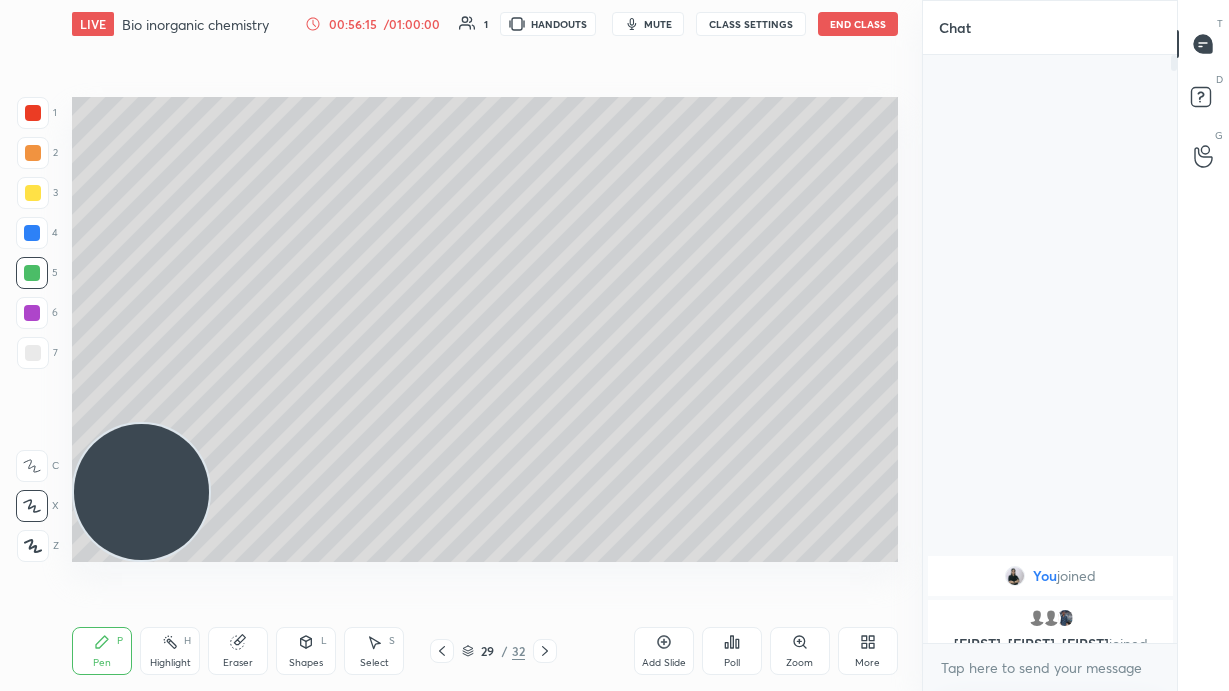 click at bounding box center [33, 353] 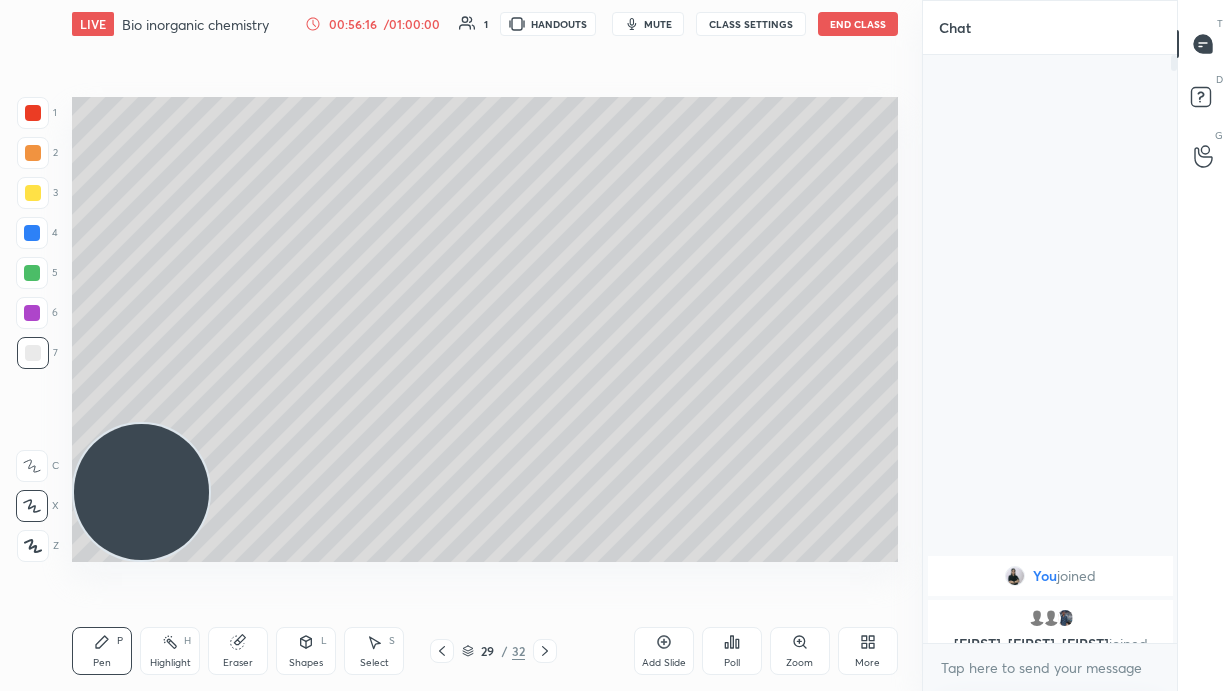 click at bounding box center [33, 153] 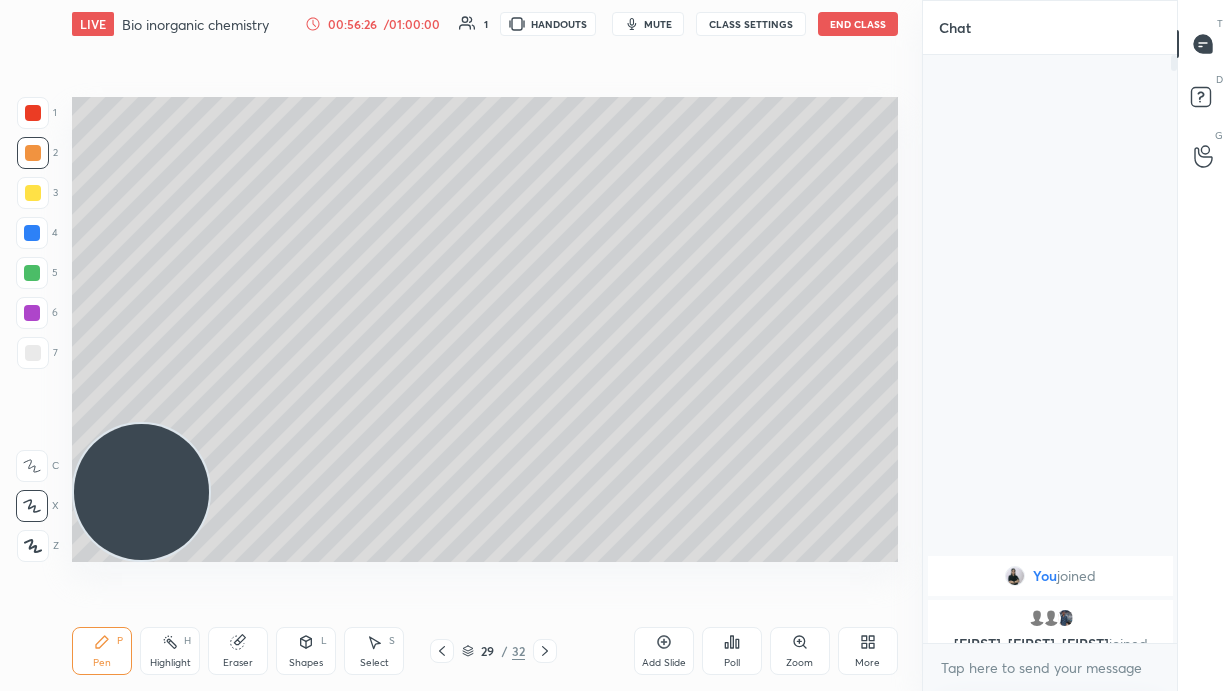 click on "Eraser" at bounding box center [238, 651] 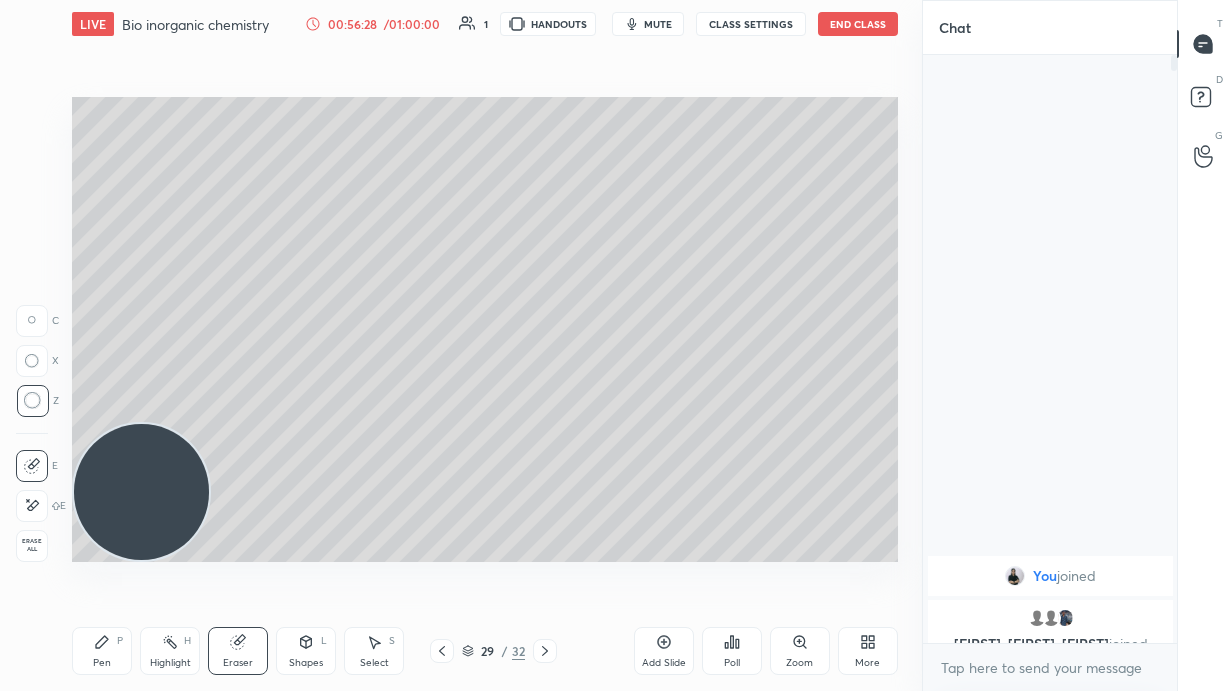 click on "Pen P" at bounding box center [102, 651] 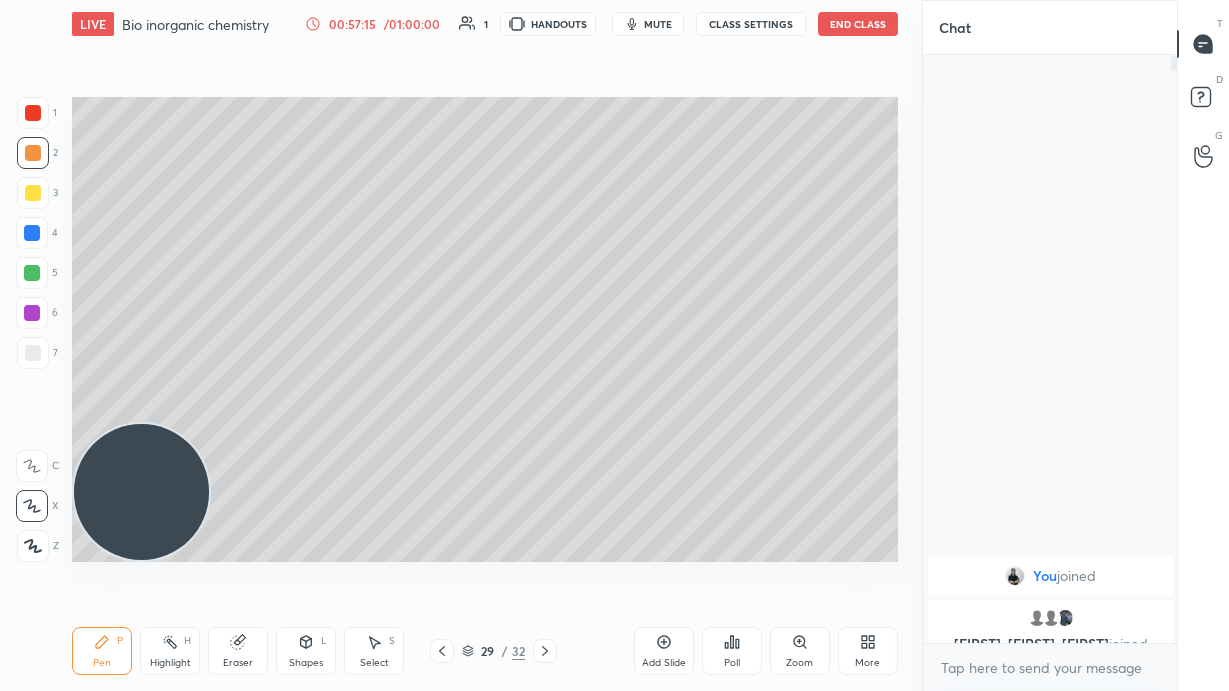 click 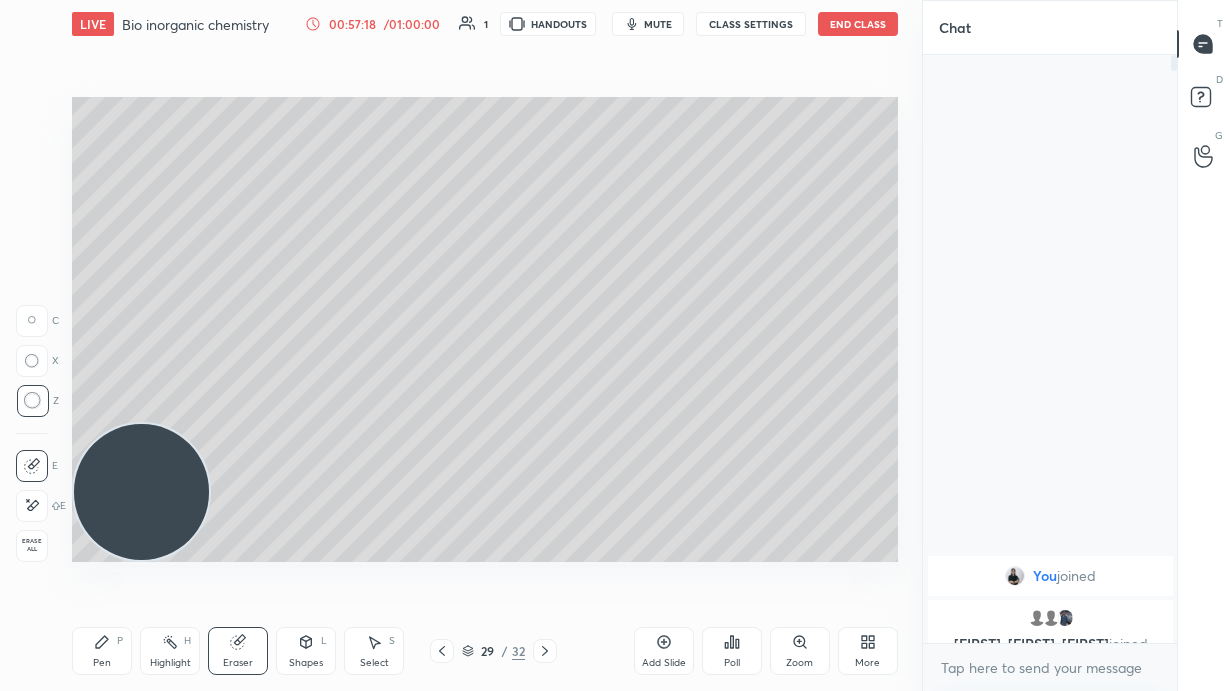 click on "Pen P" at bounding box center (102, 651) 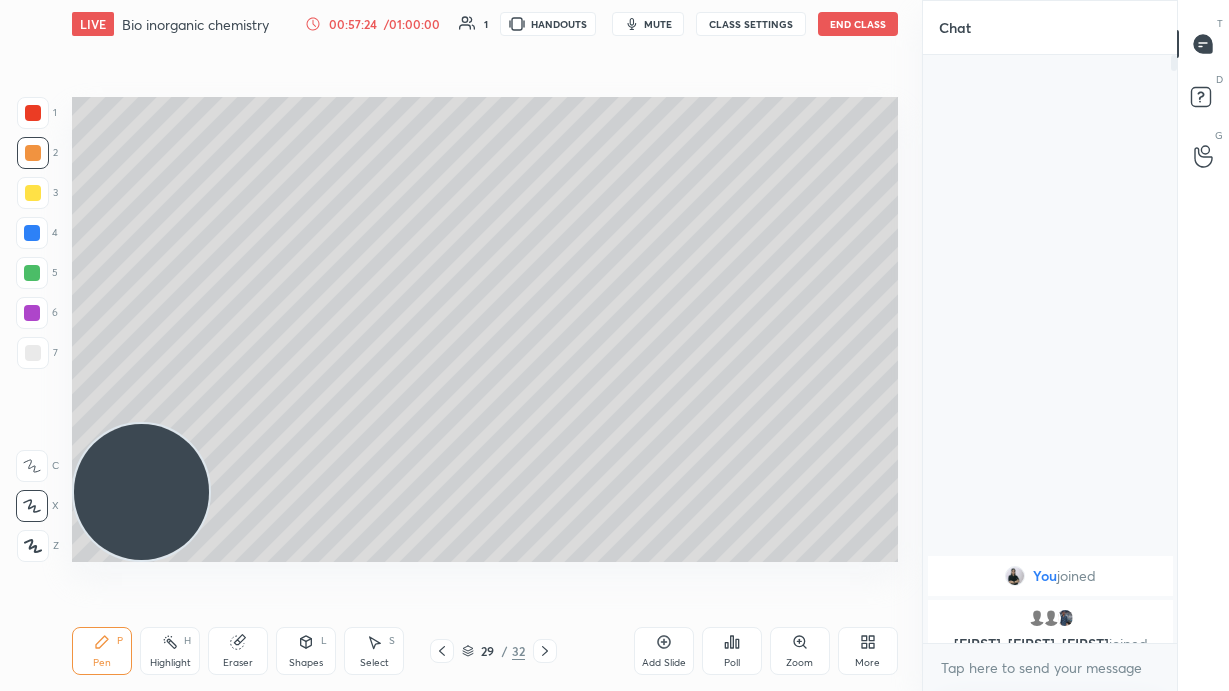 click at bounding box center [33, 353] 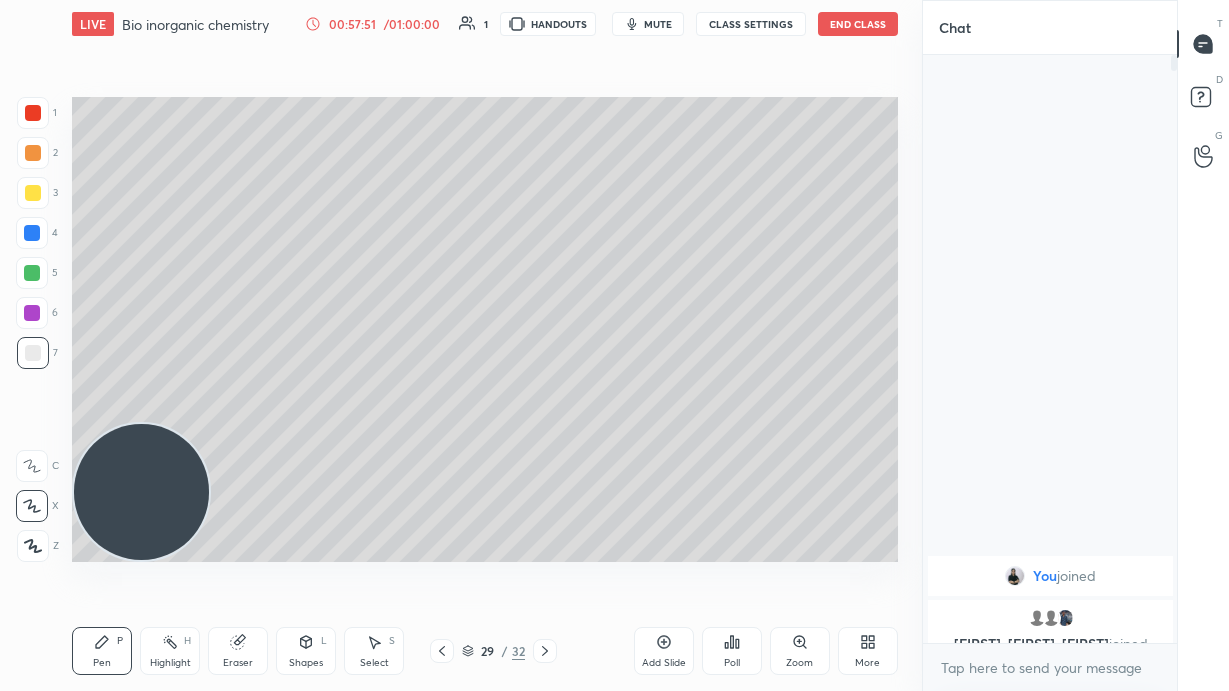 click 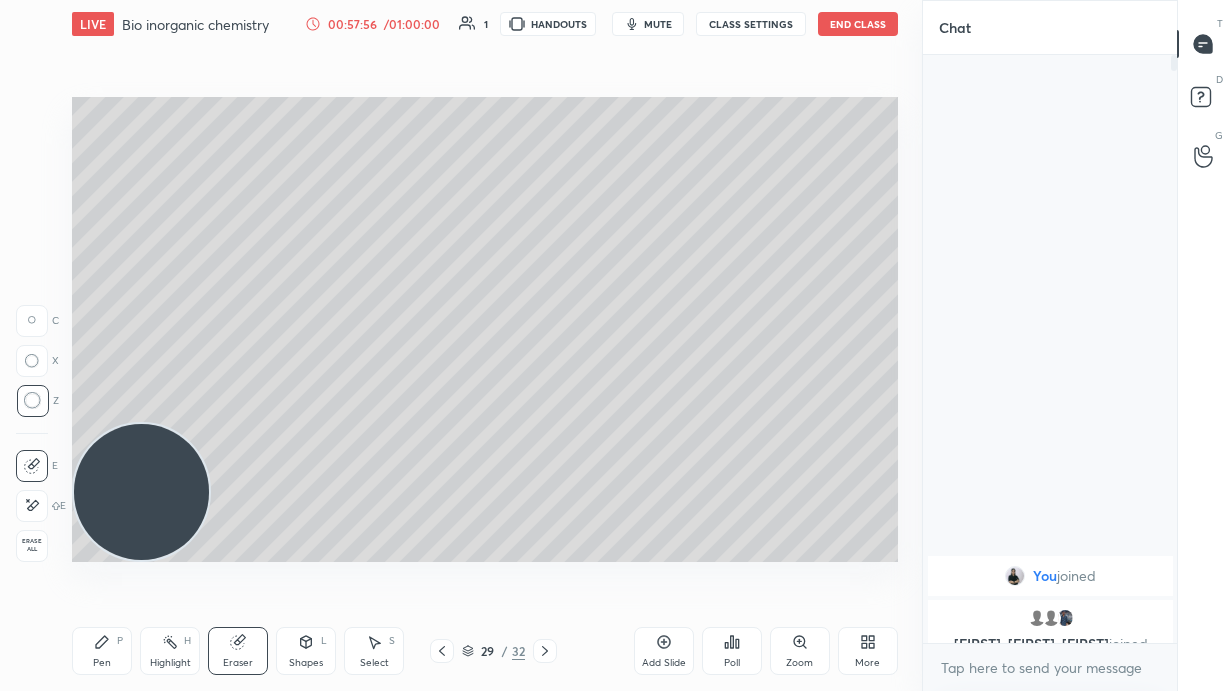 click 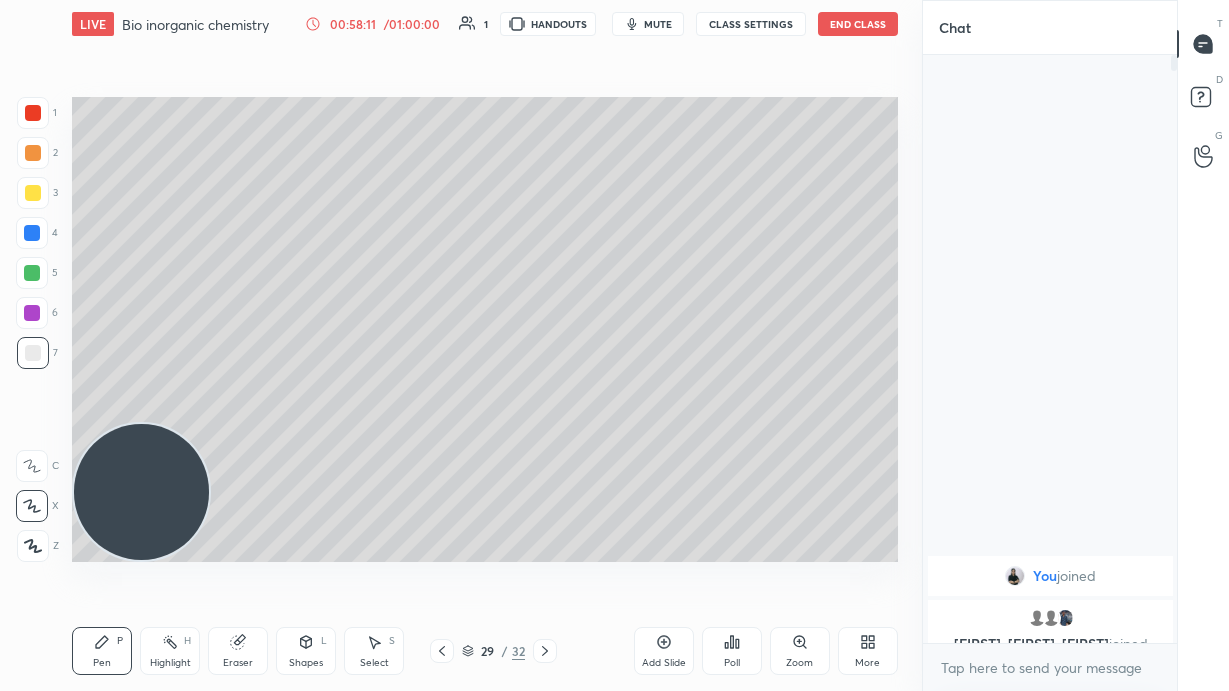 click at bounding box center (33, 193) 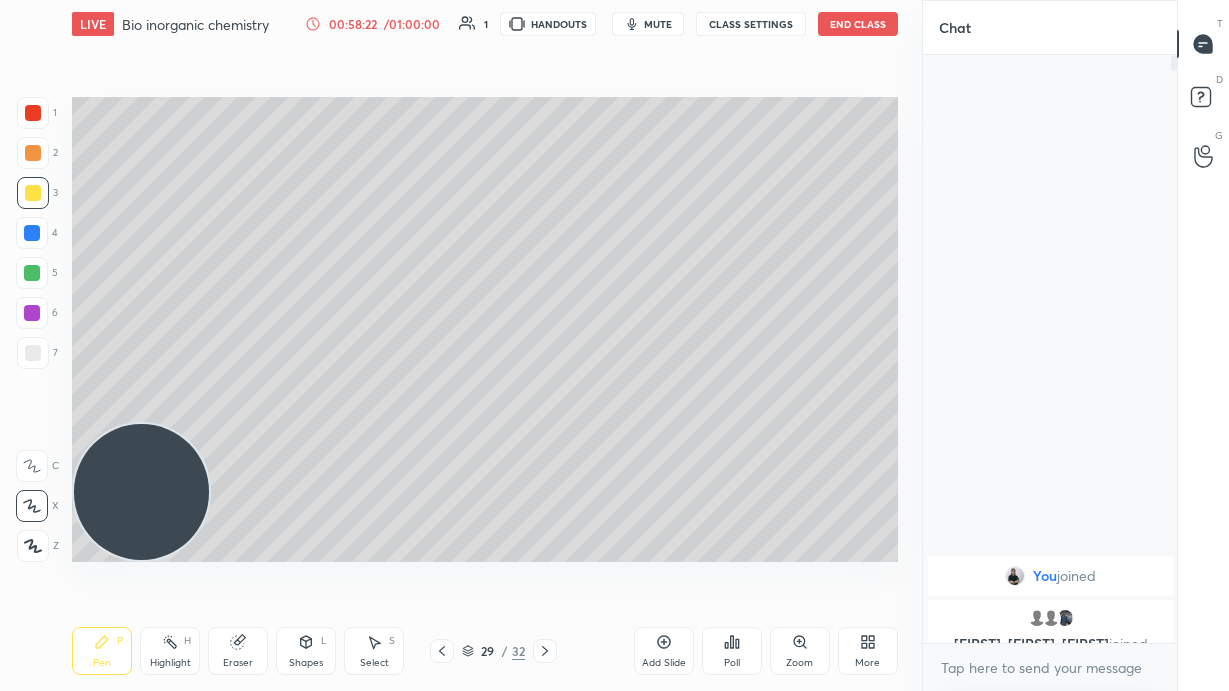 click on "Add Slide" at bounding box center (664, 651) 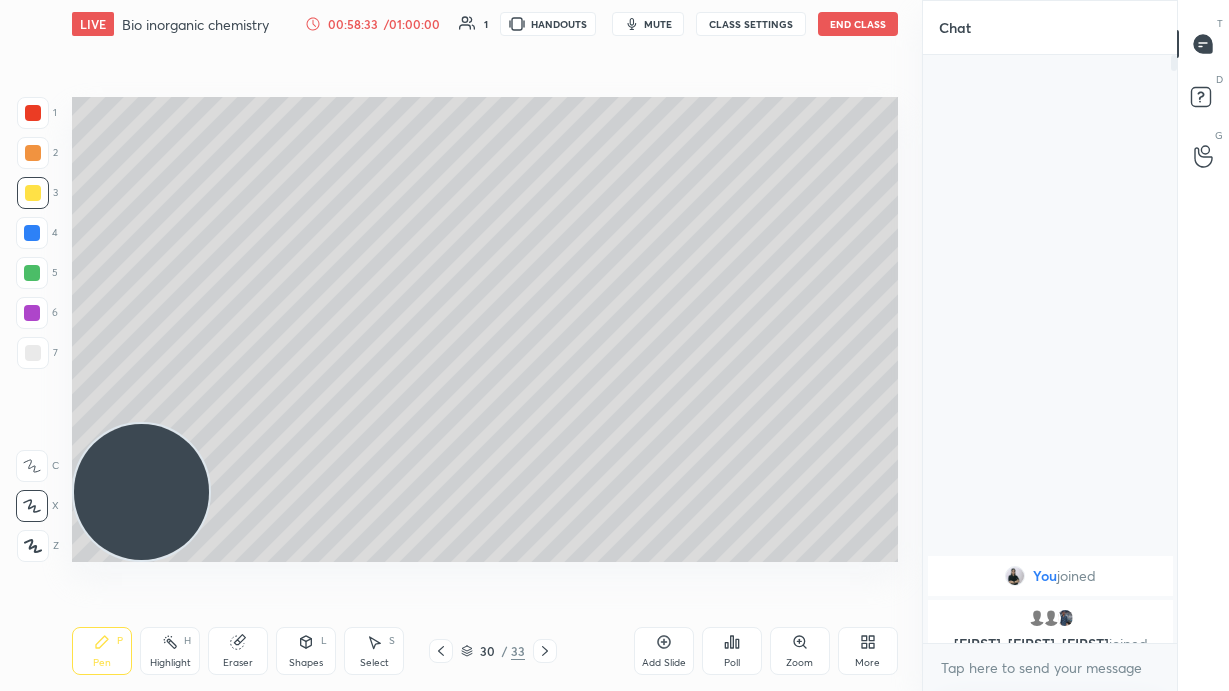click on "mute" at bounding box center [658, 24] 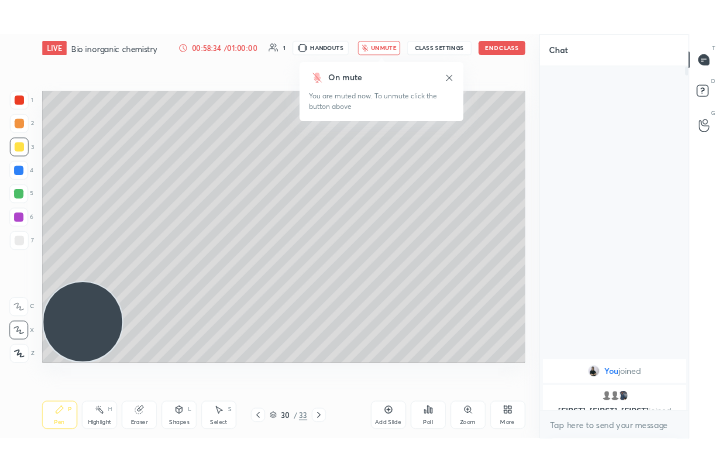 scroll, scrollTop: 343, scrollLeft: 492, axis: both 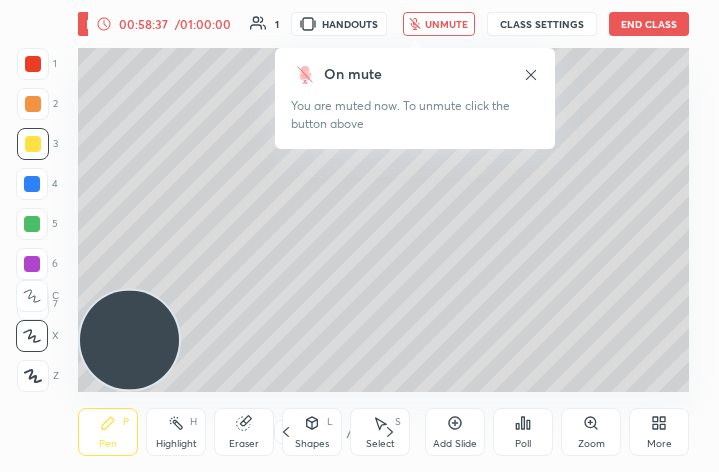 click 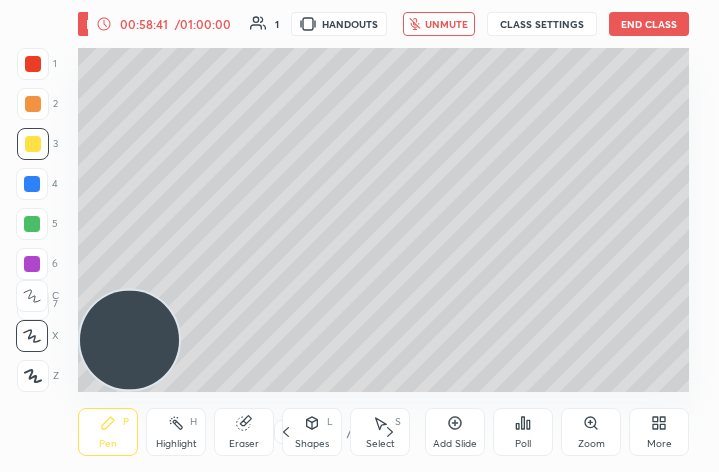 click on "End Class" at bounding box center (649, 24) 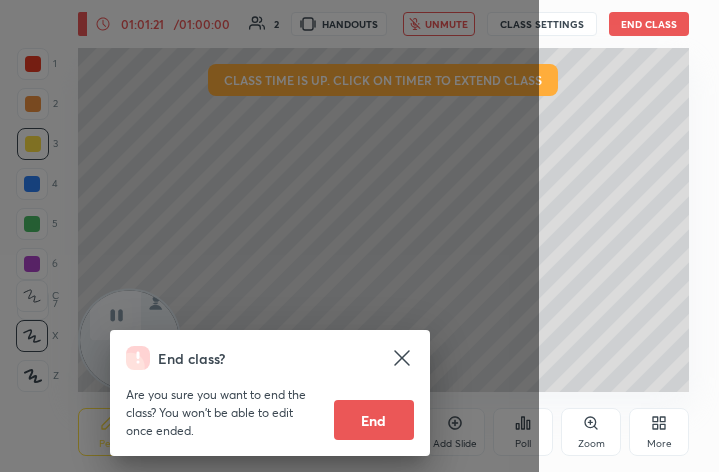 click on "End" at bounding box center (374, 420) 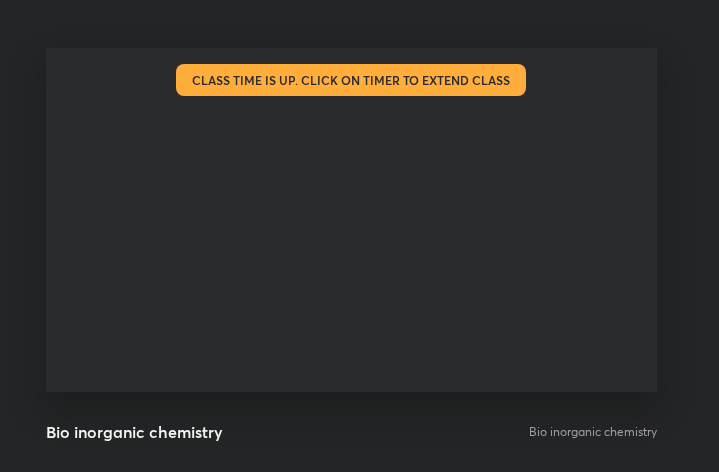 scroll, scrollTop: 99656, scrollLeft: 99297, axis: both 